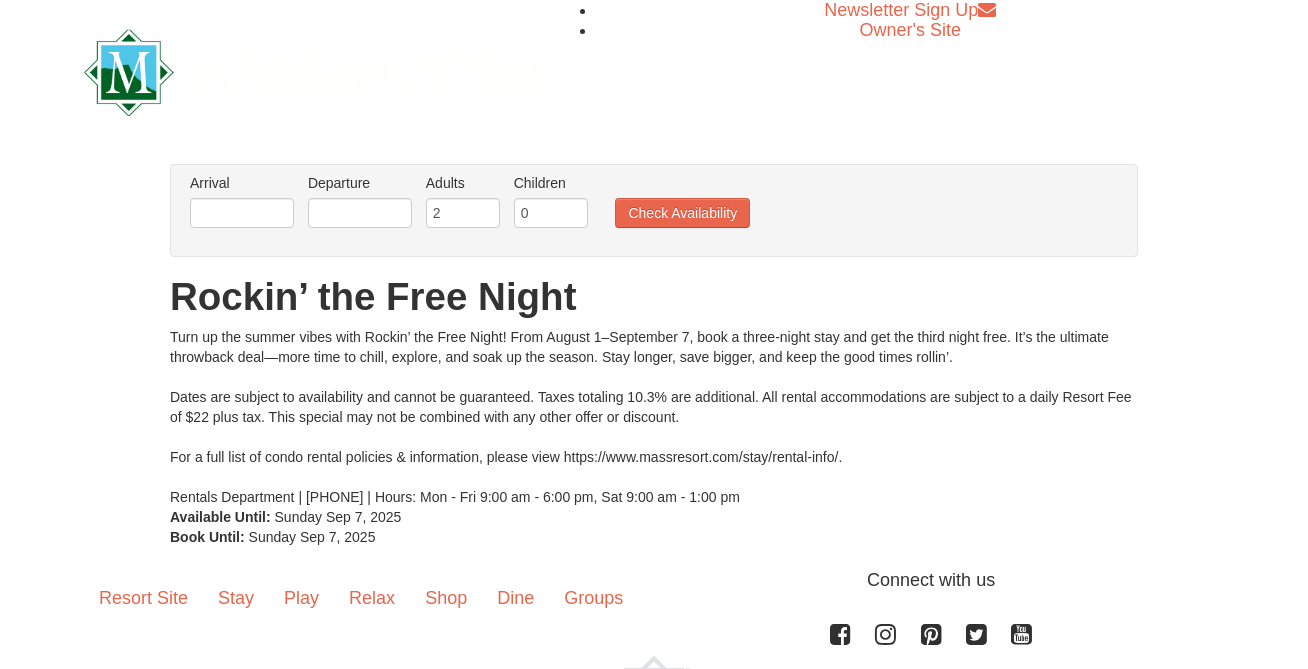 scroll, scrollTop: 0, scrollLeft: 0, axis: both 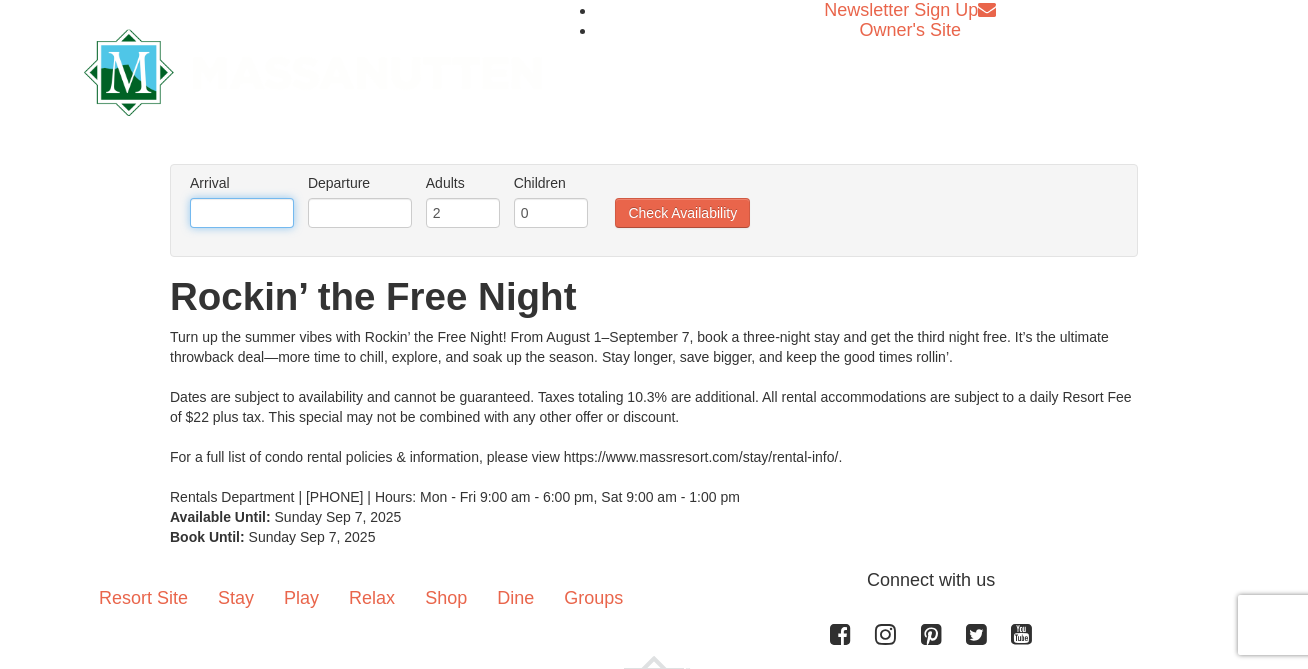 click at bounding box center (242, 213) 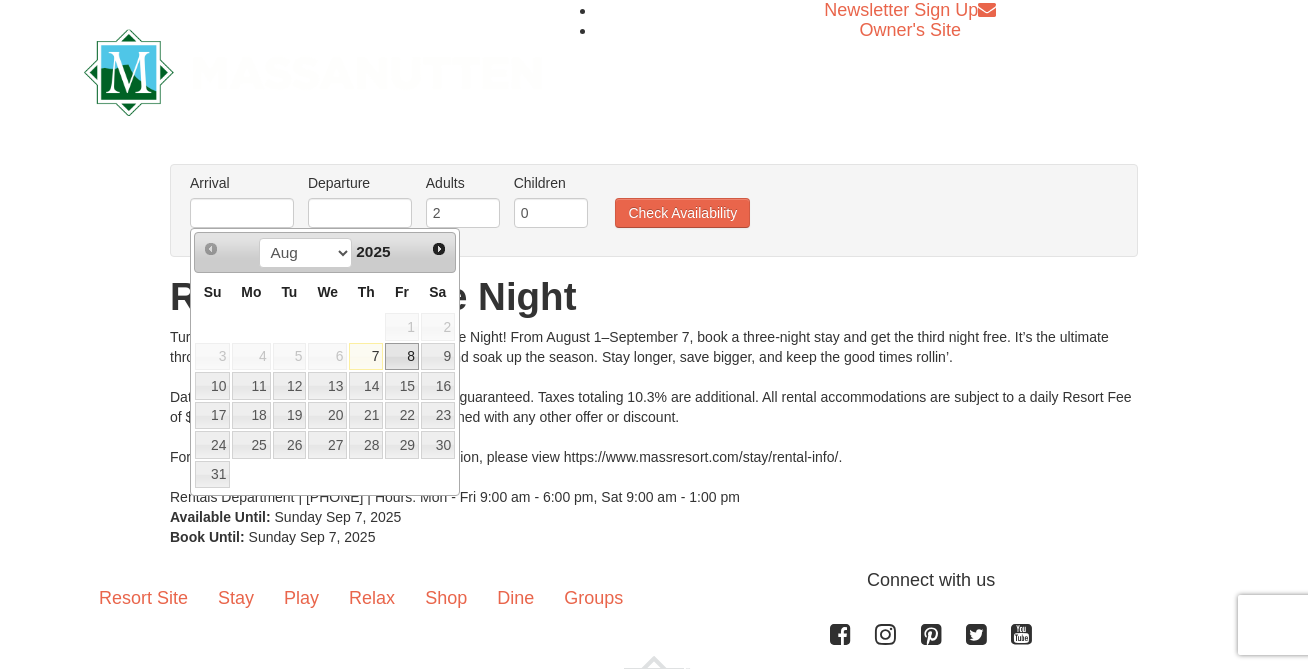 click on "8" at bounding box center (402, 357) 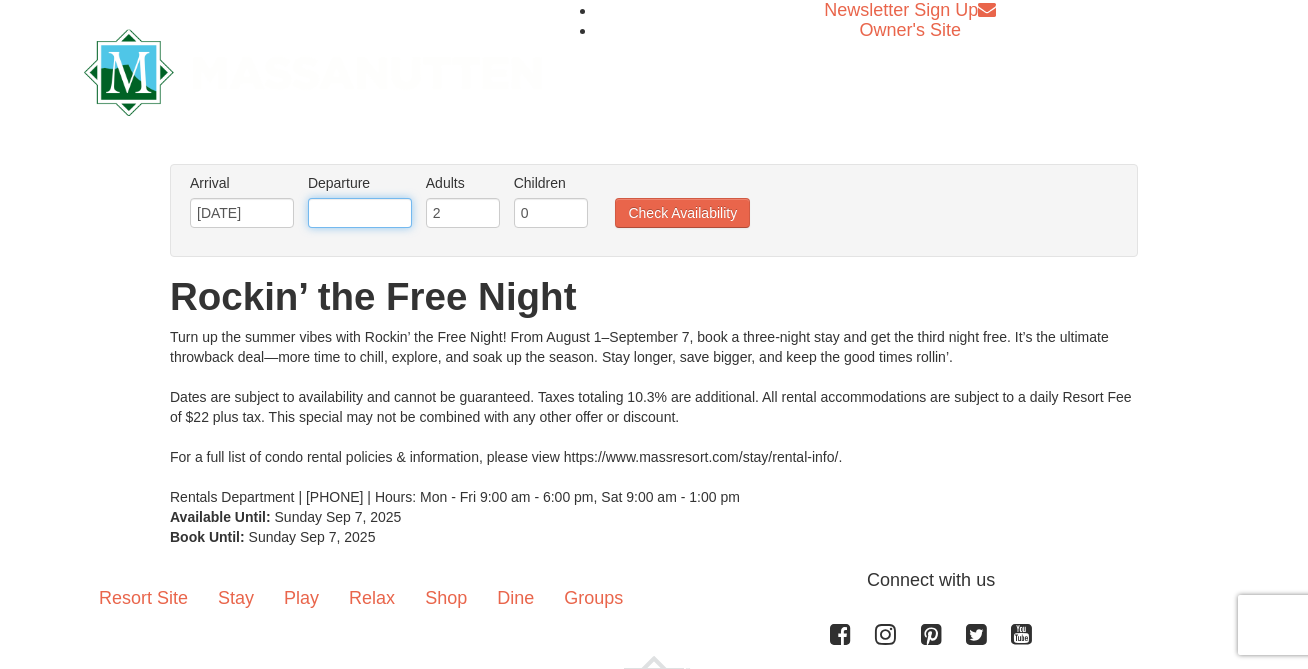 click at bounding box center [360, 213] 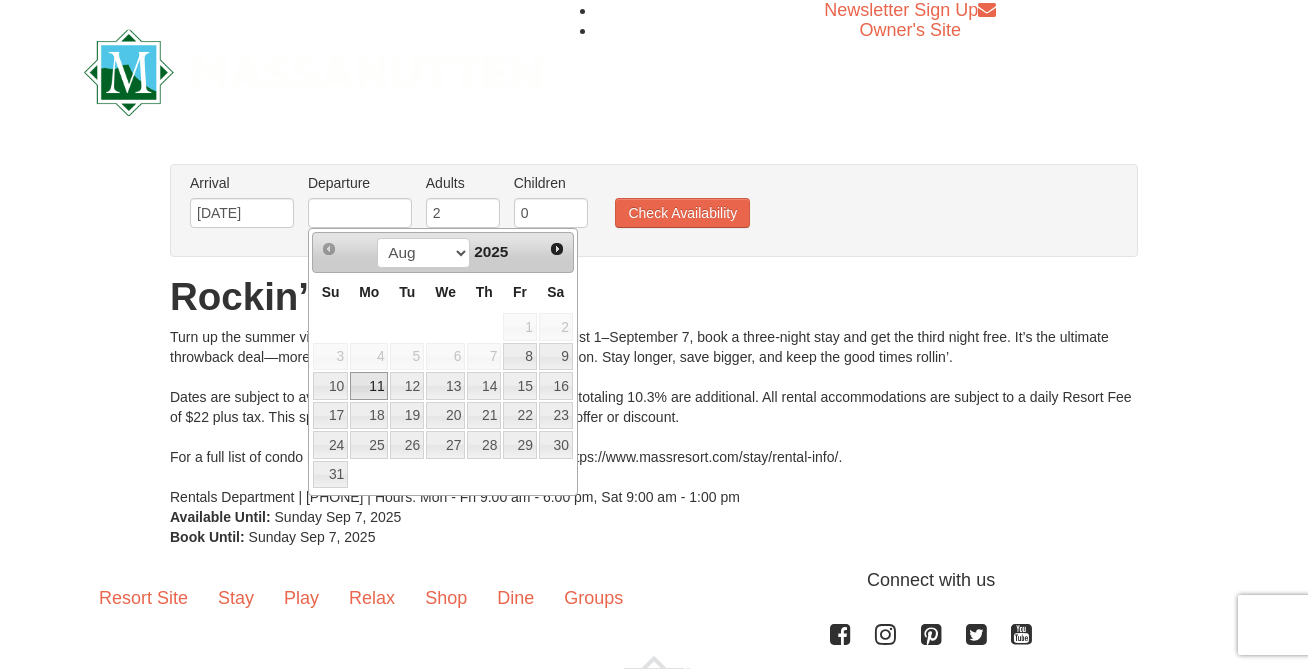 click on "11" at bounding box center (369, 386) 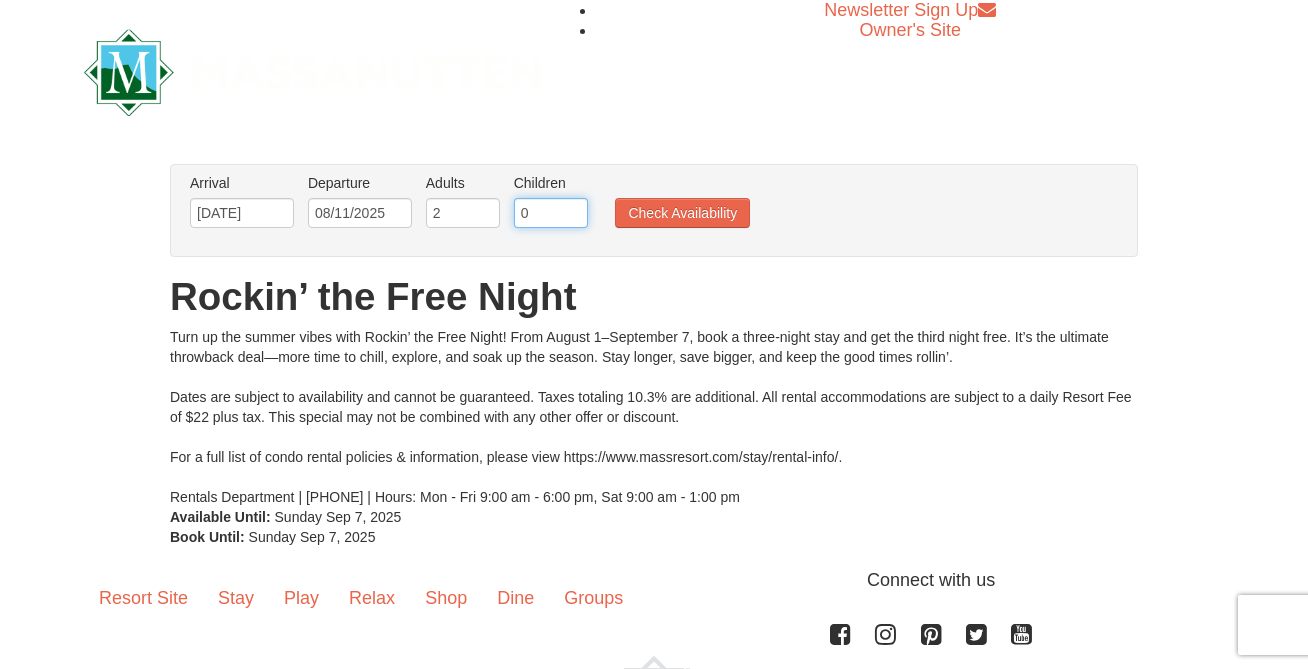 click on "0" at bounding box center (551, 213) 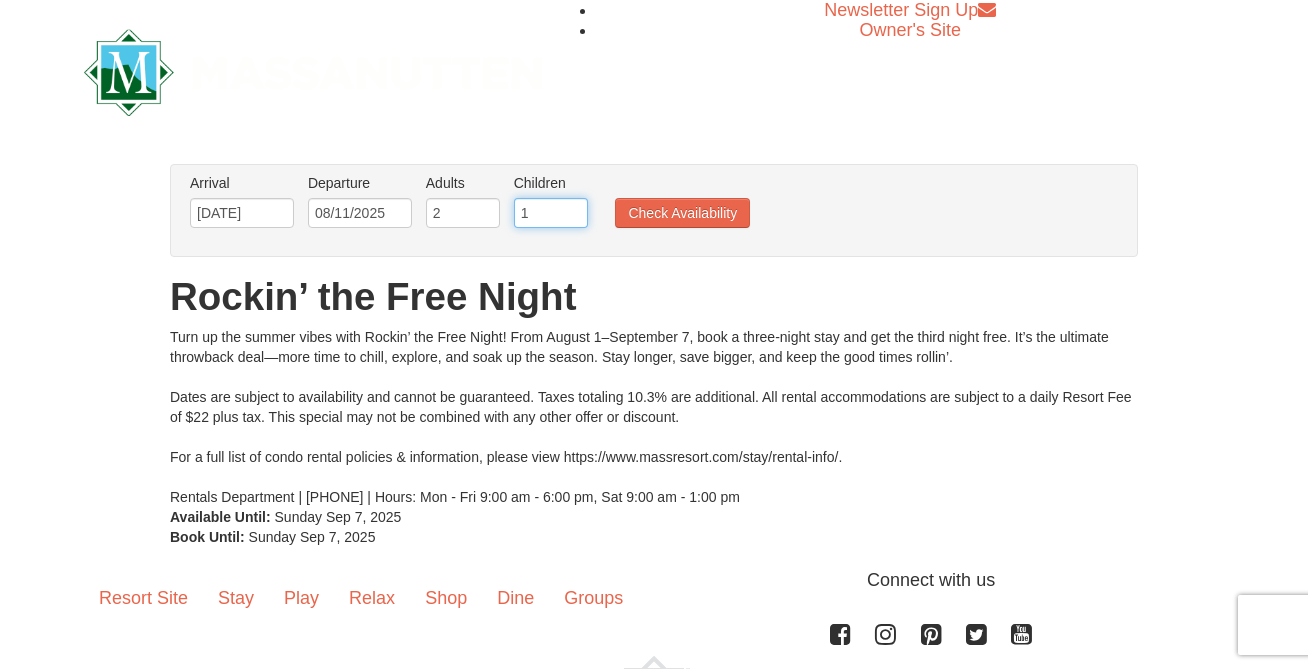 click on "1" at bounding box center (551, 213) 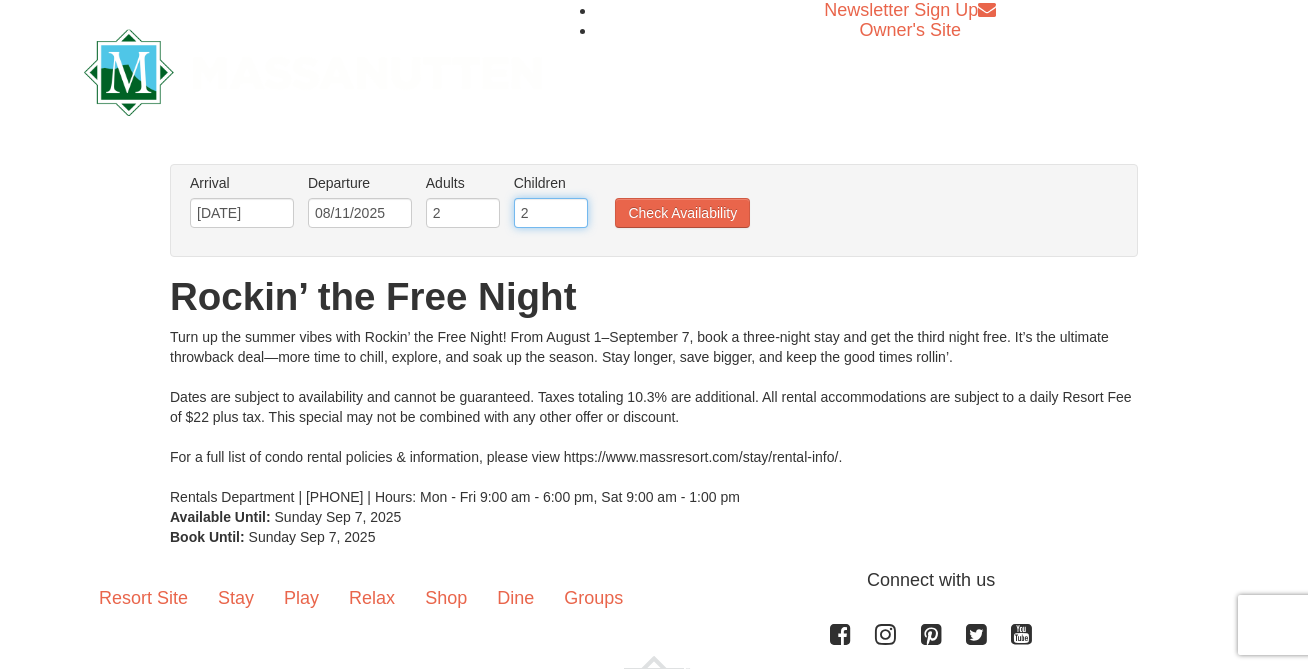 type on "2" 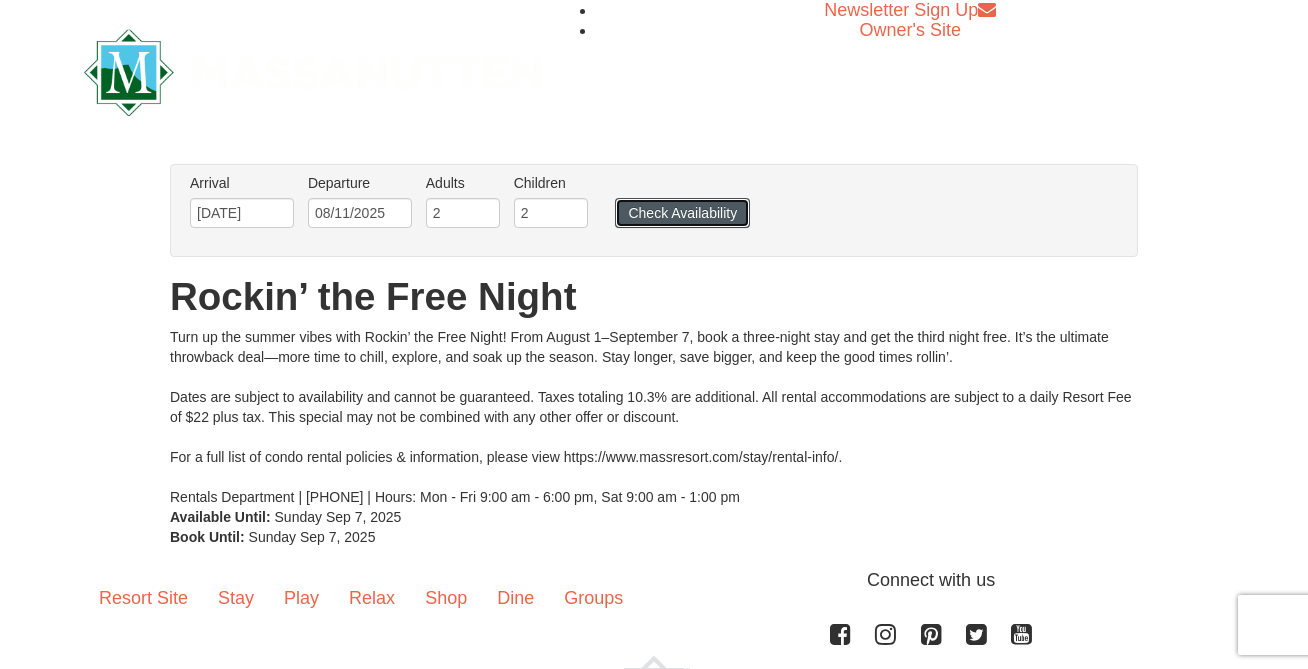 click on "Check Availability" at bounding box center (682, 213) 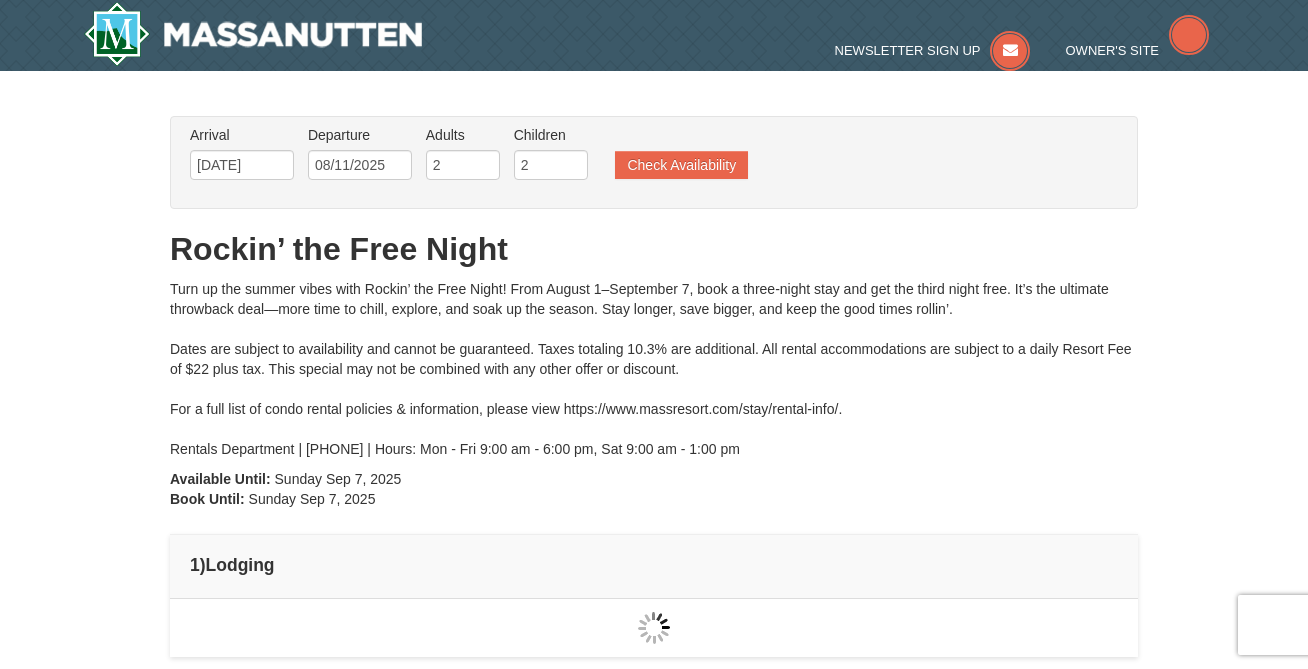 scroll, scrollTop: 0, scrollLeft: 0, axis: both 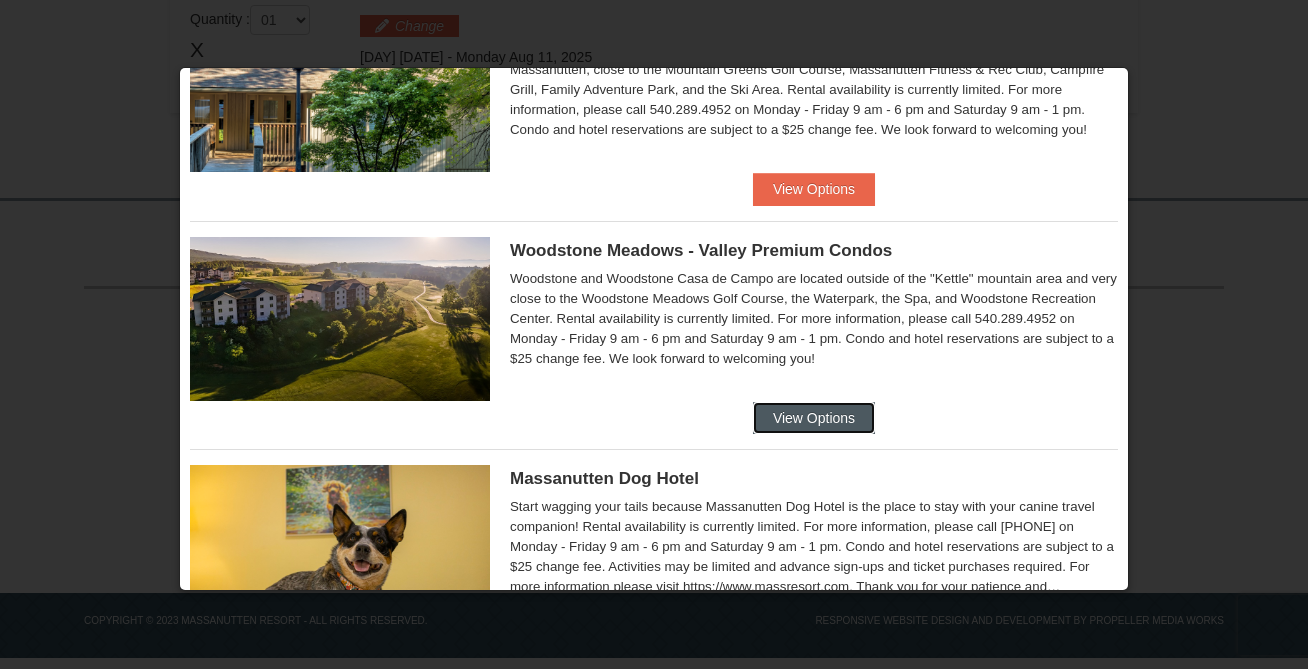 click on "View Options" at bounding box center [814, 418] 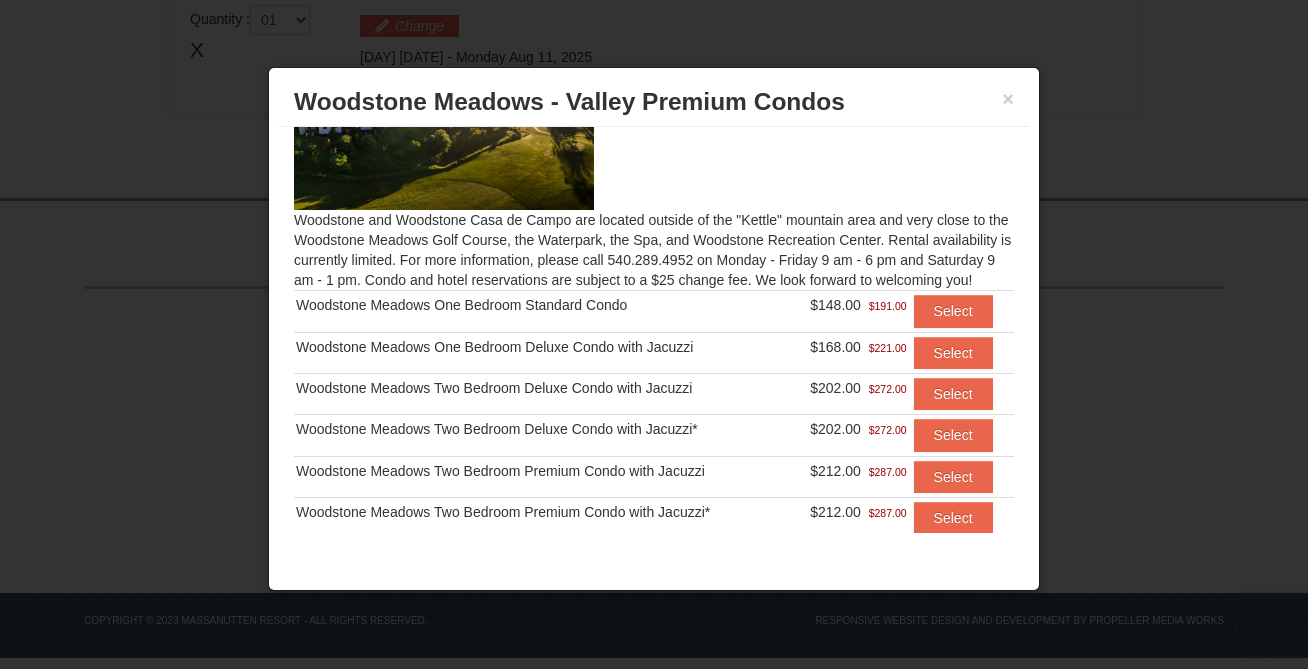scroll, scrollTop: 109, scrollLeft: 0, axis: vertical 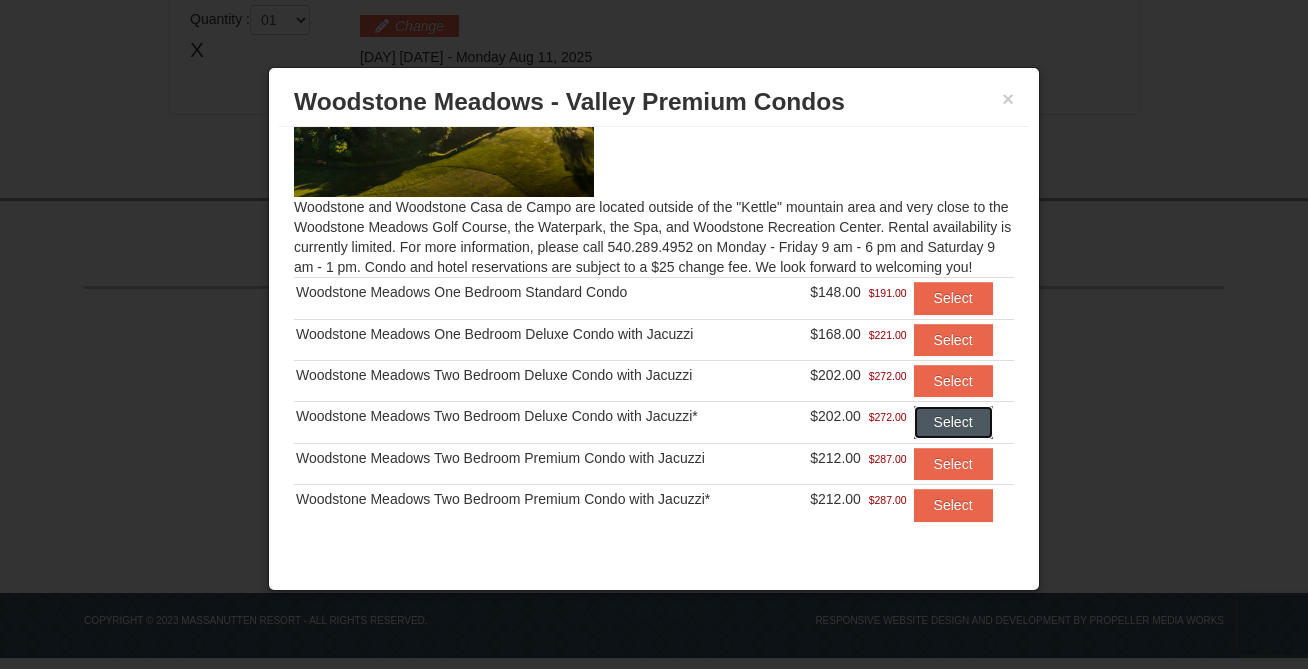 click on "Select" at bounding box center (953, 422) 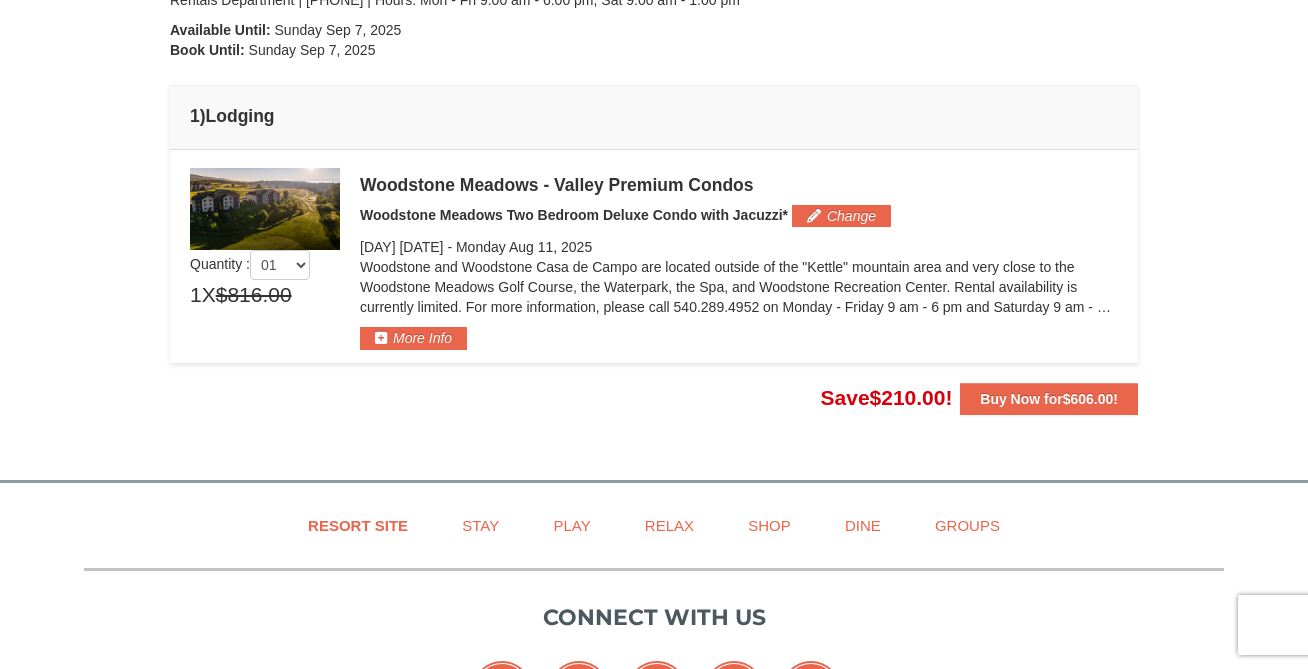 scroll, scrollTop: 459, scrollLeft: 0, axis: vertical 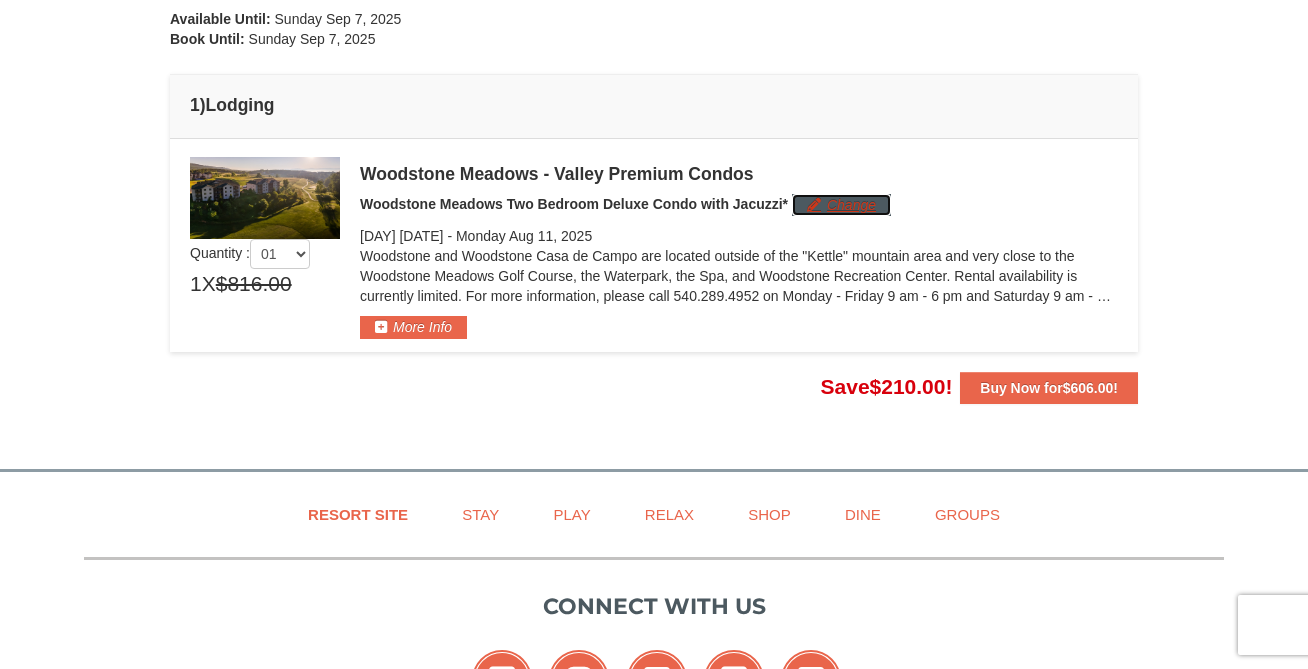 click on "Change" at bounding box center [841, 205] 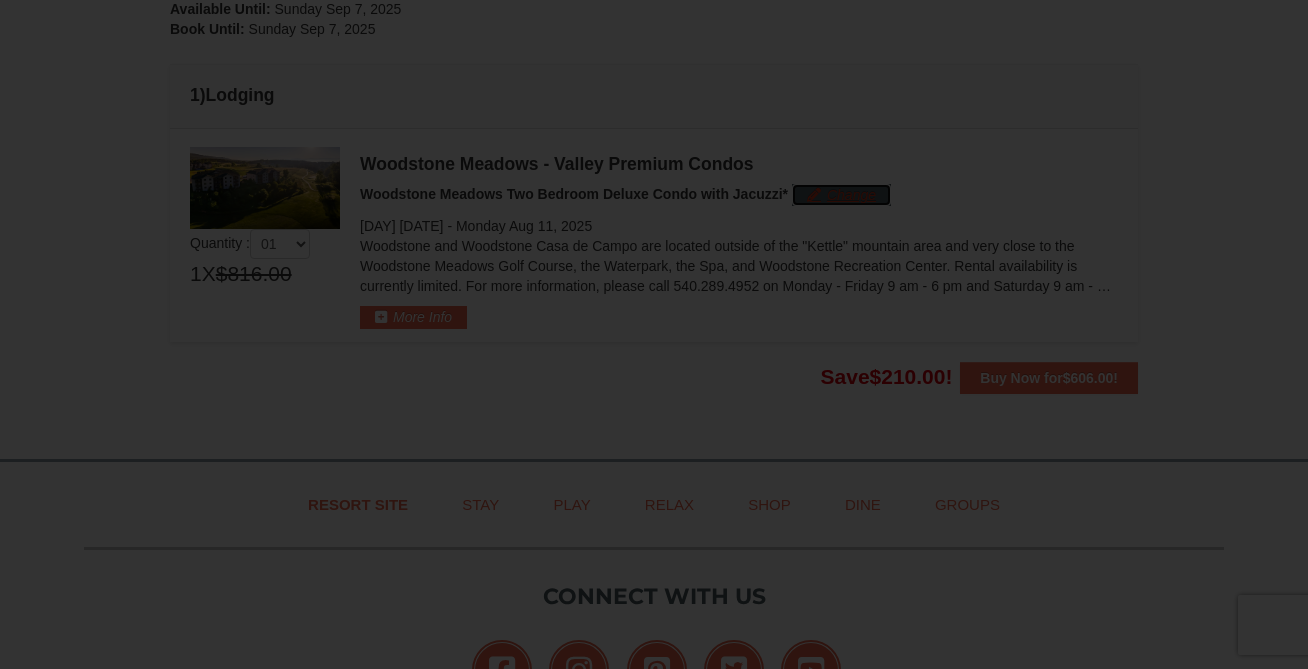 scroll, scrollTop: 490, scrollLeft: 0, axis: vertical 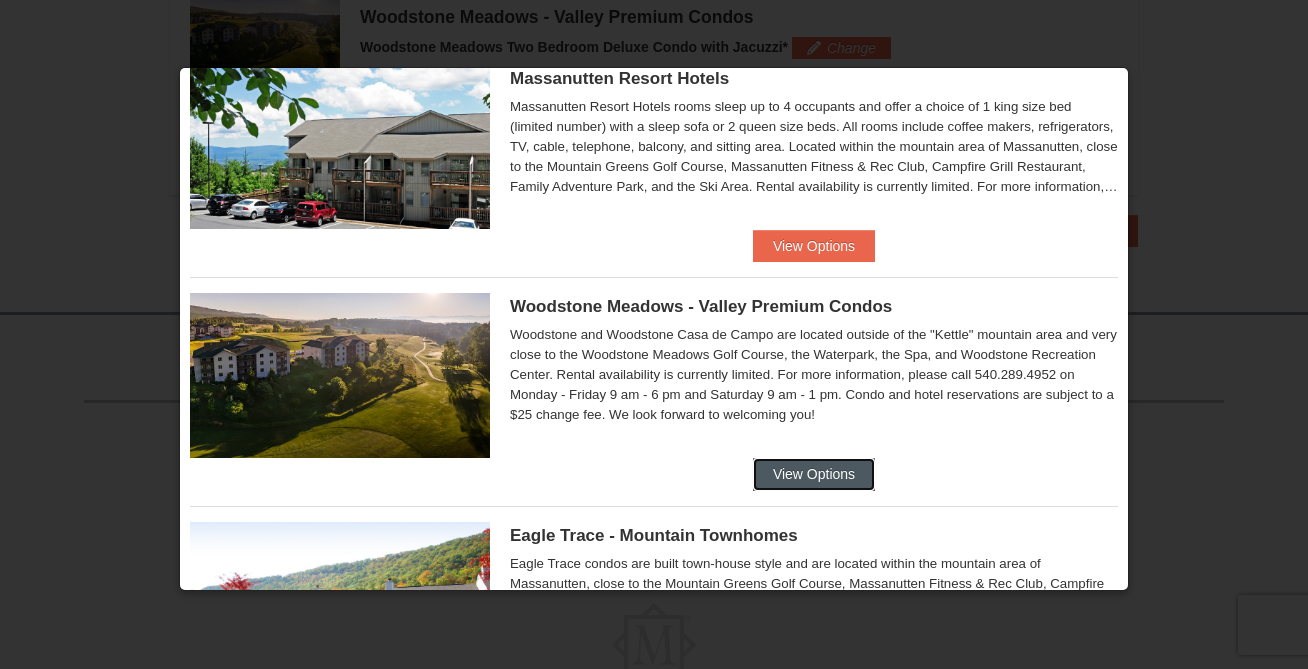 click on "View Options" at bounding box center [814, 474] 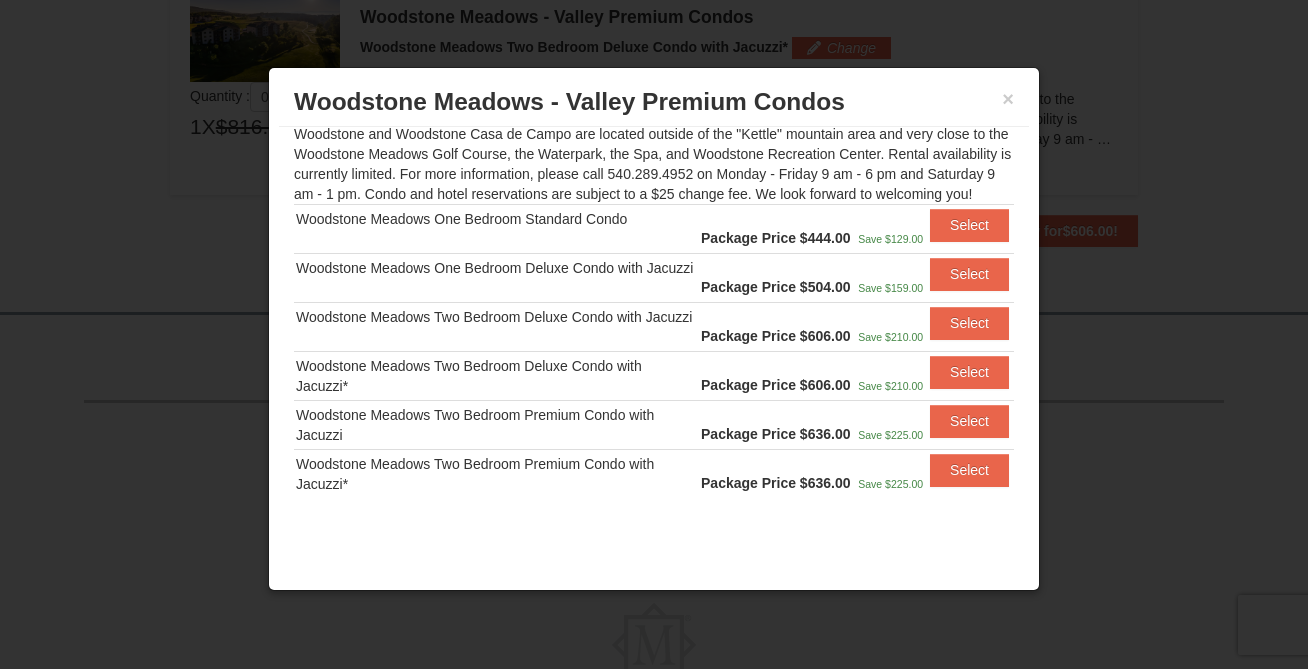 scroll, scrollTop: 202, scrollLeft: 0, axis: vertical 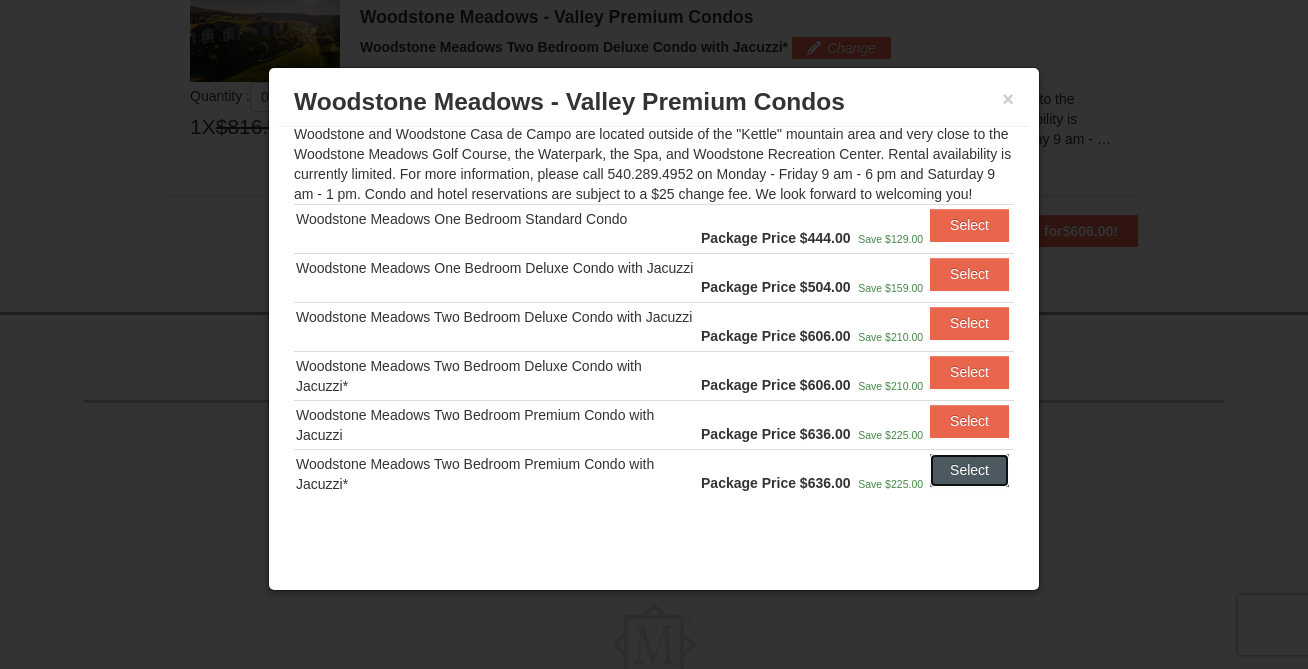 click on "Select" at bounding box center (969, 470) 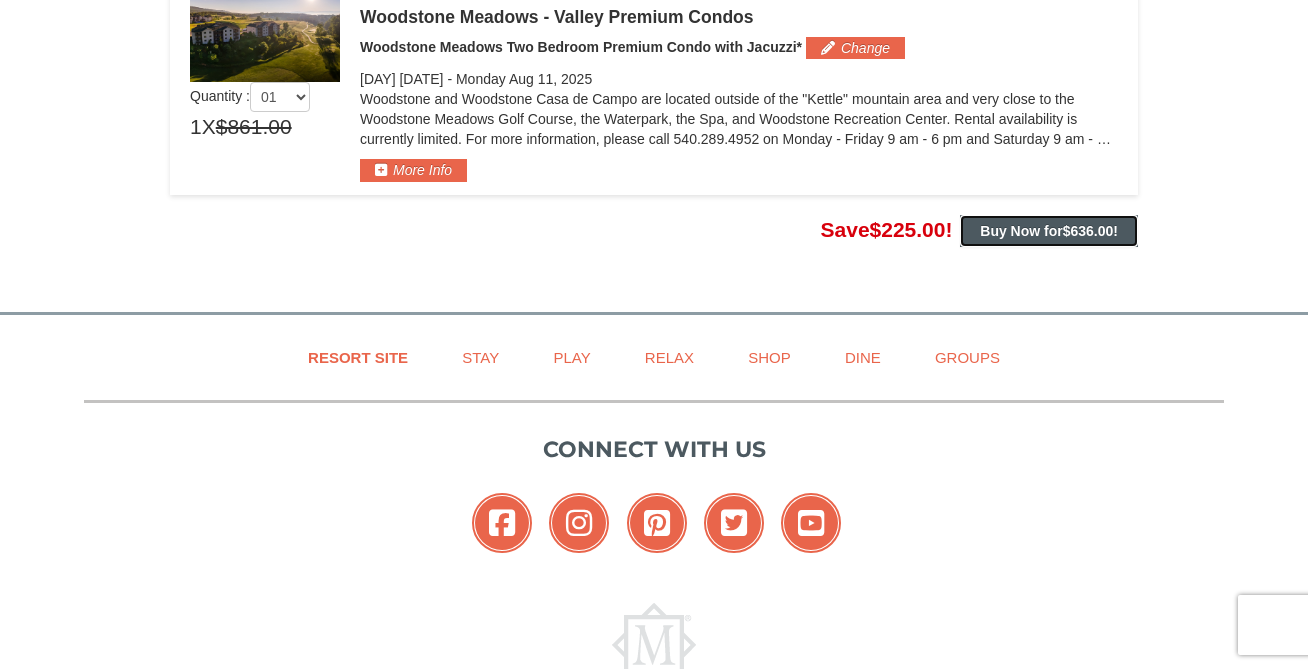 click on "Buy Now for
$636.00 !" at bounding box center (1049, 231) 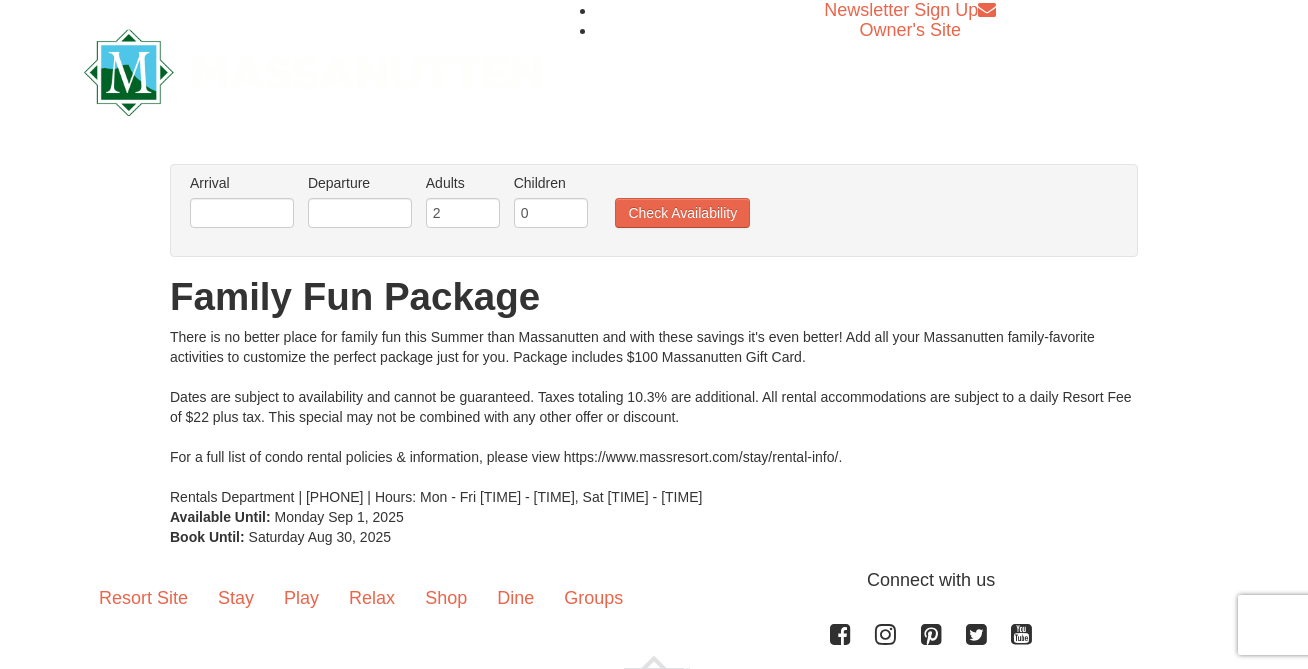 scroll, scrollTop: 0, scrollLeft: 0, axis: both 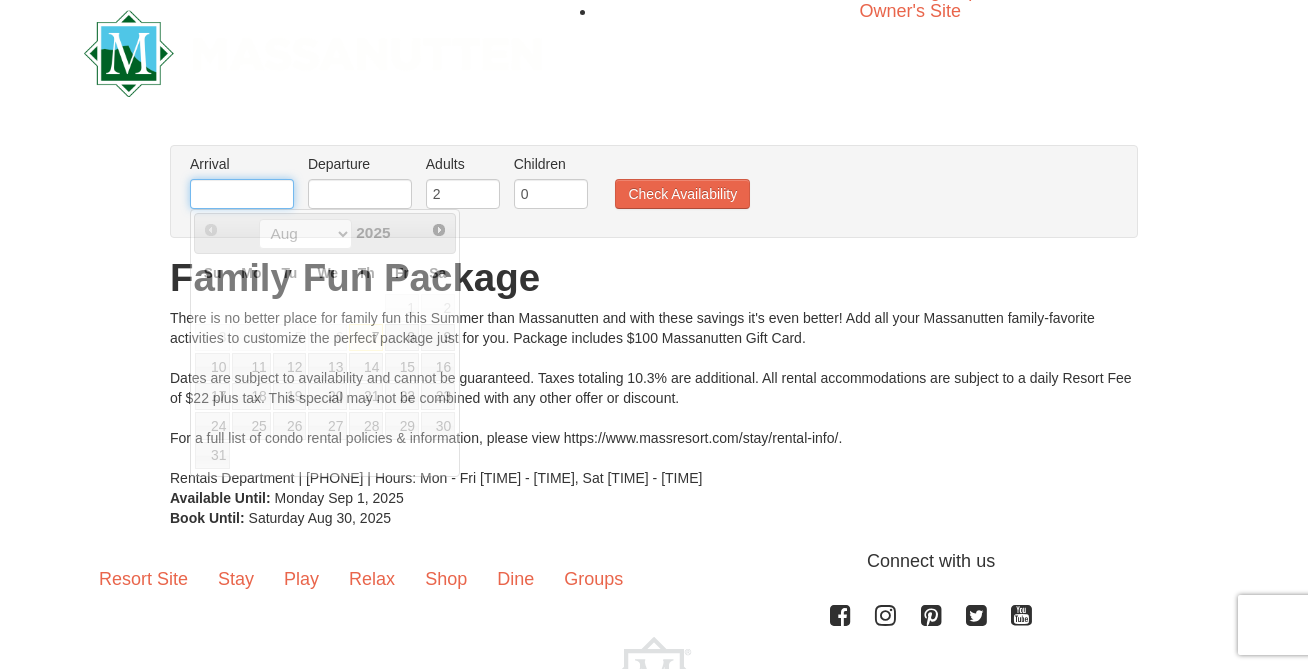 click at bounding box center [242, 194] 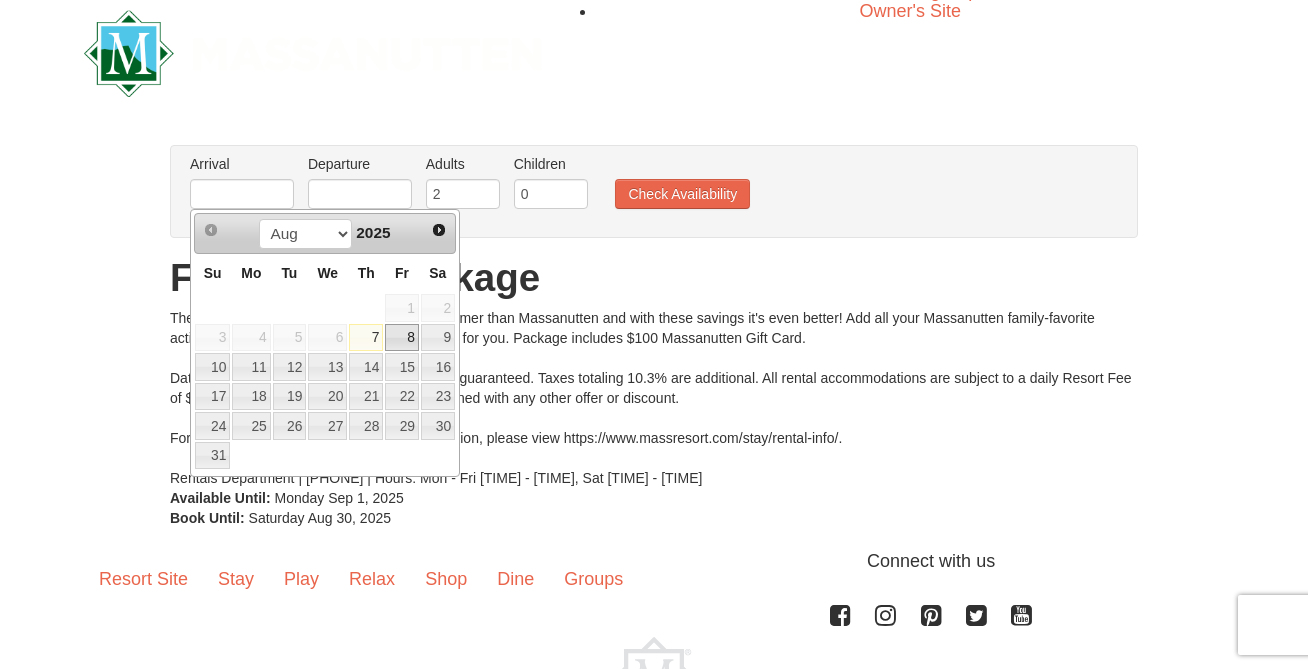 click on "8" at bounding box center [402, 338] 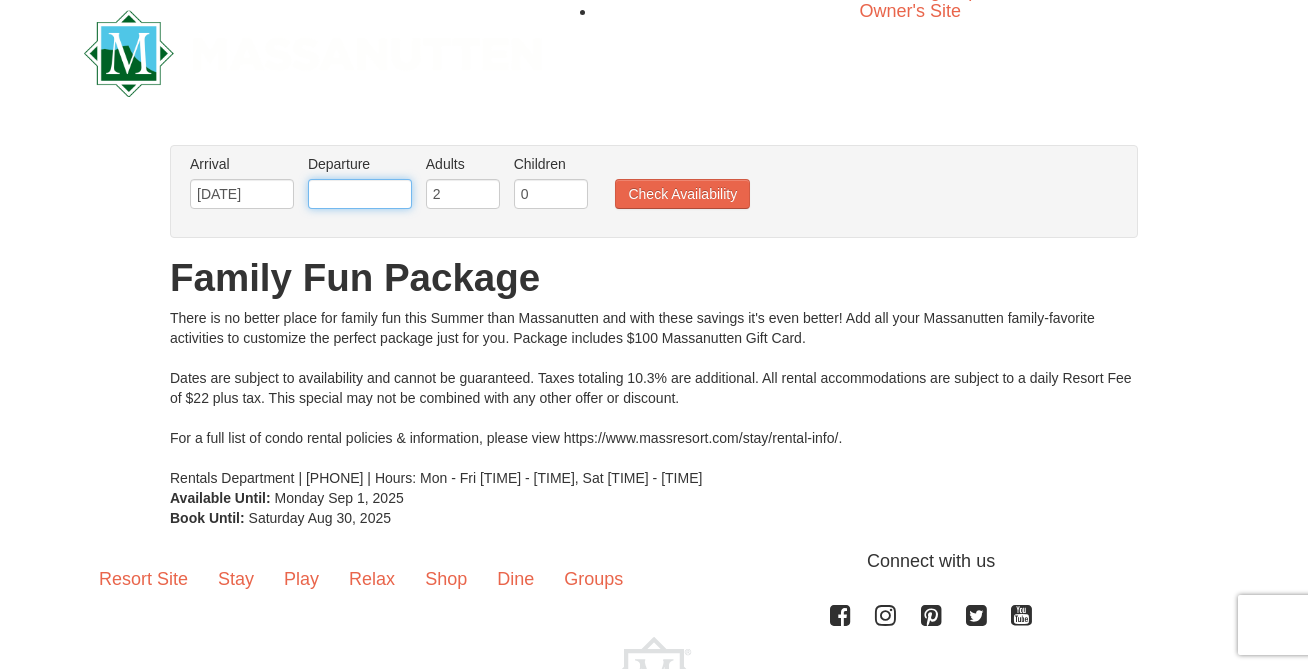 click at bounding box center (360, 194) 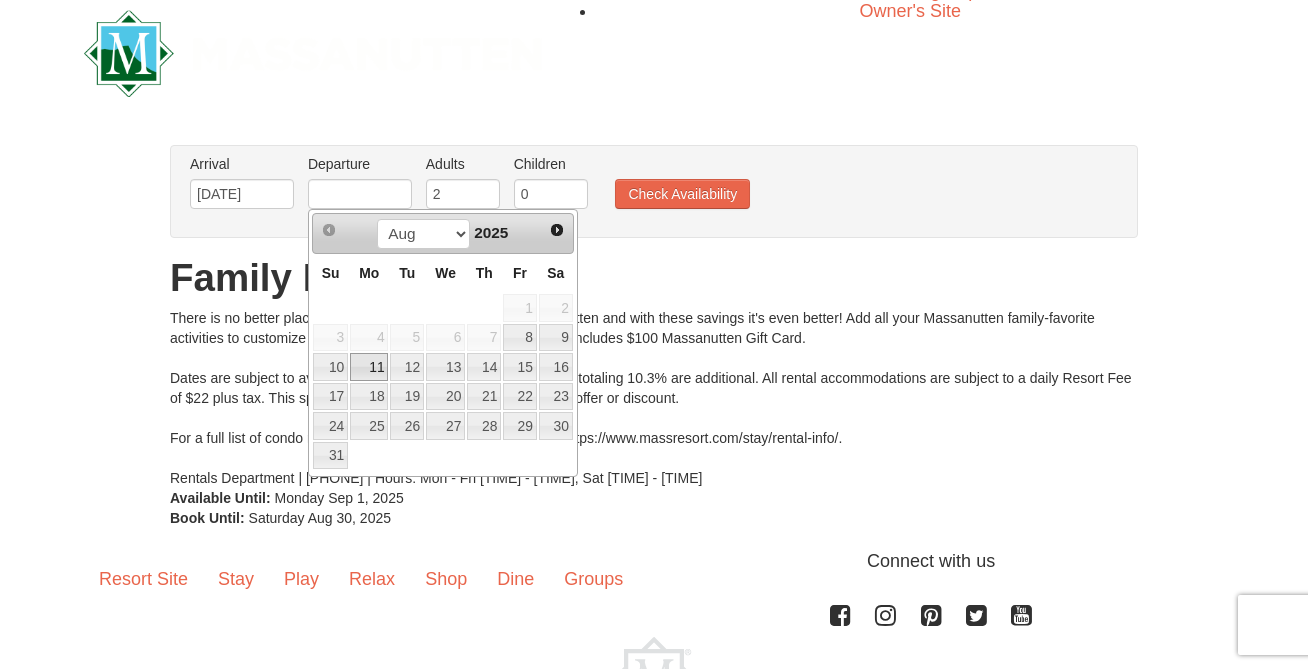 click on "11" at bounding box center [369, 367] 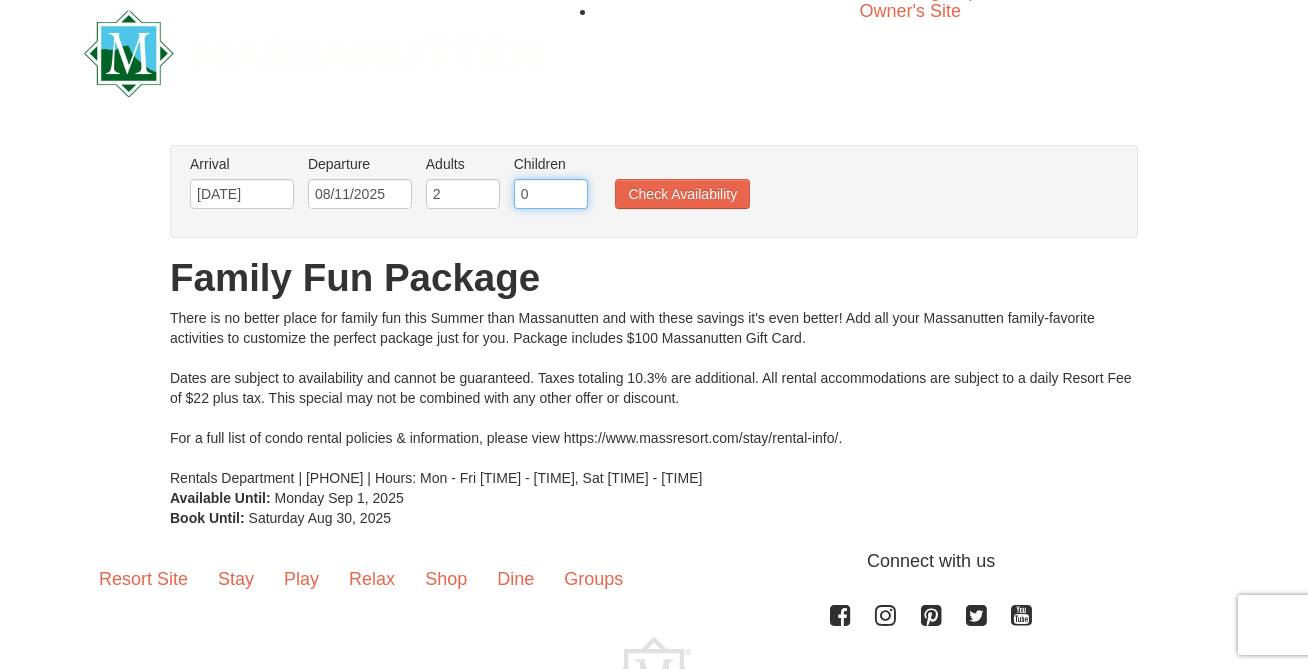 click on "0" at bounding box center [551, 194] 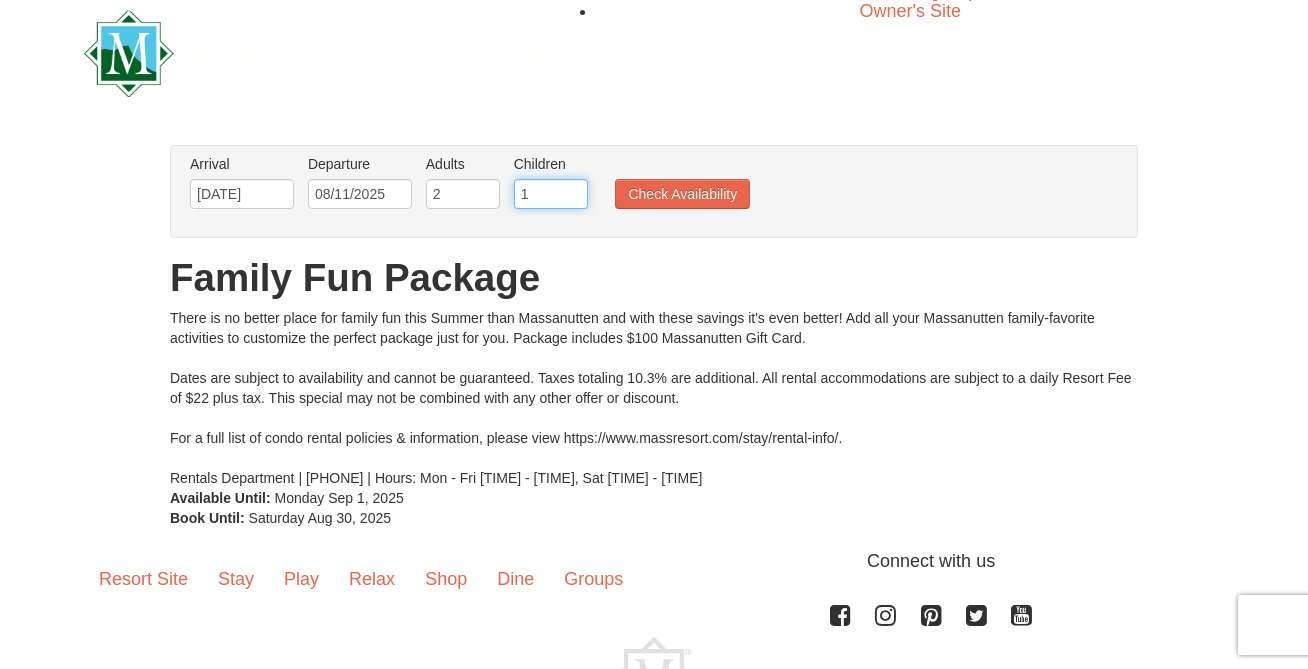 click on "1" at bounding box center (551, 194) 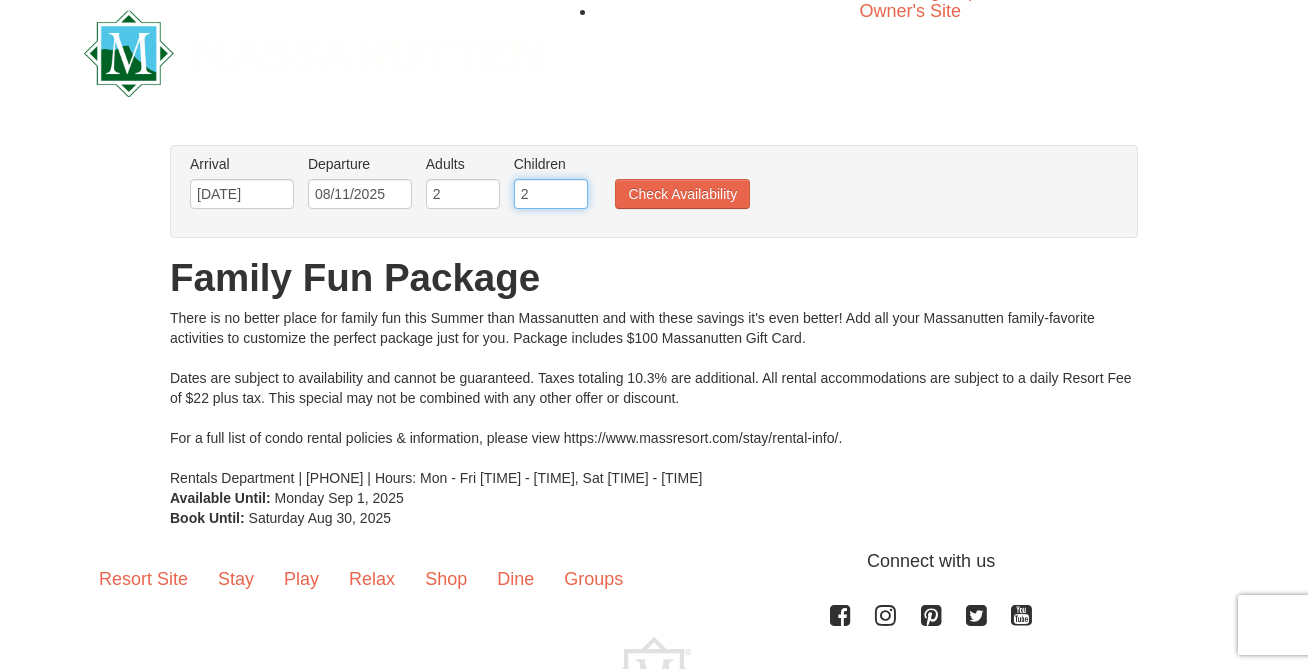 type on "2" 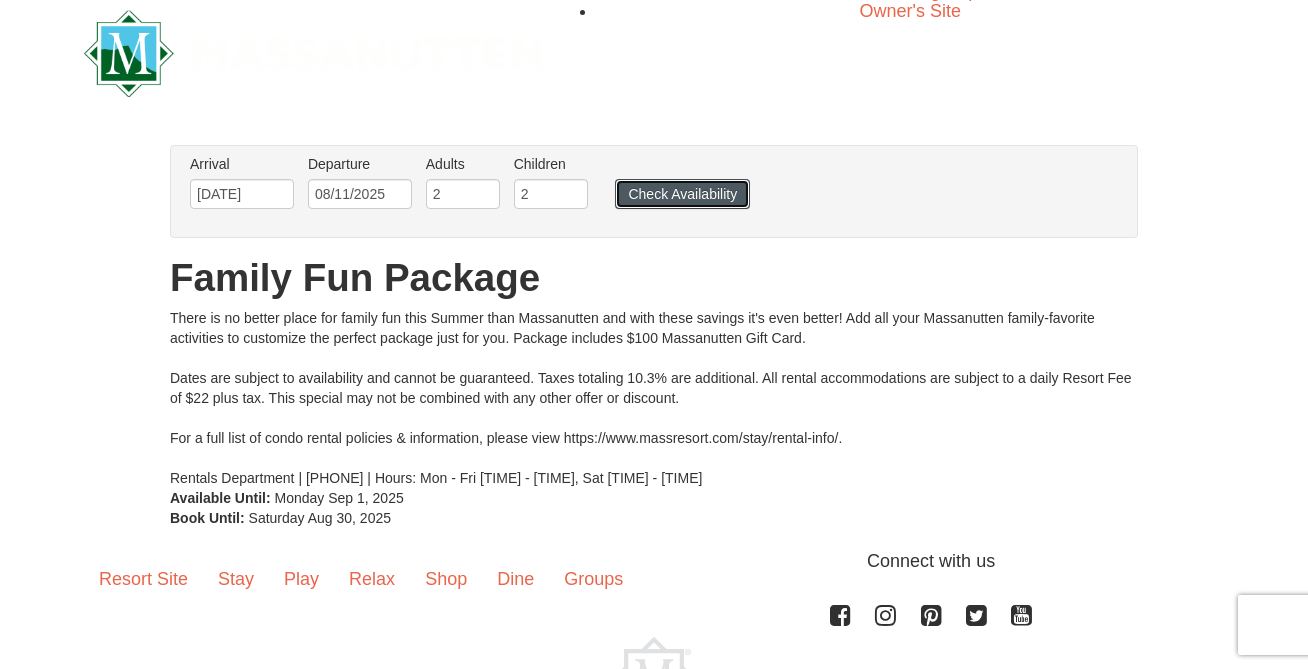 click on "Check Availability" at bounding box center [682, 194] 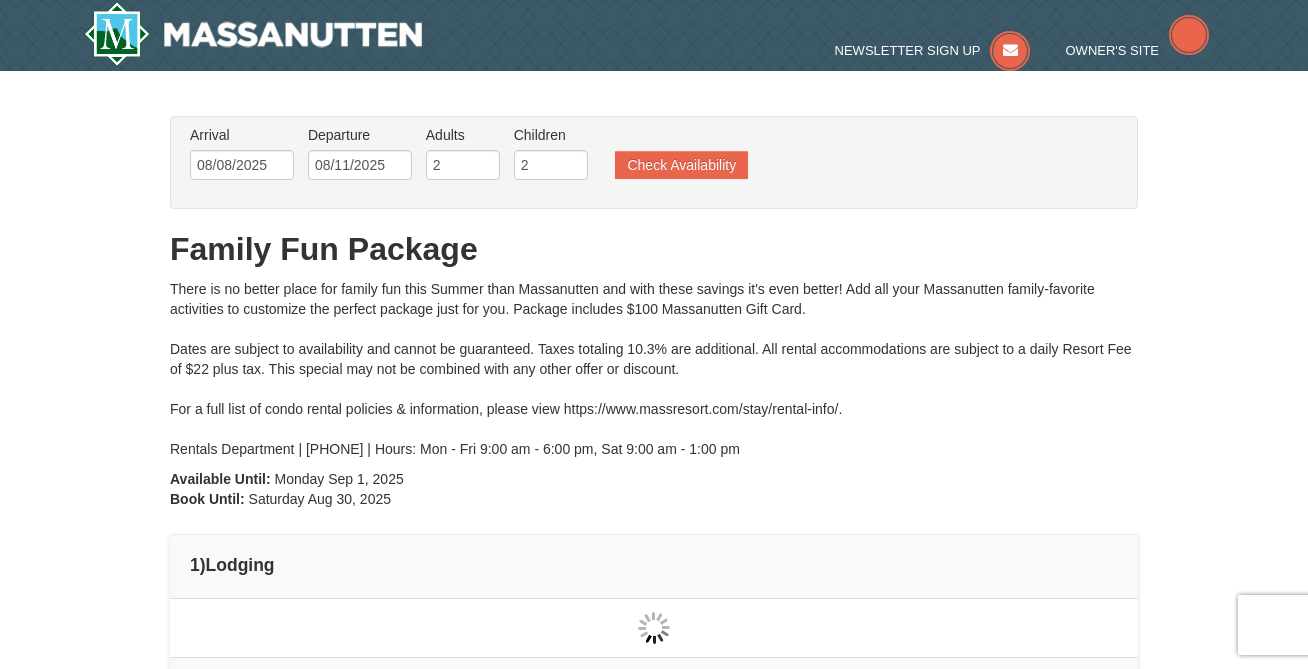 scroll, scrollTop: 0, scrollLeft: 0, axis: both 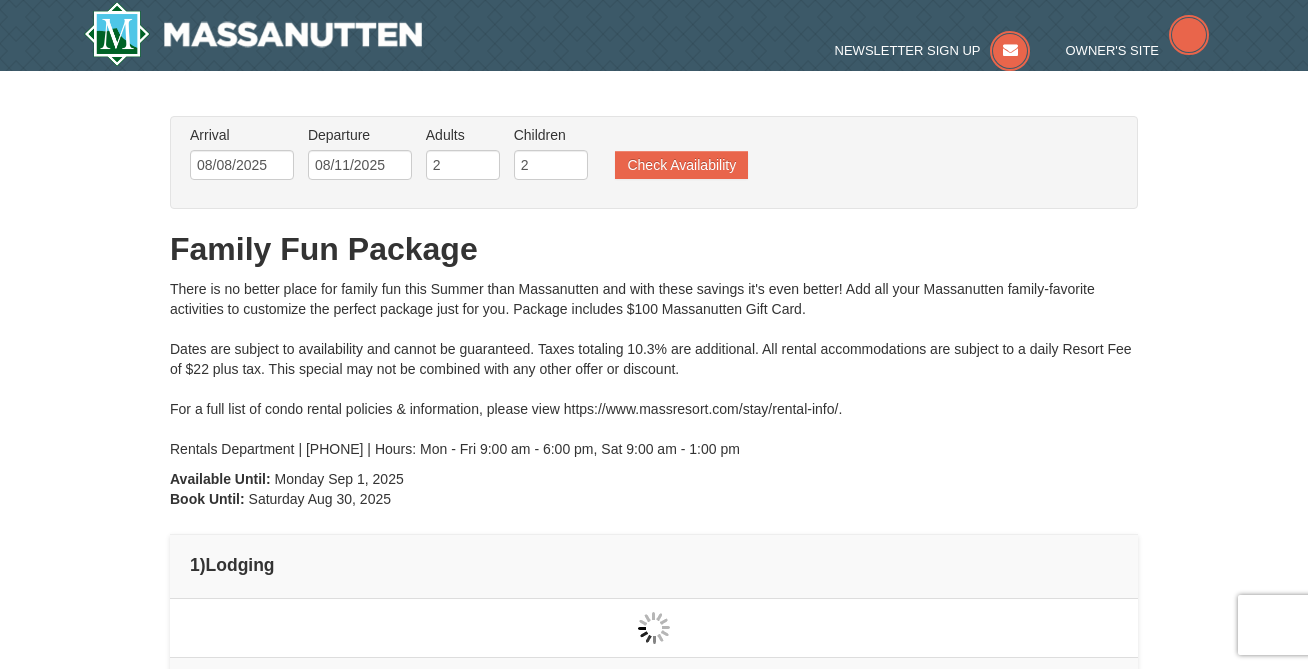 type on "08/08/2025" 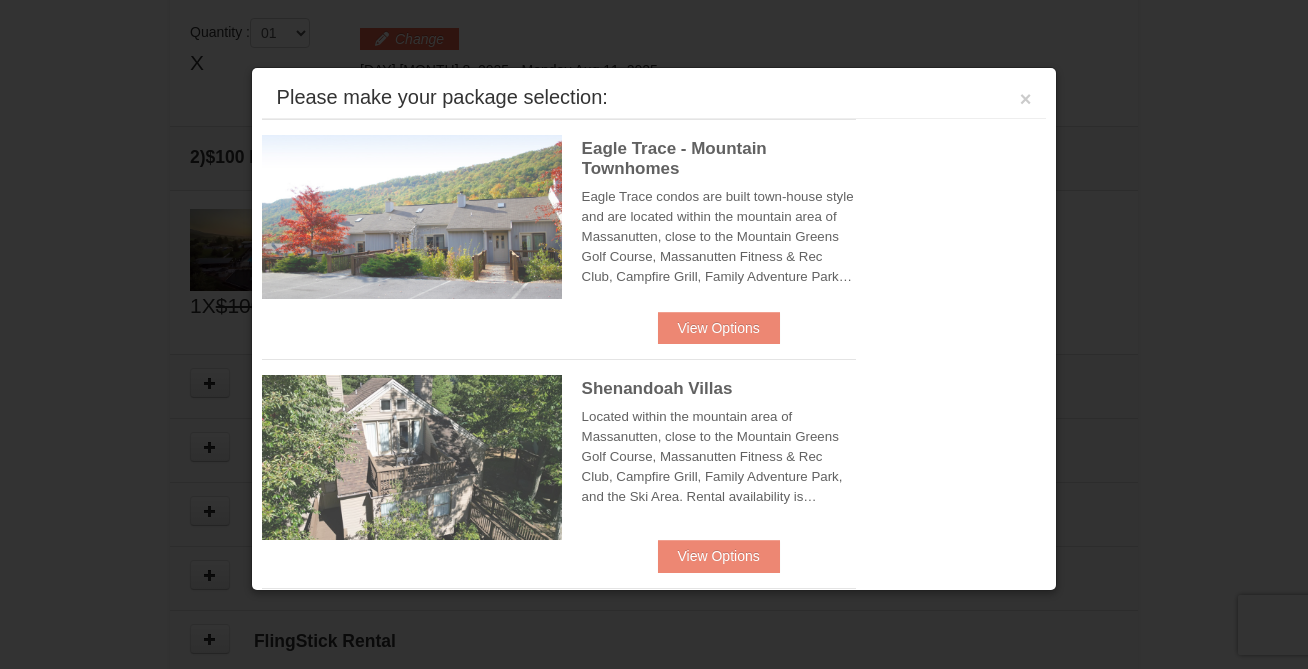scroll, scrollTop: 611, scrollLeft: 0, axis: vertical 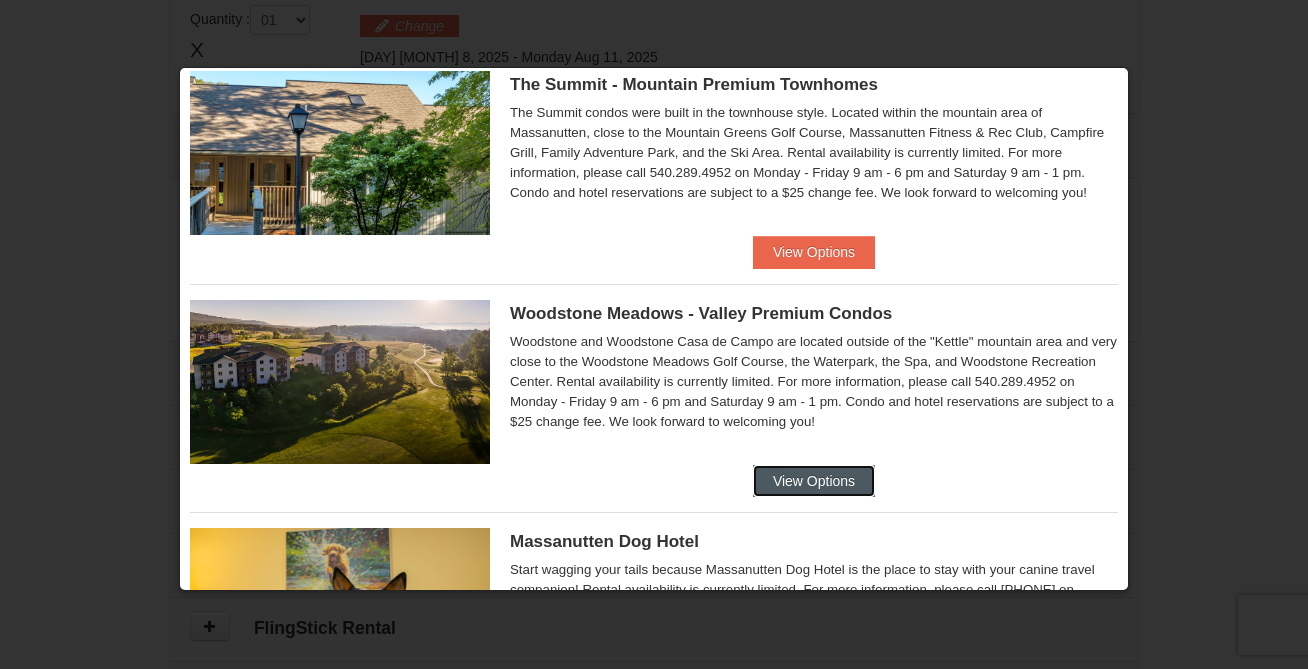 click on "View Options" at bounding box center [814, 481] 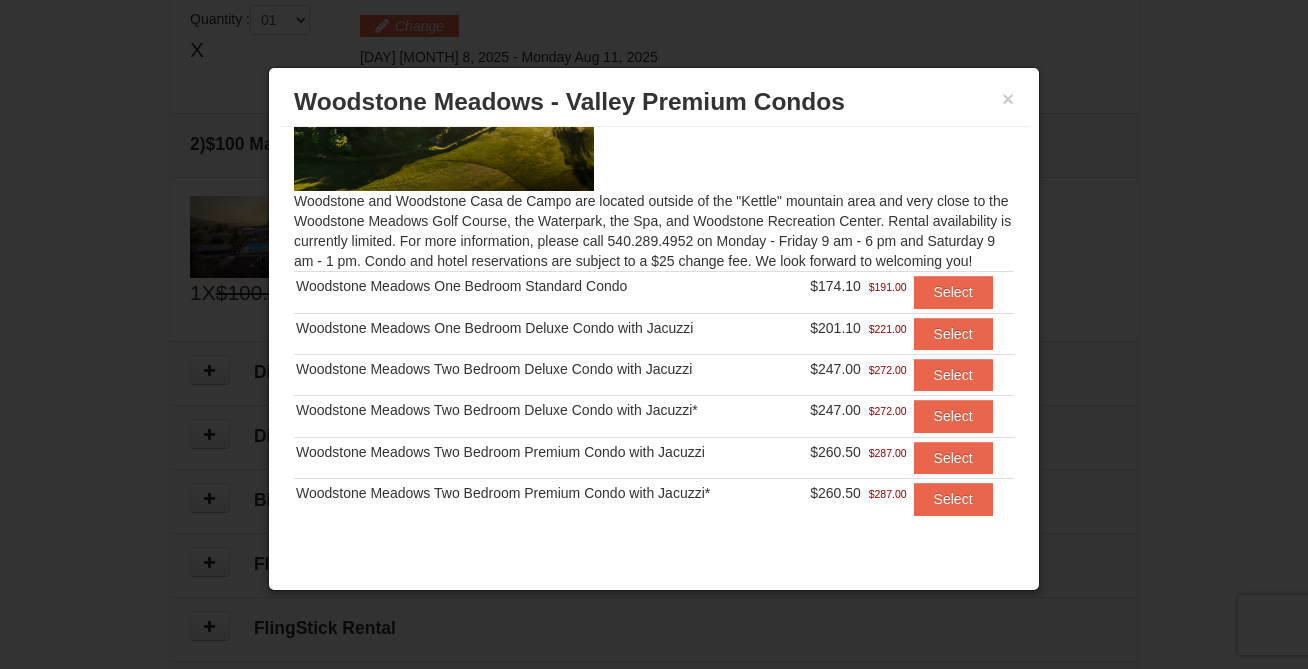 scroll, scrollTop: 156, scrollLeft: 0, axis: vertical 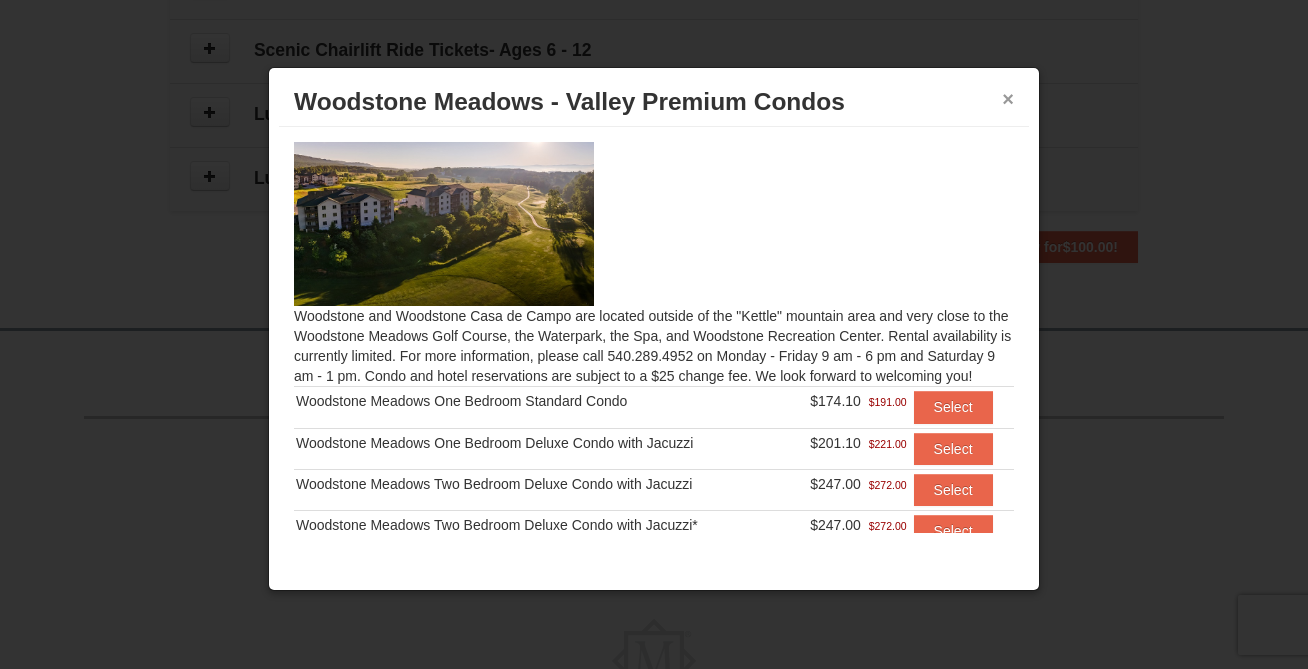 click on "×" at bounding box center [1008, 99] 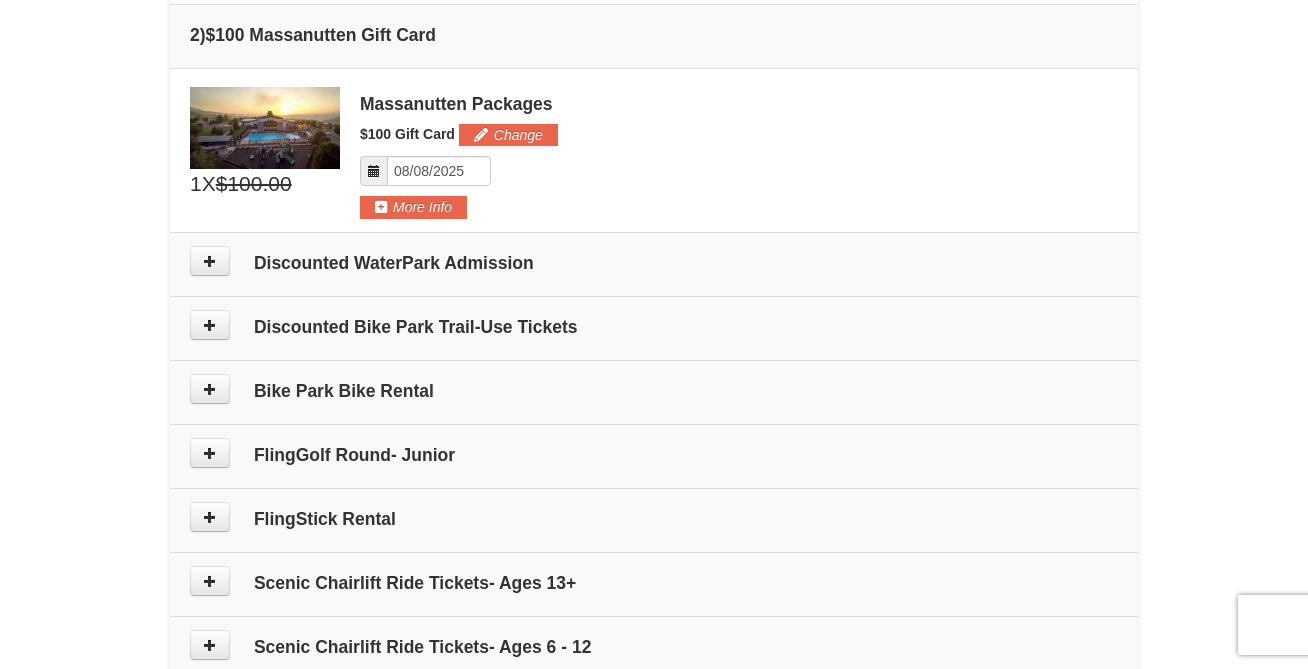 scroll, scrollTop: 692, scrollLeft: 0, axis: vertical 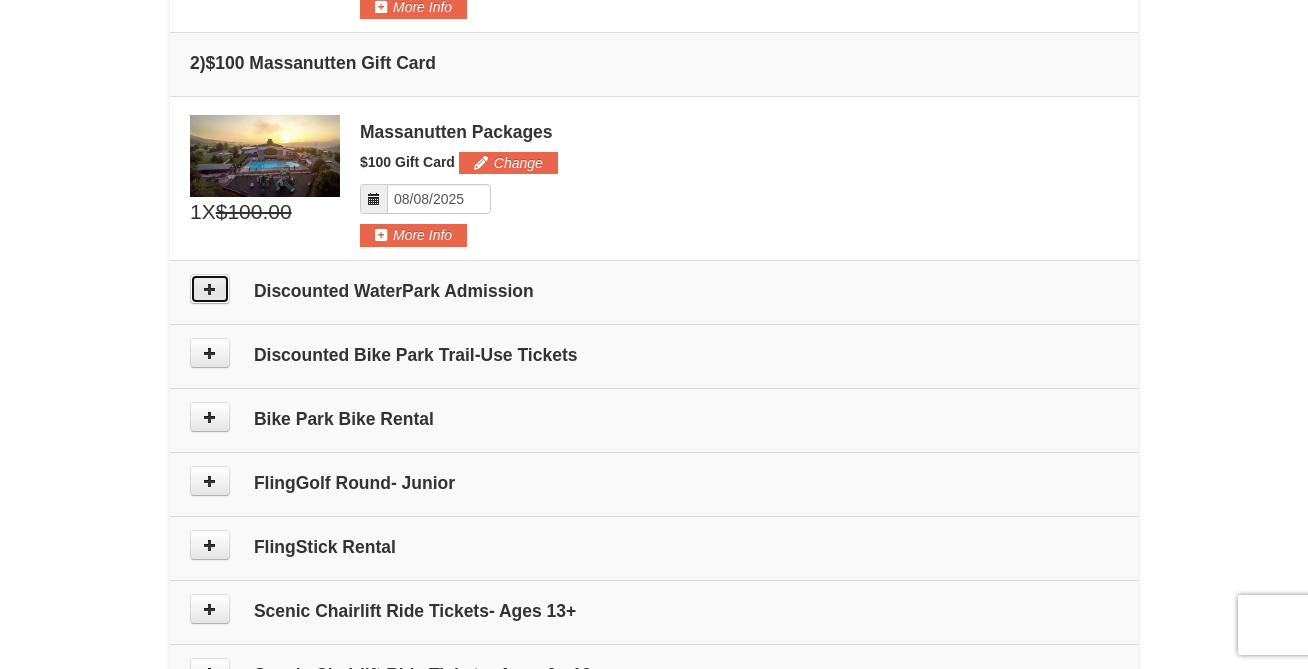 click at bounding box center [210, 289] 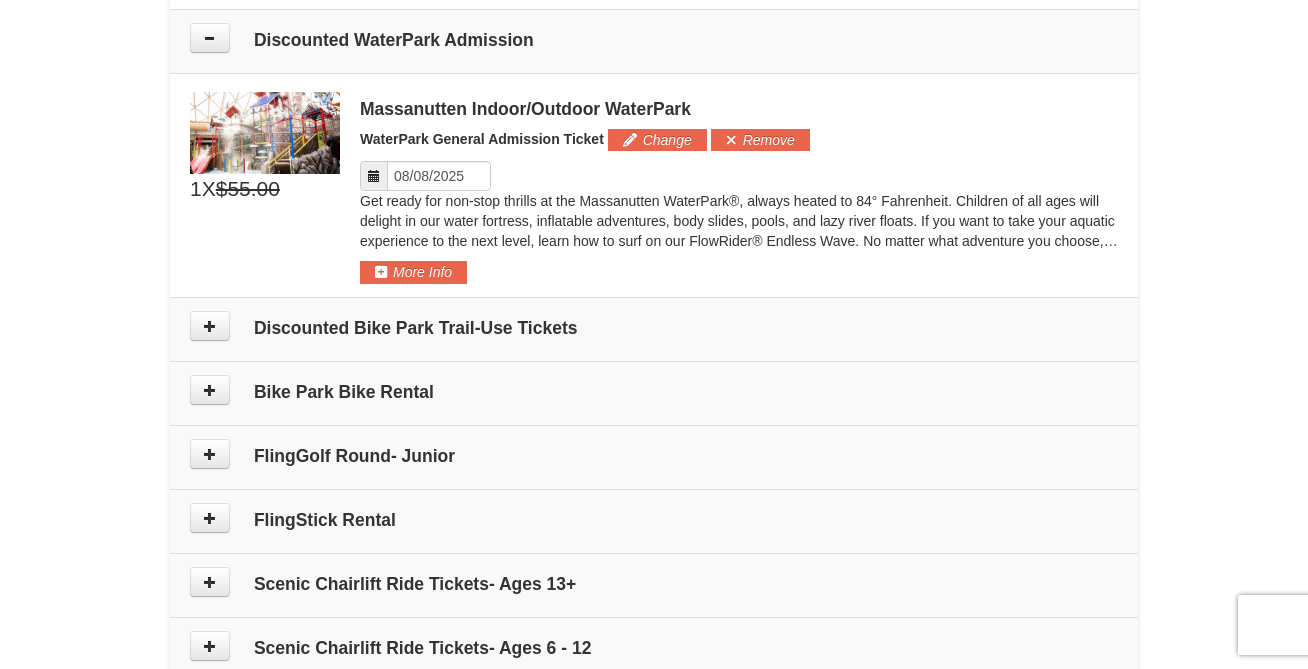 scroll, scrollTop: 952, scrollLeft: 0, axis: vertical 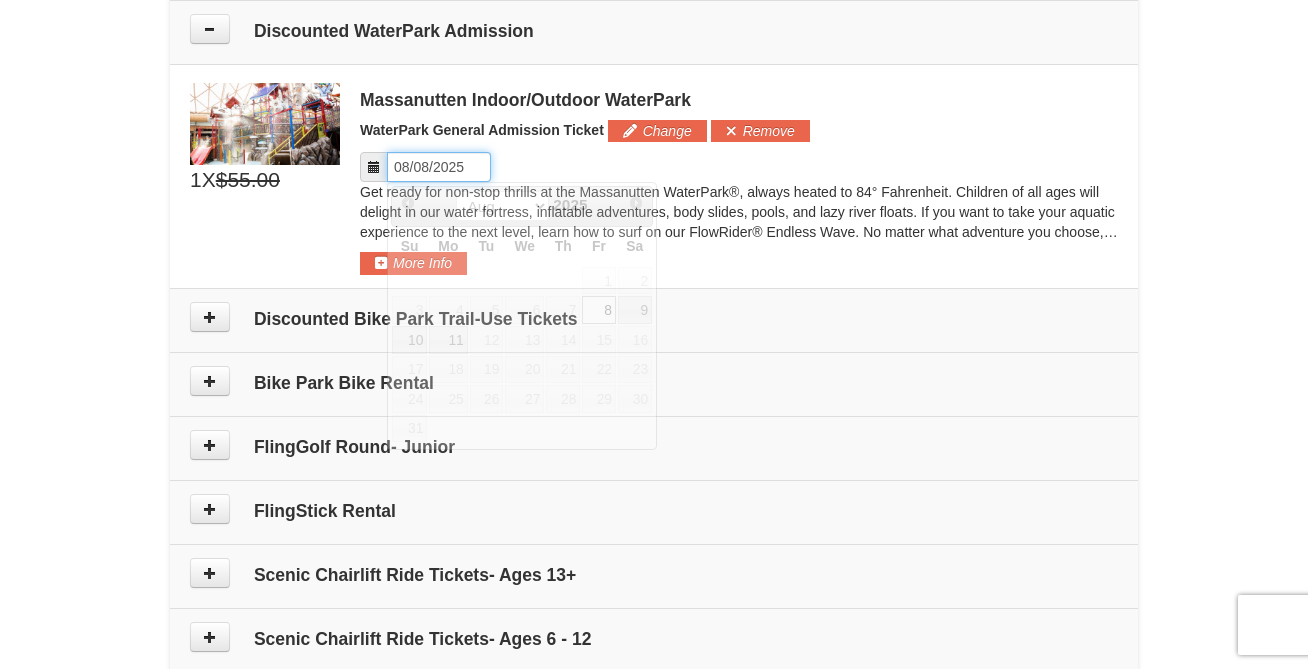 click on "Please format dates MM/DD/YYYY" at bounding box center [439, 167] 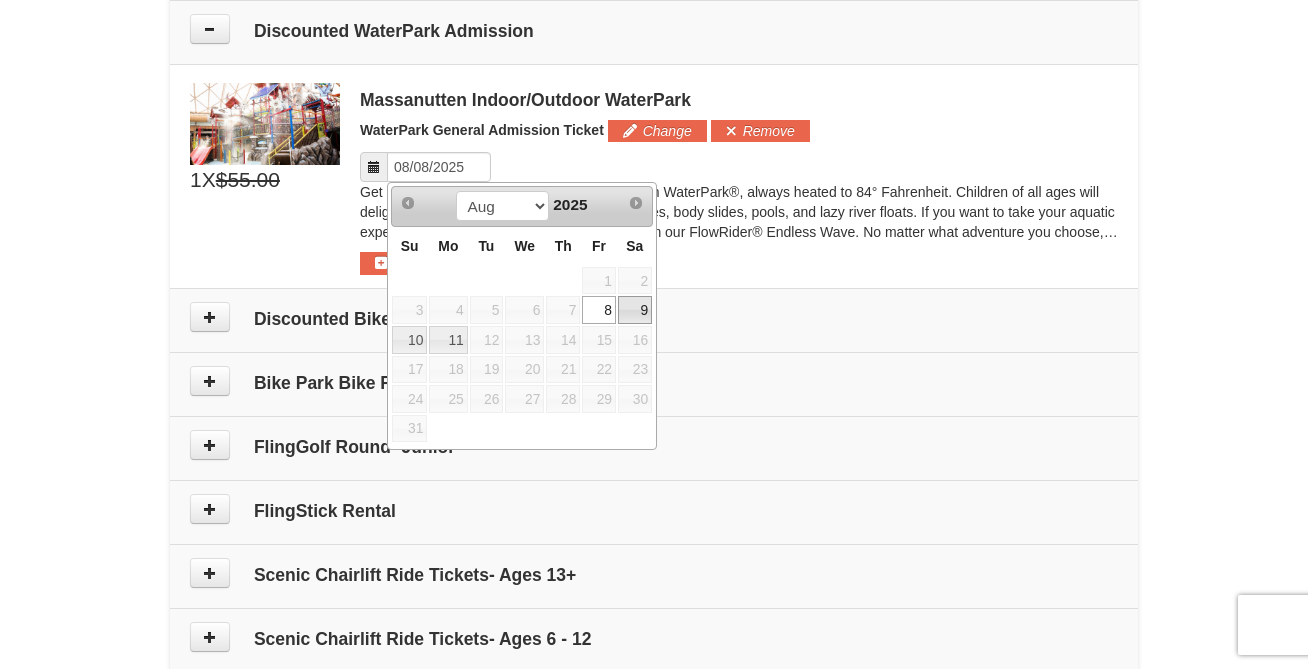 click on "9" at bounding box center (635, 310) 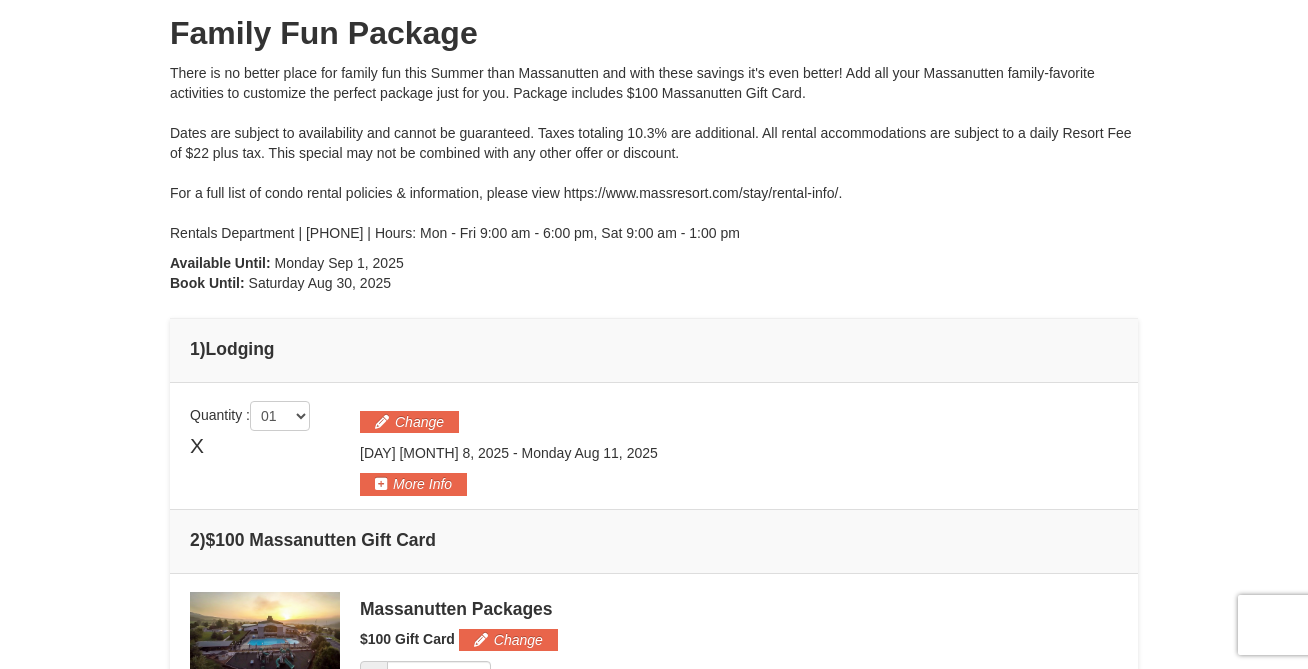 scroll, scrollTop: 206, scrollLeft: 0, axis: vertical 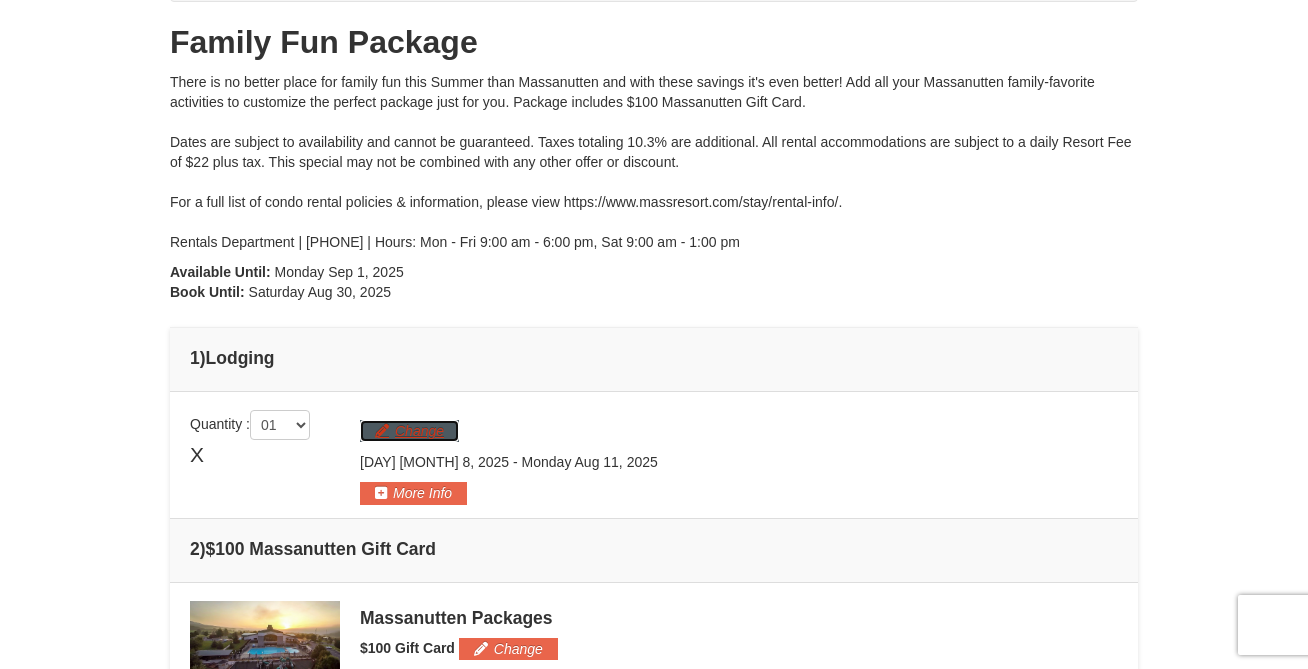 click on "Change" at bounding box center (409, 431) 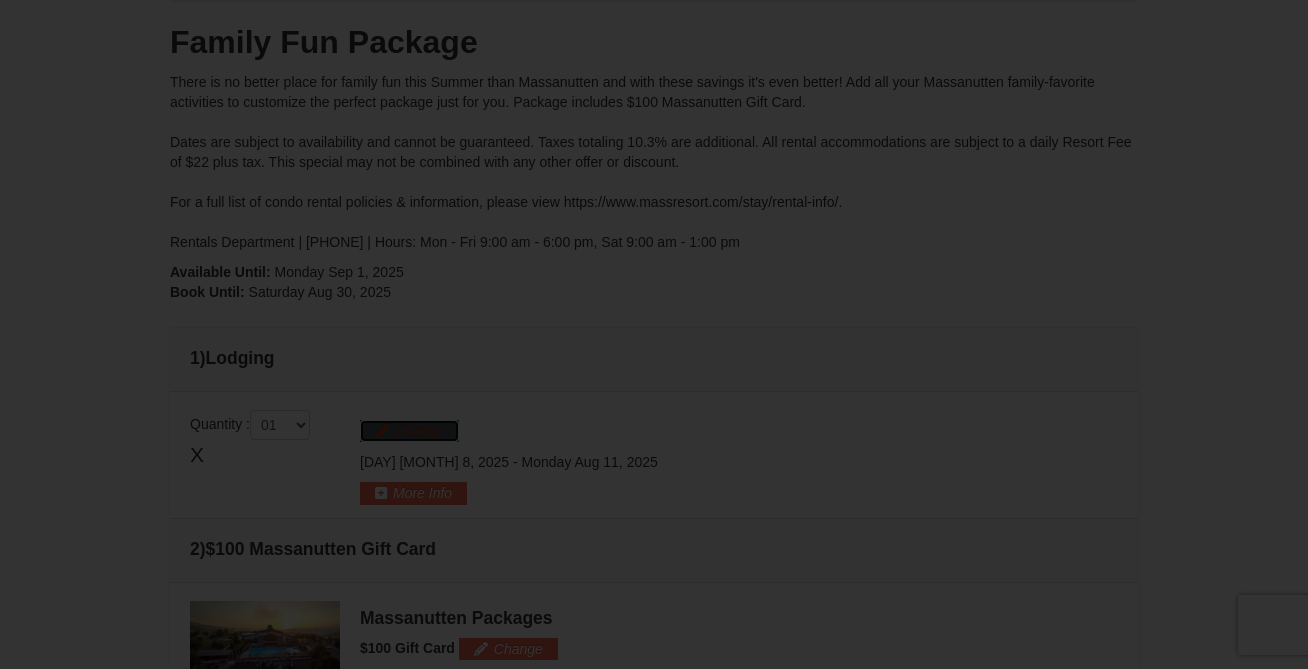 scroll, scrollTop: 288, scrollLeft: 0, axis: vertical 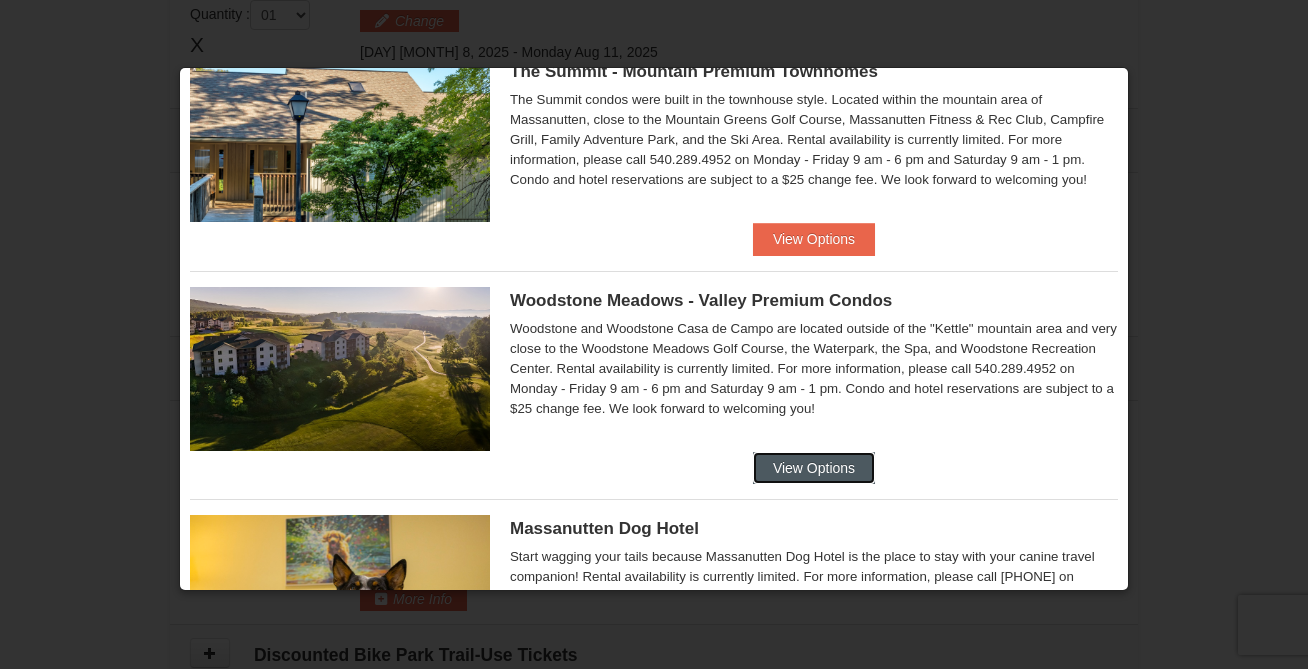 click on "View Options" at bounding box center (814, 468) 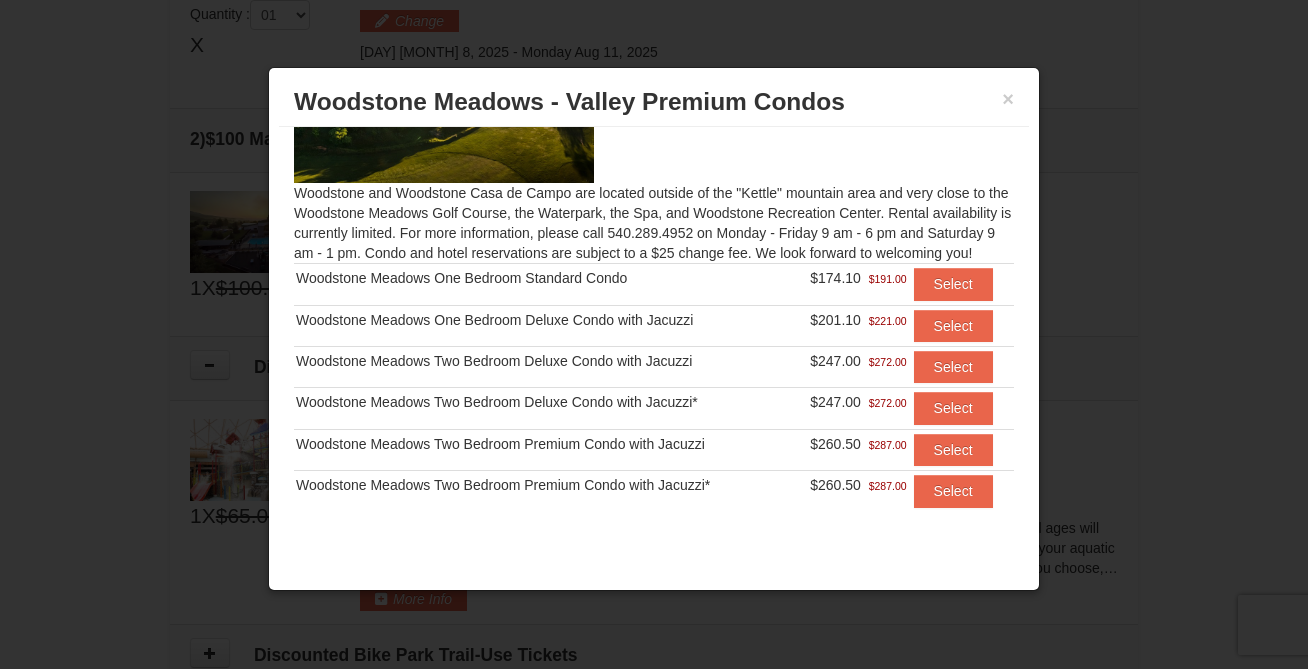 scroll, scrollTop: 156, scrollLeft: 0, axis: vertical 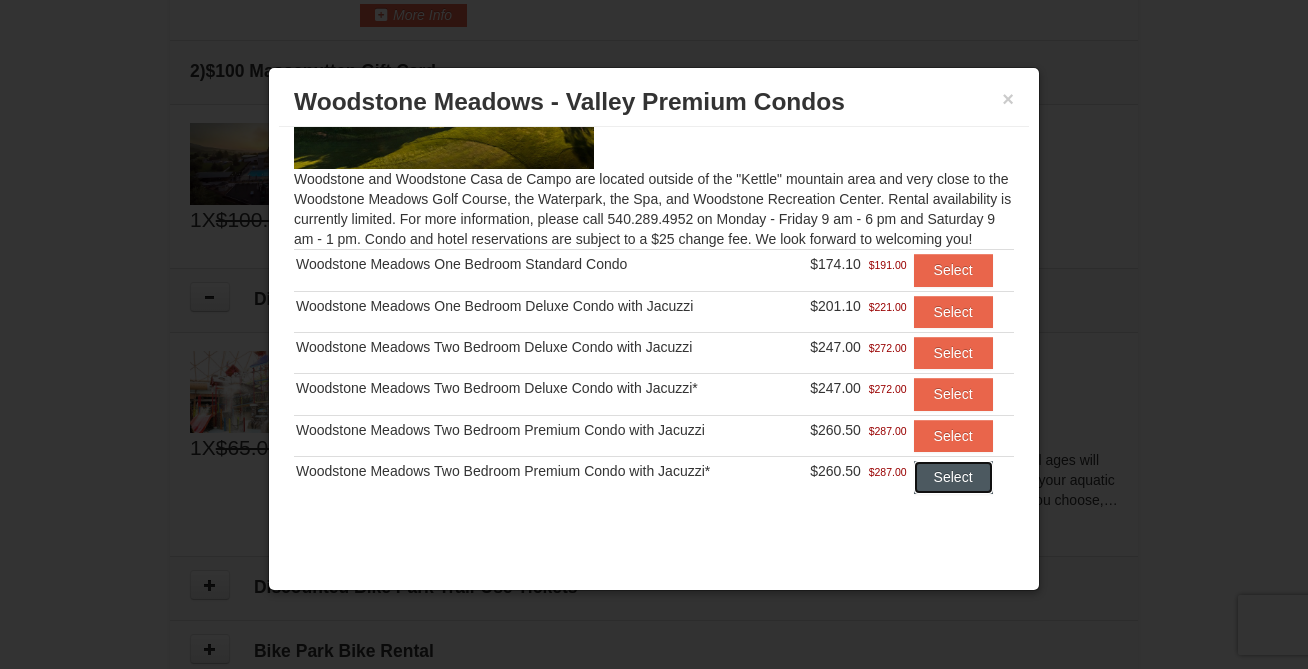 click on "Select" at bounding box center [953, 477] 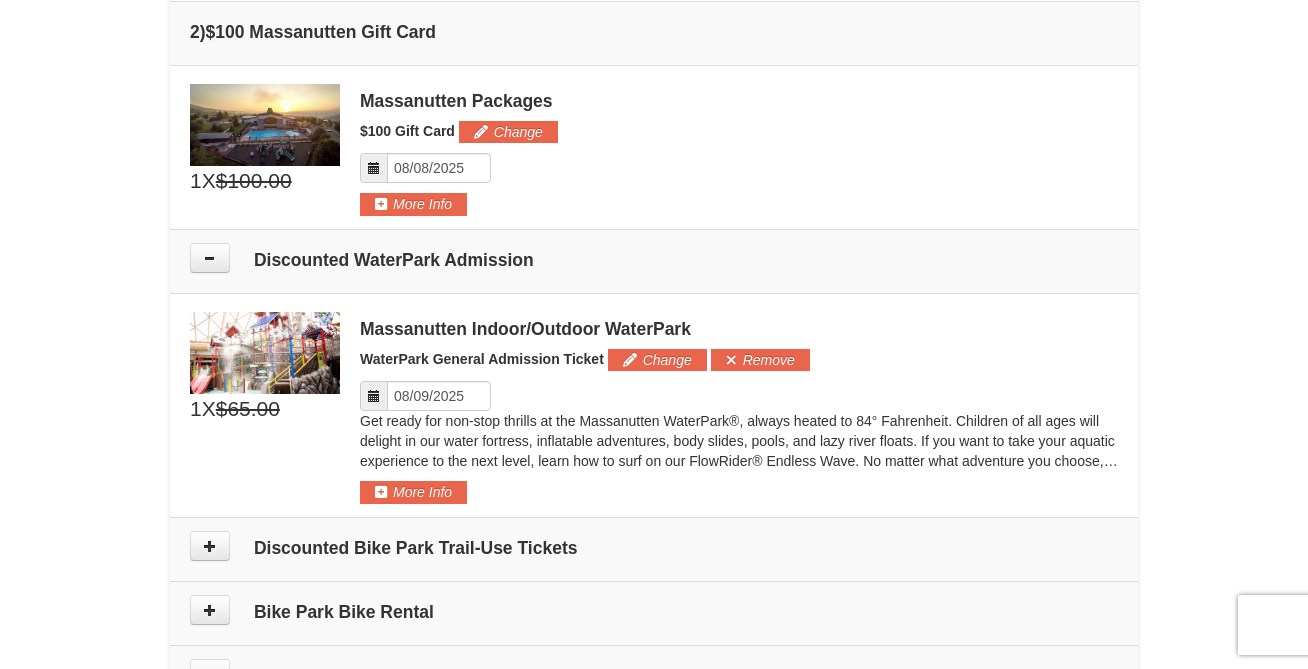 scroll, scrollTop: 848, scrollLeft: 0, axis: vertical 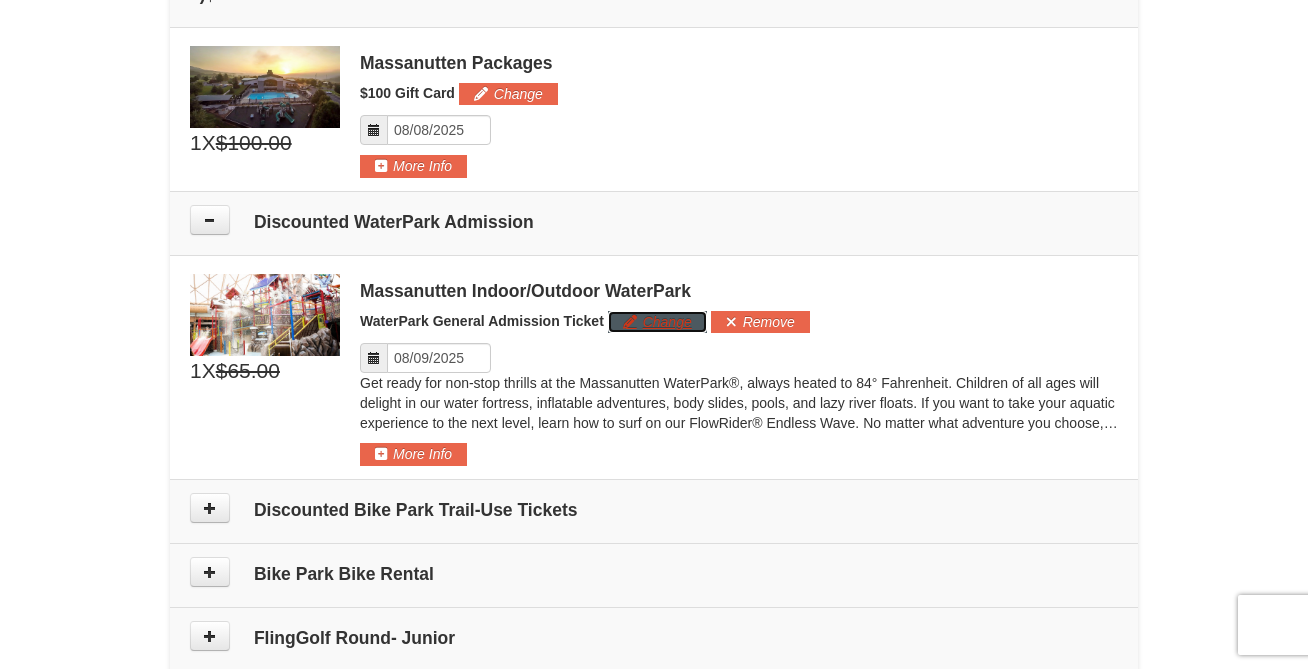 click on "Change" at bounding box center (657, 322) 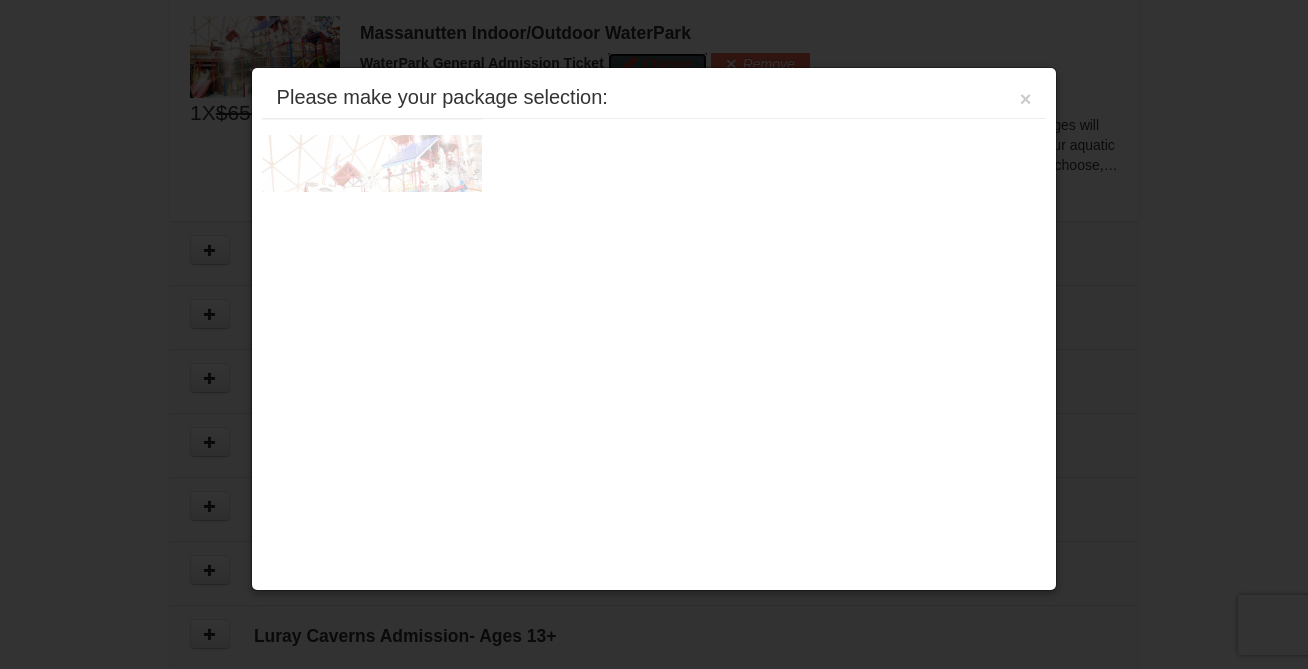 scroll, scrollTop: 1122, scrollLeft: 0, axis: vertical 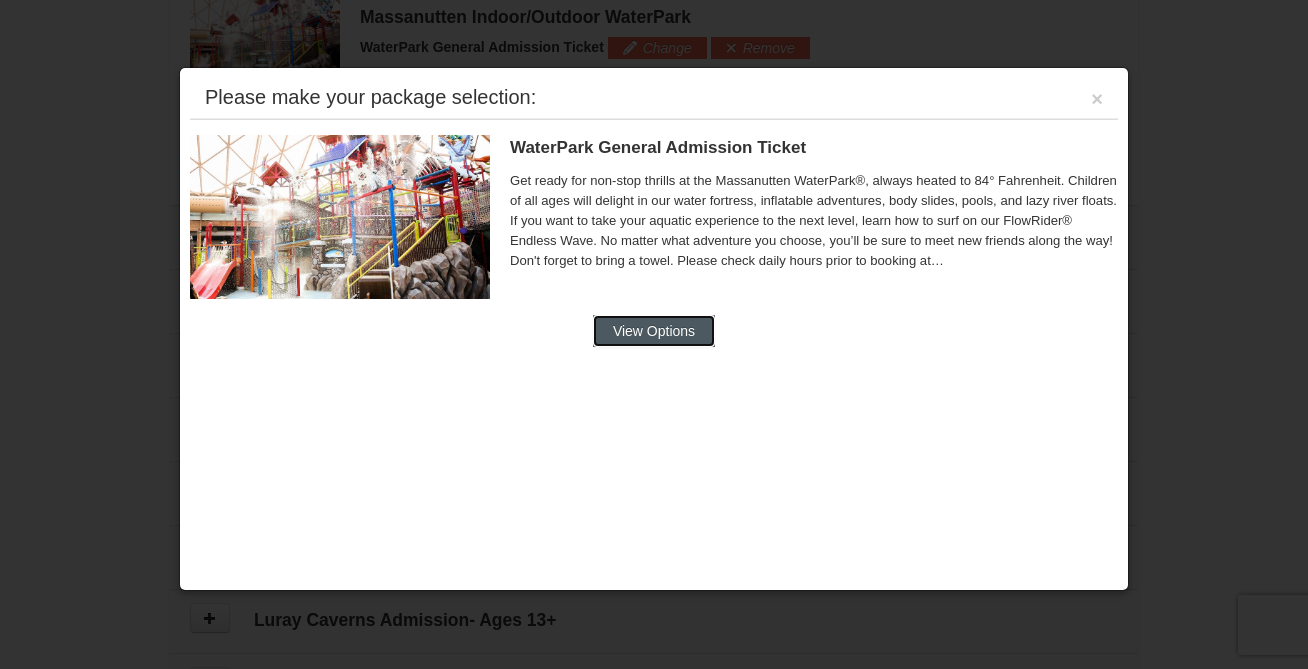 click on "View Options" at bounding box center (654, 331) 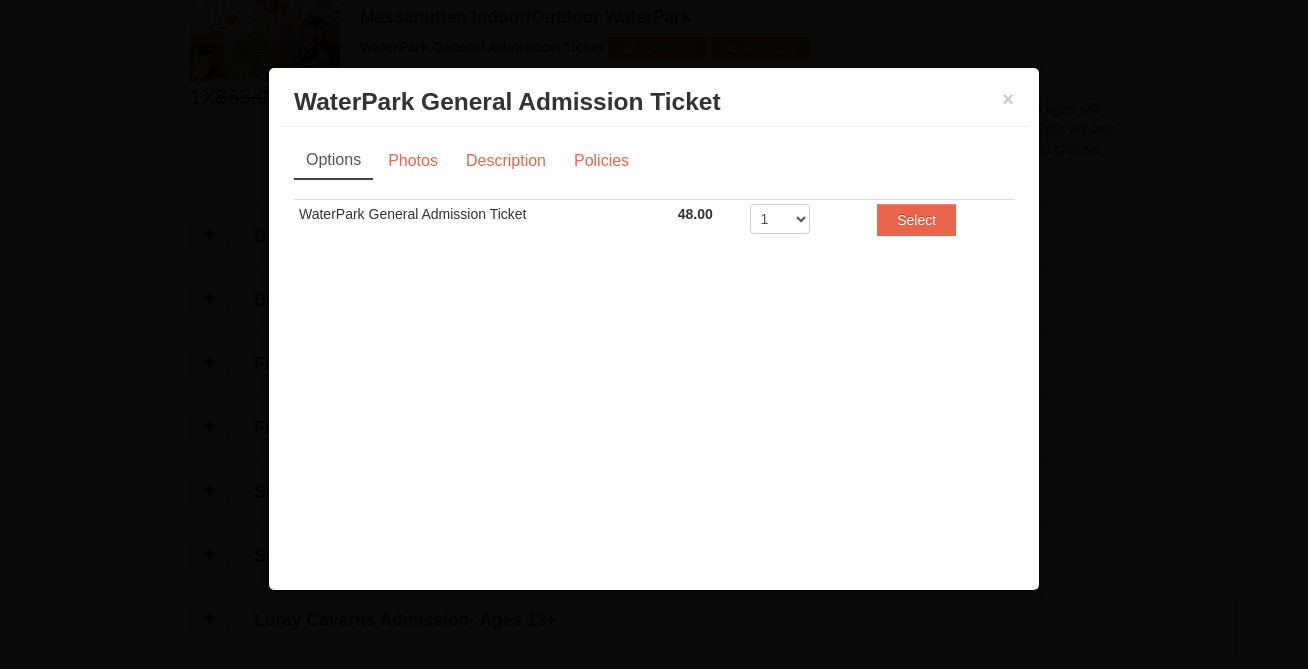 scroll, scrollTop: 0, scrollLeft: 0, axis: both 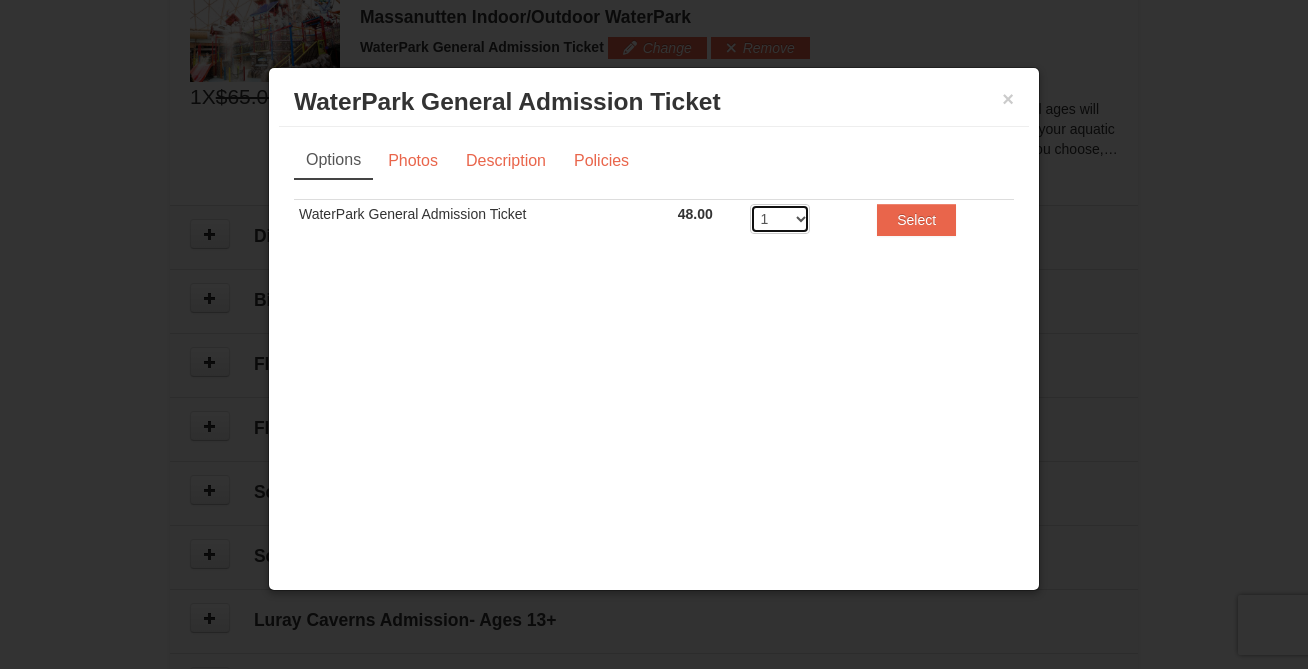click on "1 2 3 4 5 6 7 8" at bounding box center [780, 219] 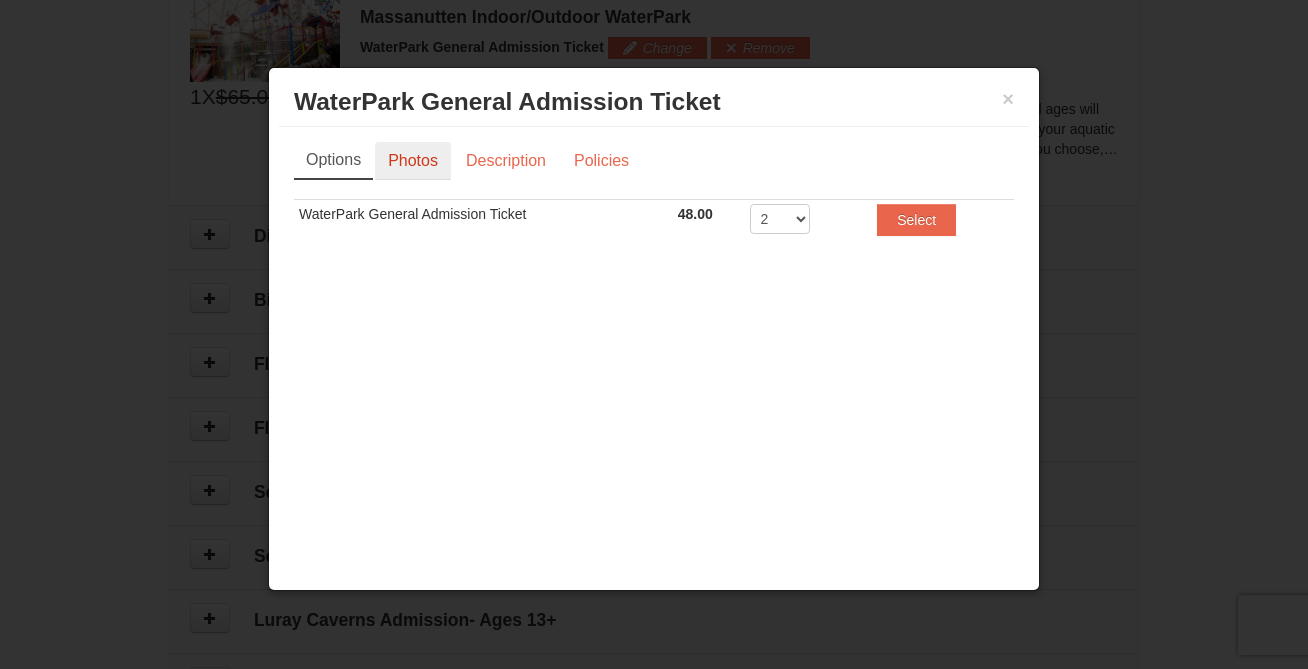 click on "Photos" at bounding box center (413, 161) 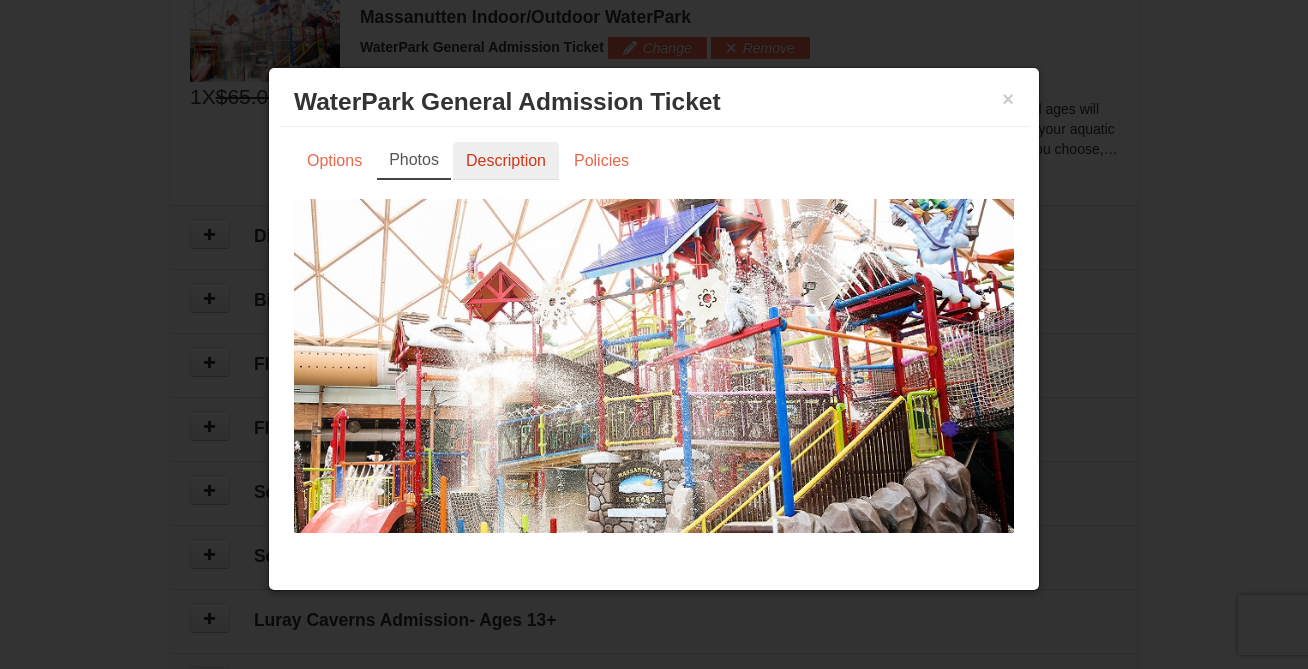 click on "Description" at bounding box center (506, 161) 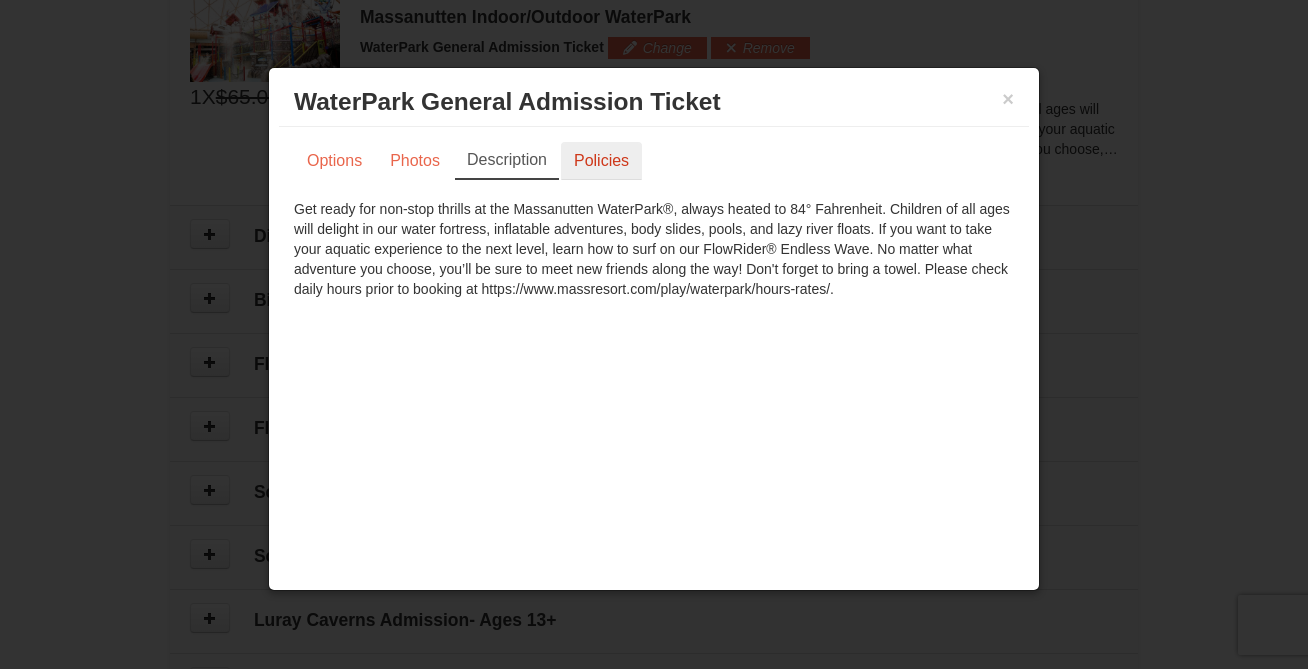 click on "Policies" at bounding box center [601, 161] 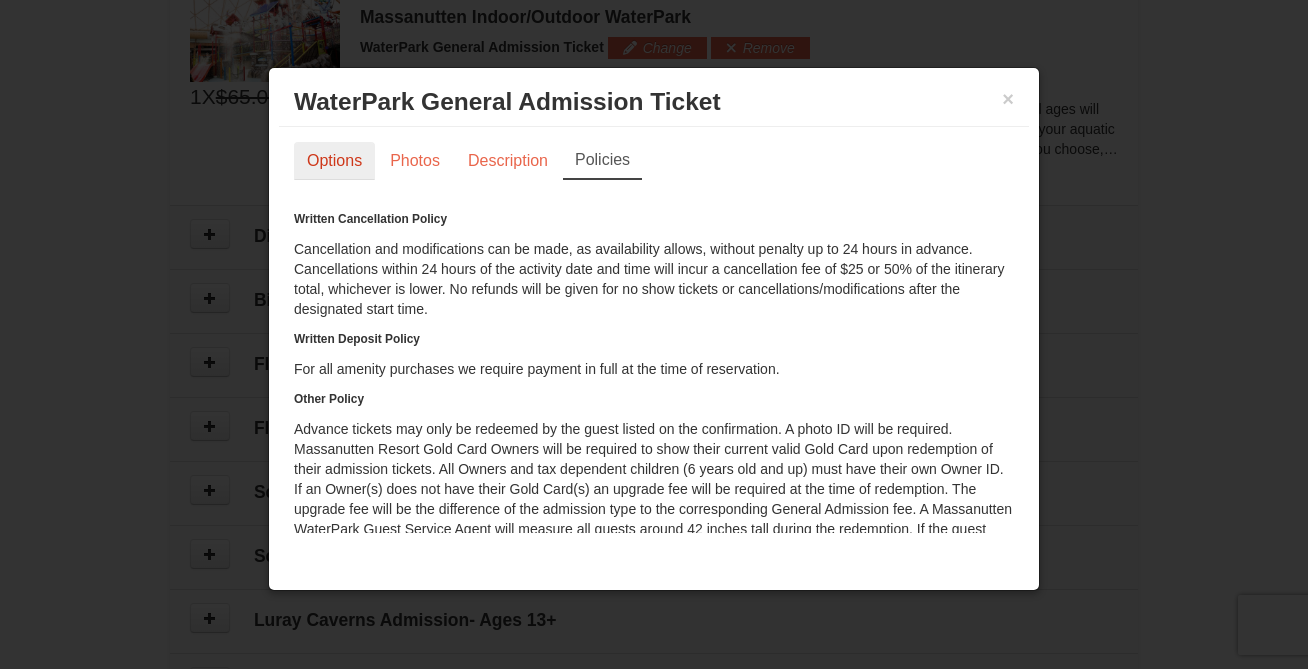 click on "Options" at bounding box center (334, 161) 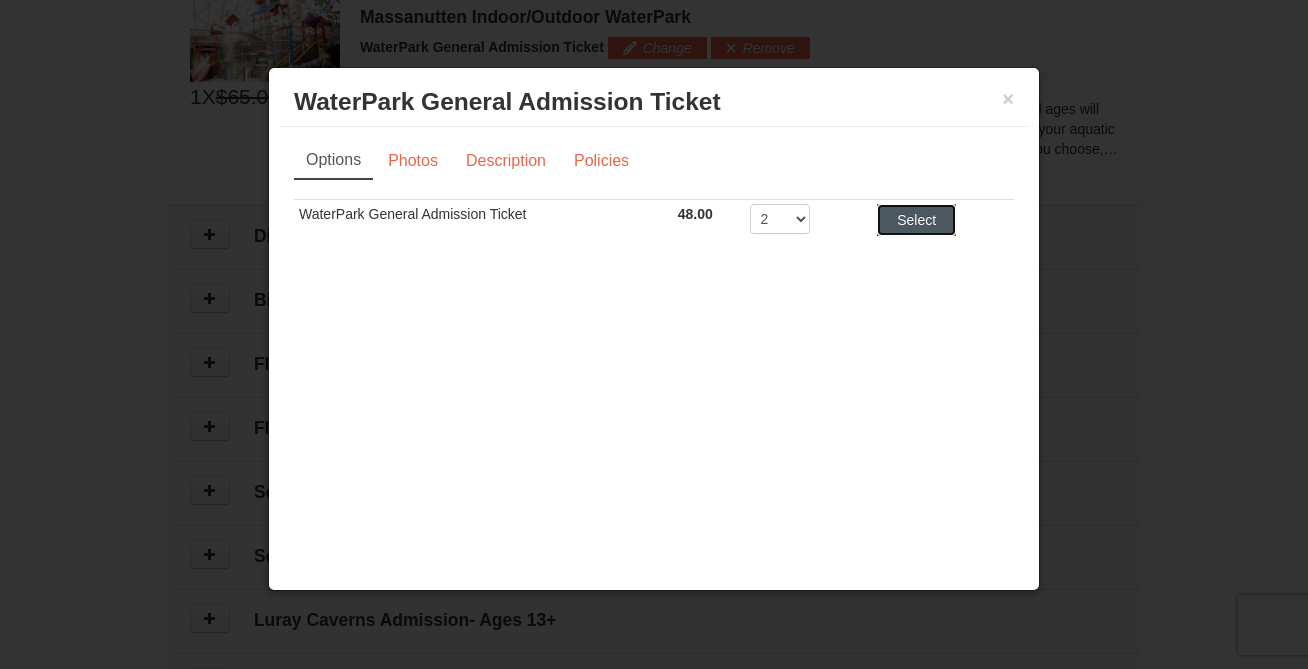 click on "Select" at bounding box center [916, 220] 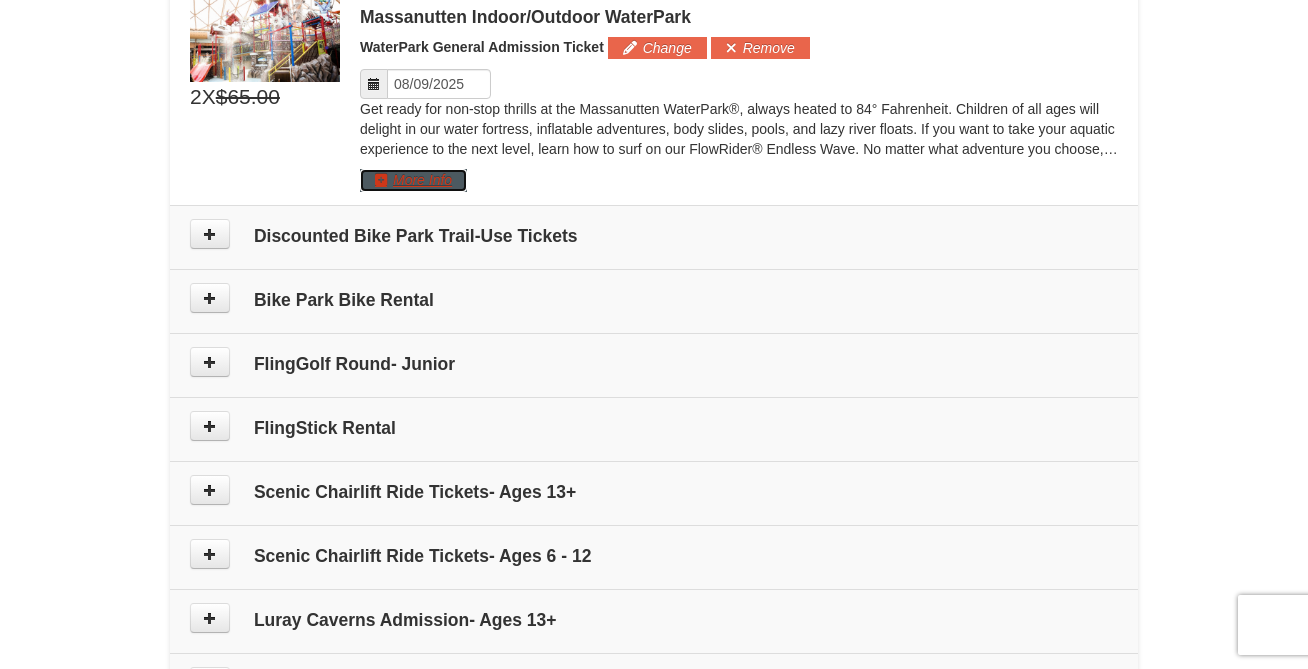 click on "More Info" at bounding box center (413, 180) 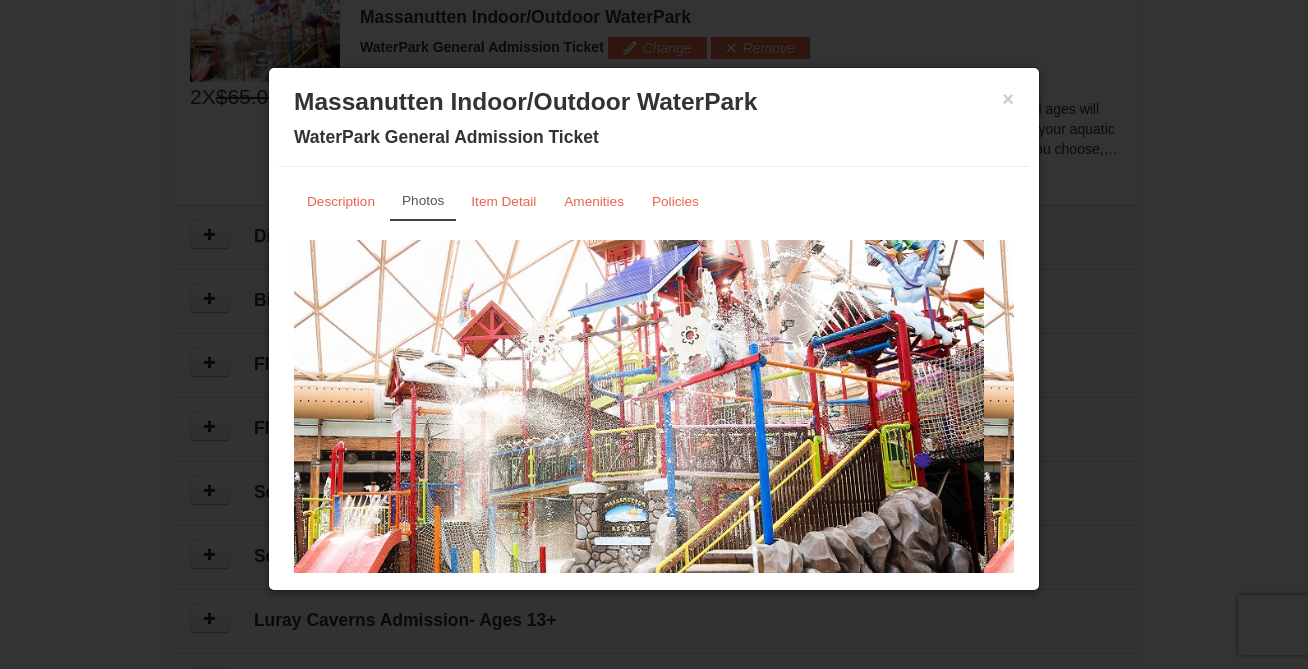 scroll, scrollTop: 59, scrollLeft: 0, axis: vertical 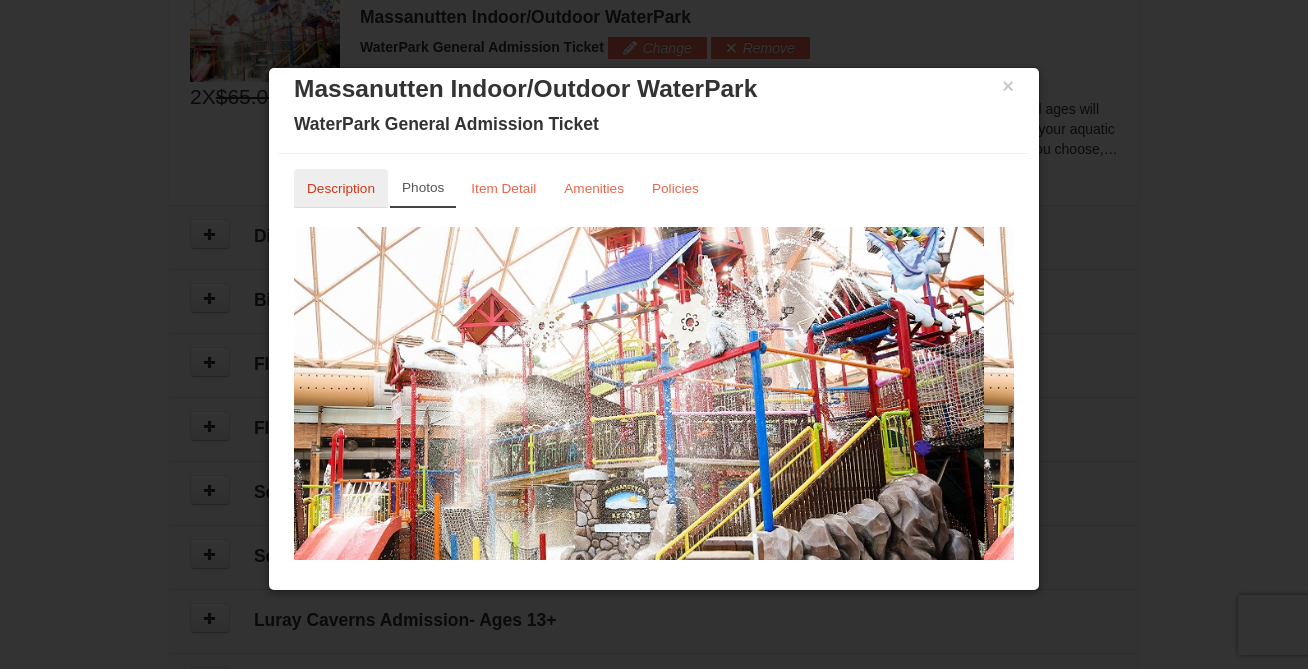 click on "Description" at bounding box center [341, 188] 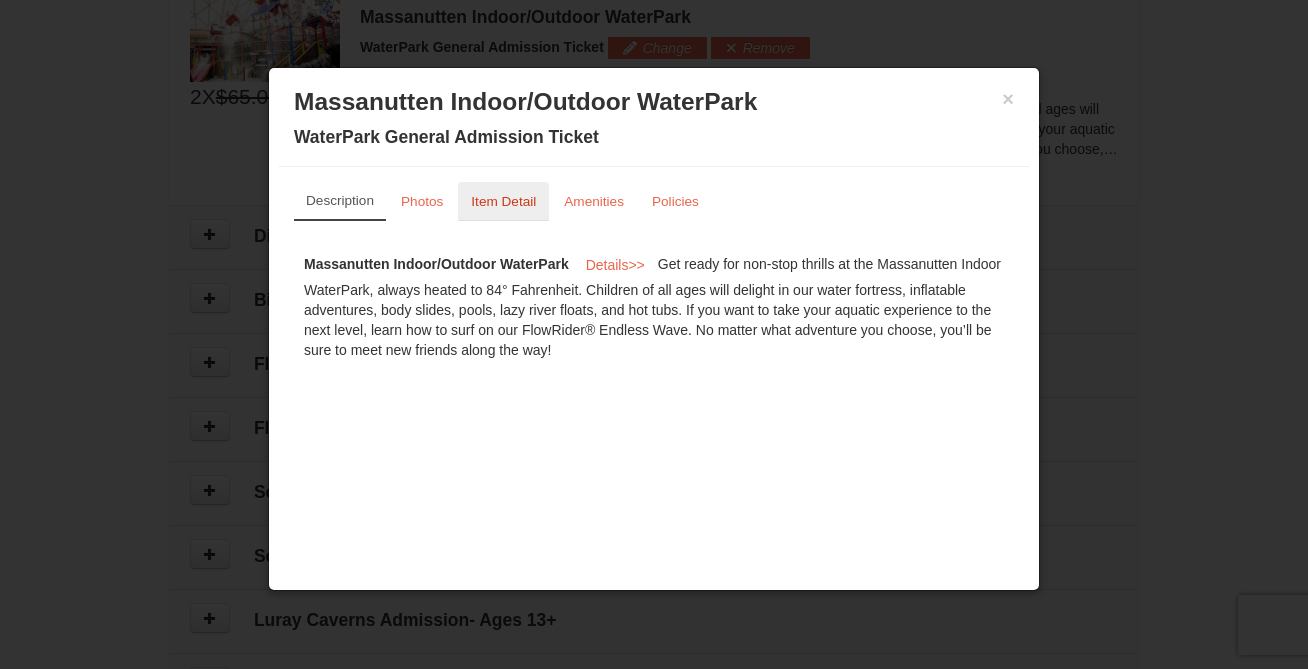 click on "Item Detail" at bounding box center [503, 201] 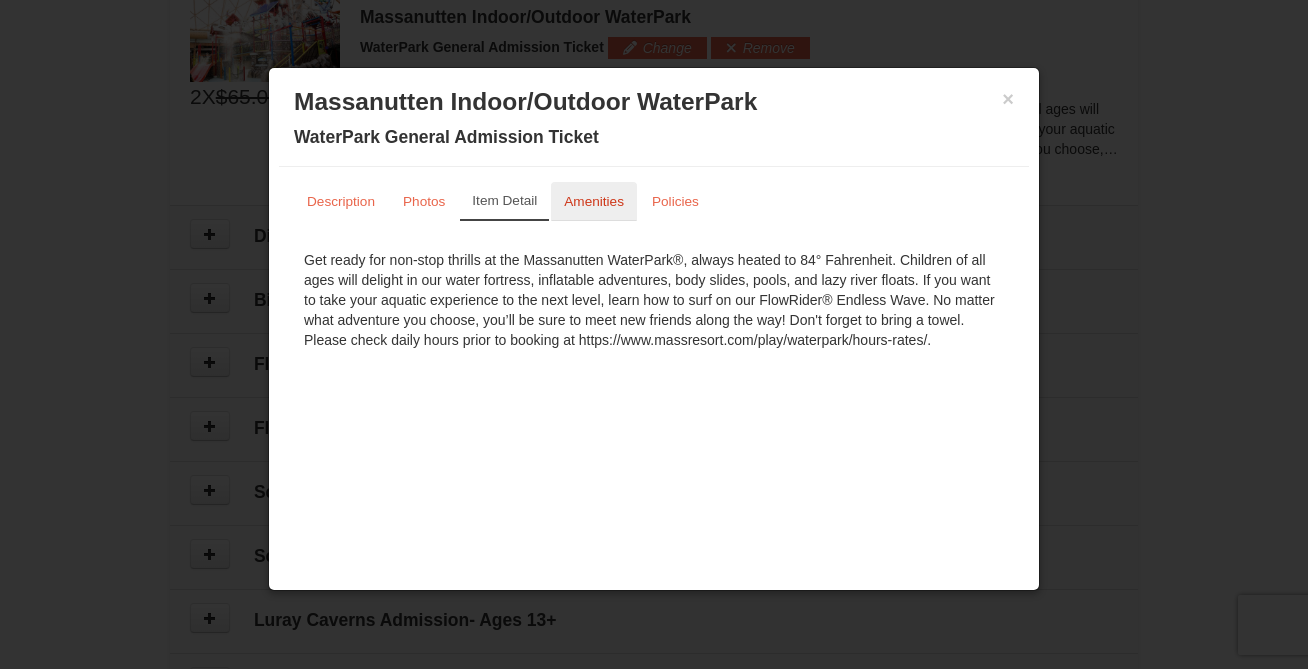 click on "Amenities" at bounding box center [594, 201] 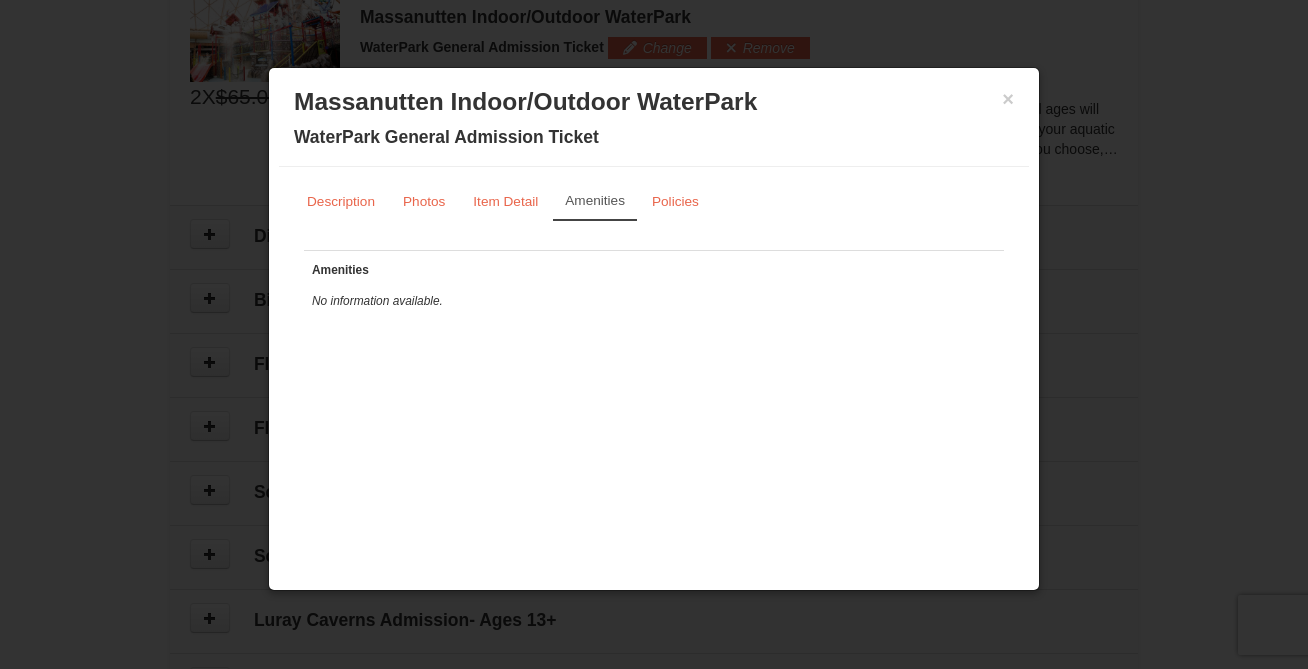 click on "Description
Photos
Item Detail
Amenities
Policies
Massanutten Indoor/Outdoor WaterPark
Details  >>
Get ready for non-stop thrills at the Massanutten Indoor WaterPark, always heated to 84° Fahrenheit. Children of all ages will delight in our water fortress, inflatable adventures, body slides, pools, lazy river floats, and hot tubs. If you want to take your aquatic experience to the next level, learn how to surf on our FlowRider® Endless Wave. No matter what adventure you choose, you’ll be sure to meet new friends along the way!
‹" at bounding box center [654, 265] 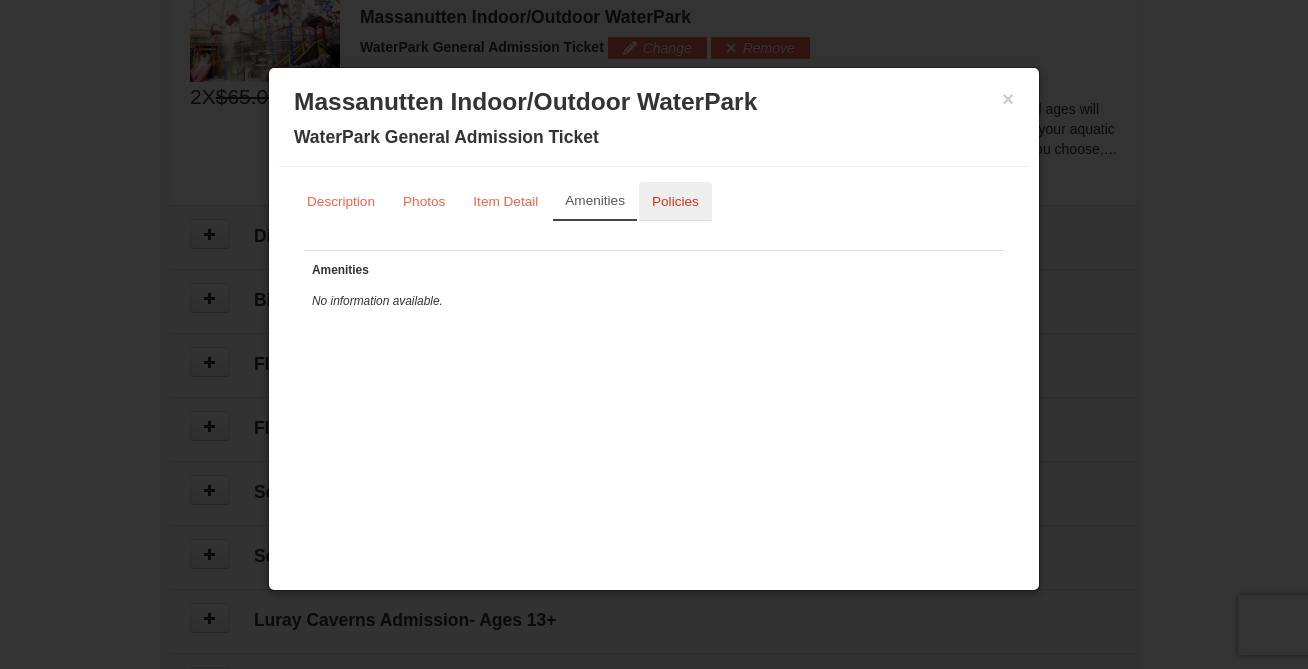 click on "Policies" at bounding box center [675, 201] 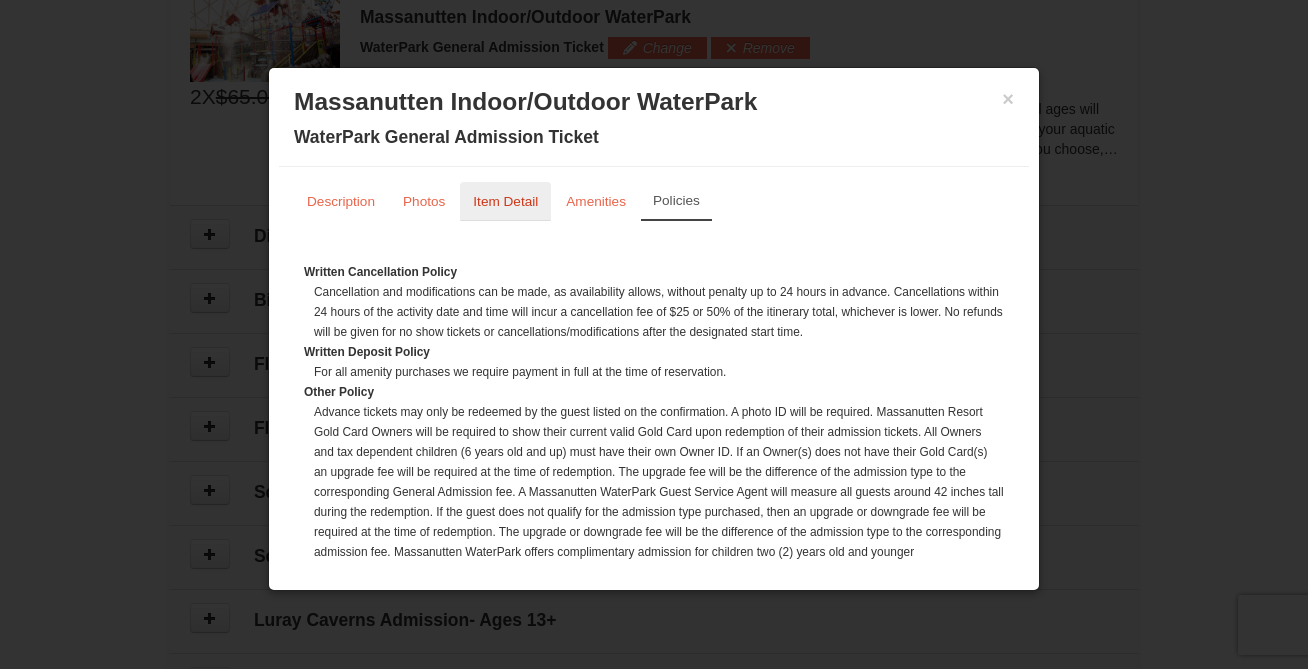 click on "Item Detail" at bounding box center [505, 201] 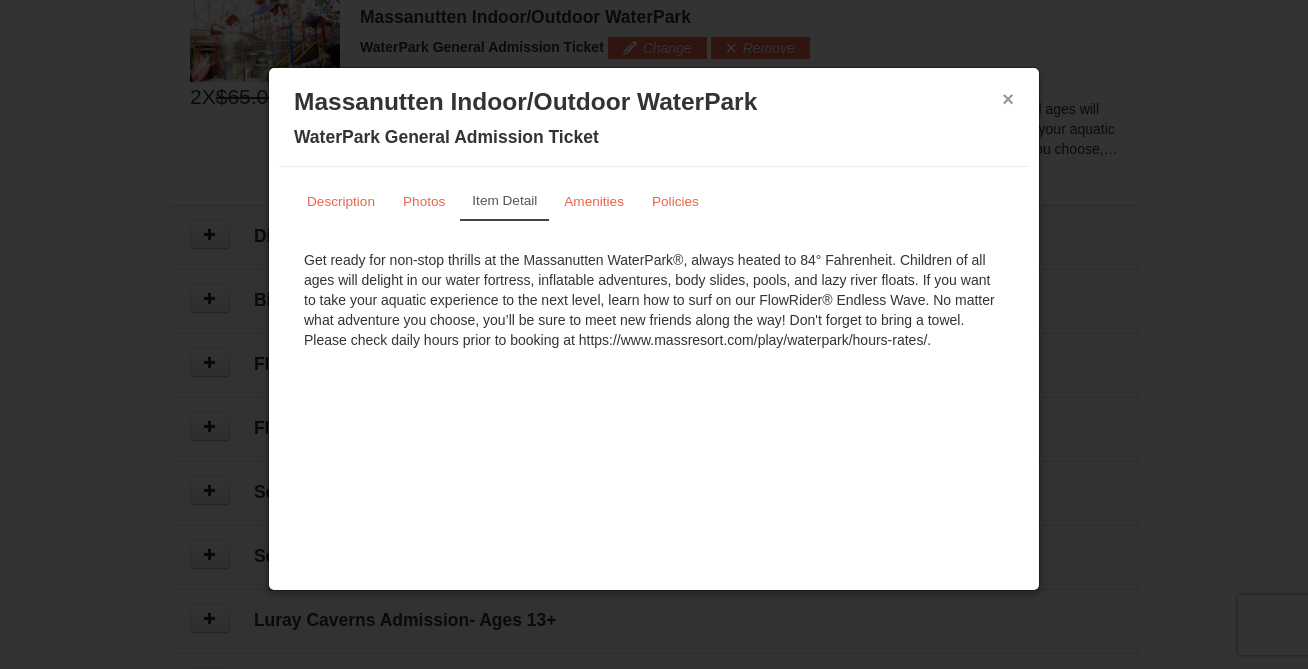 click on "×" at bounding box center [1008, 99] 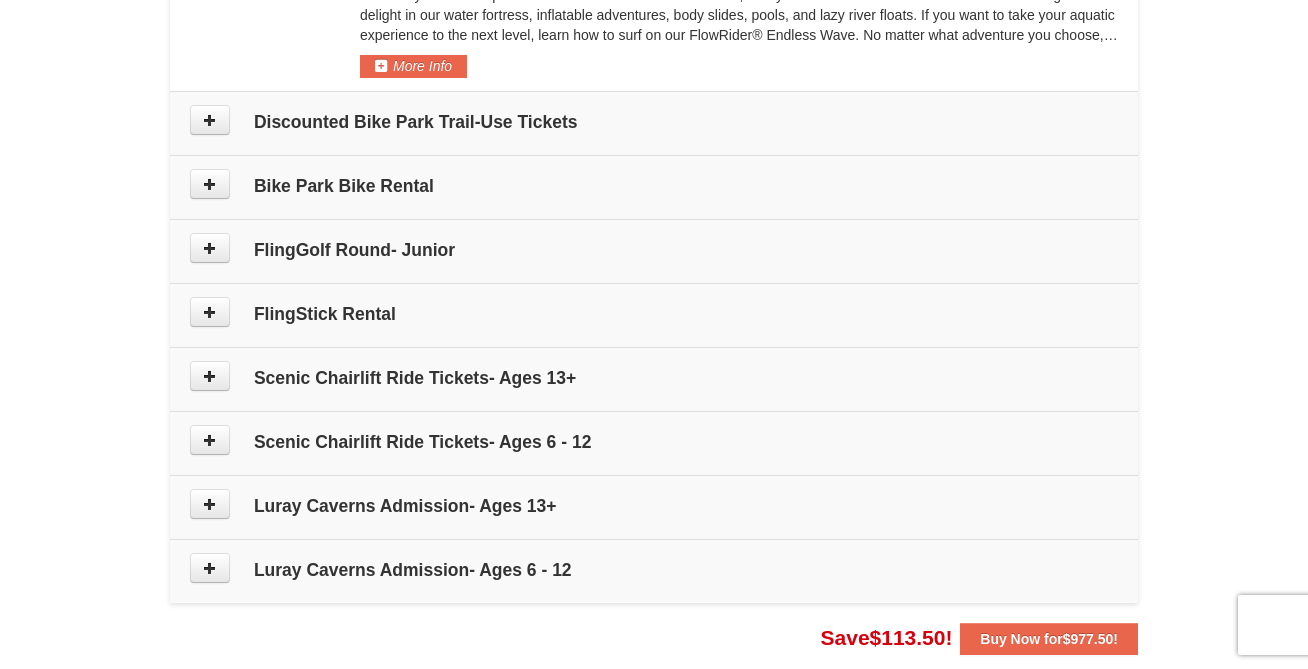 scroll, scrollTop: 1242, scrollLeft: 0, axis: vertical 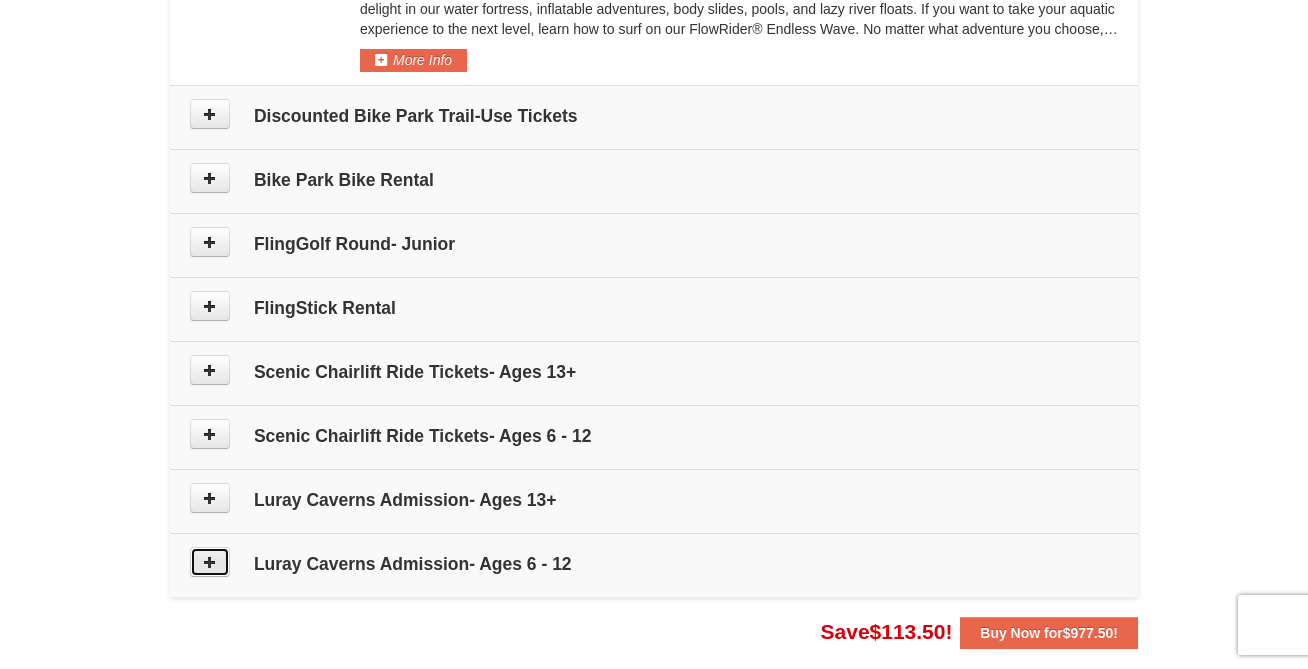 click at bounding box center (210, 562) 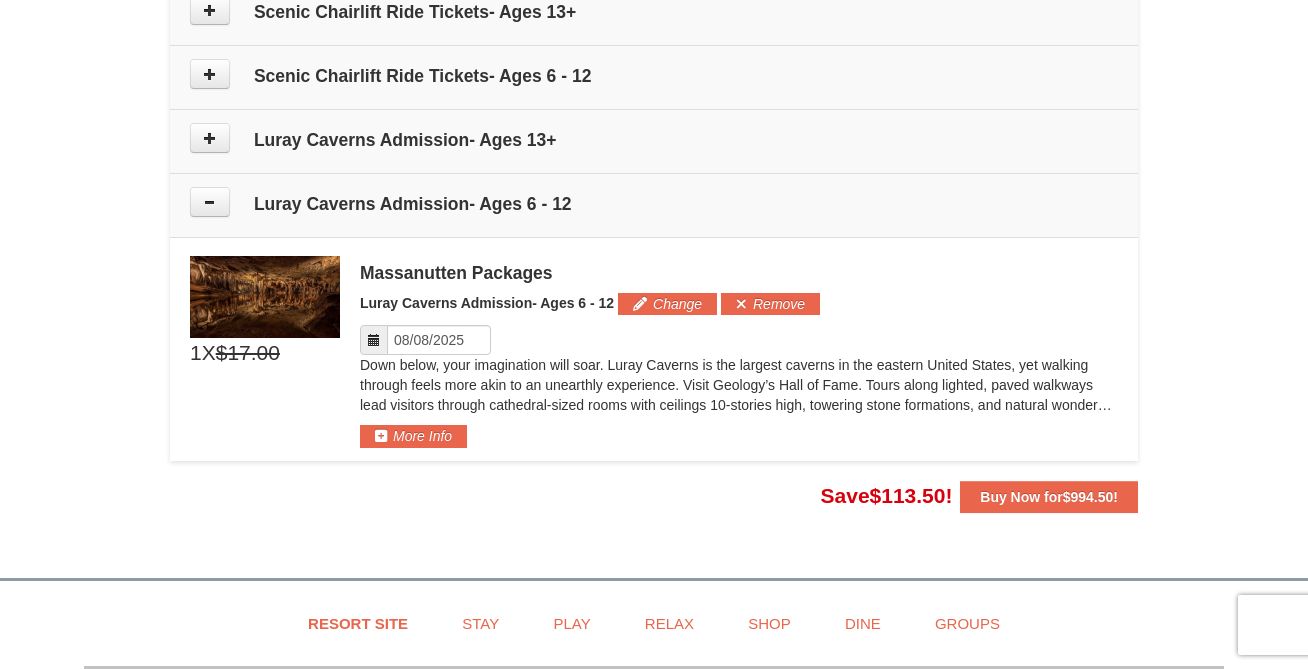 scroll, scrollTop: 1598, scrollLeft: 0, axis: vertical 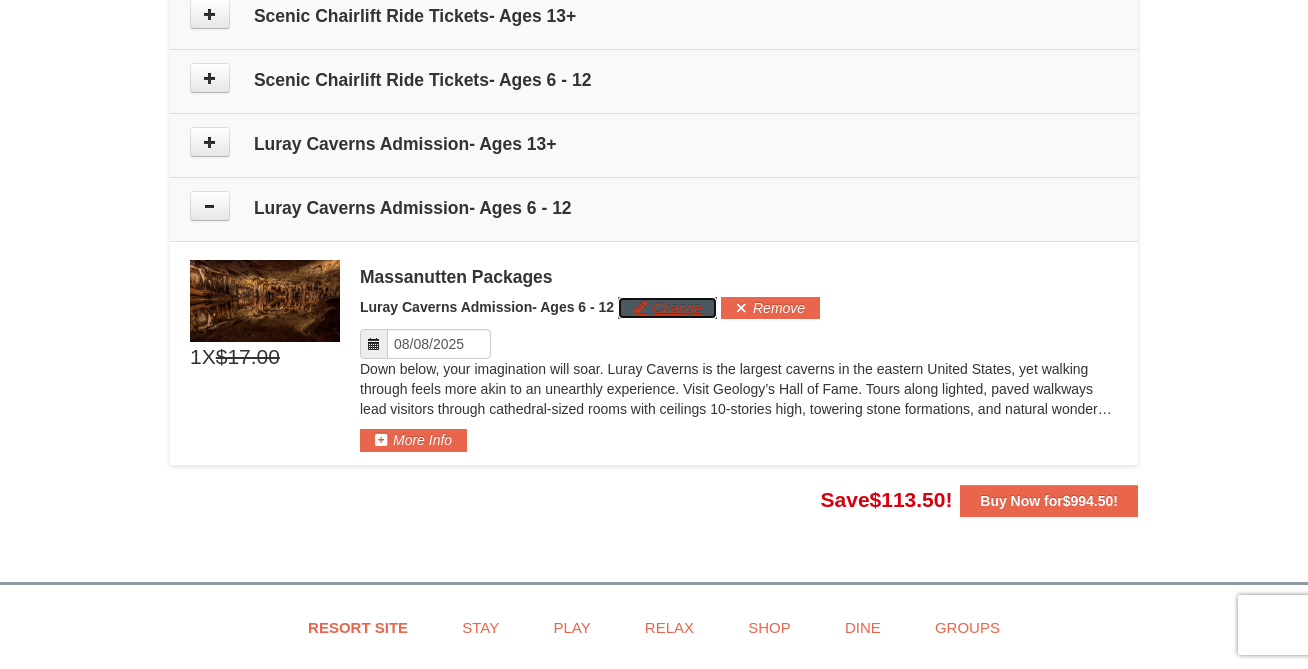 click on "Change" at bounding box center (667, 308) 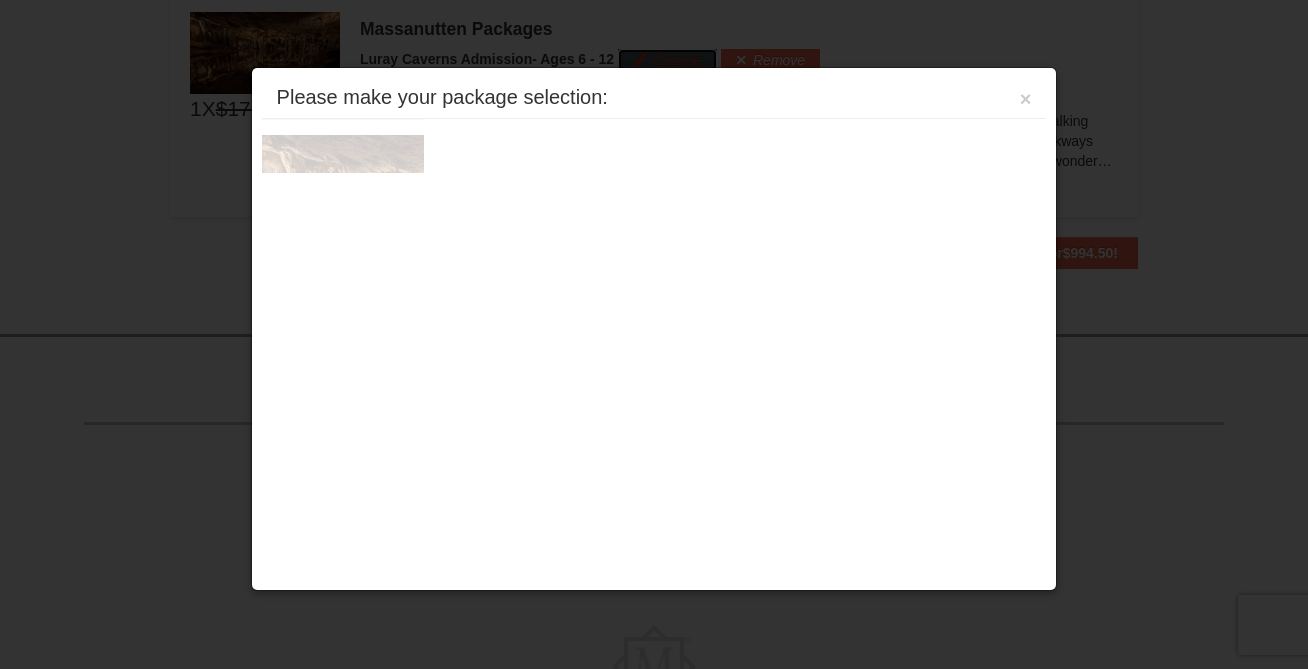 scroll, scrollTop: 1857, scrollLeft: 0, axis: vertical 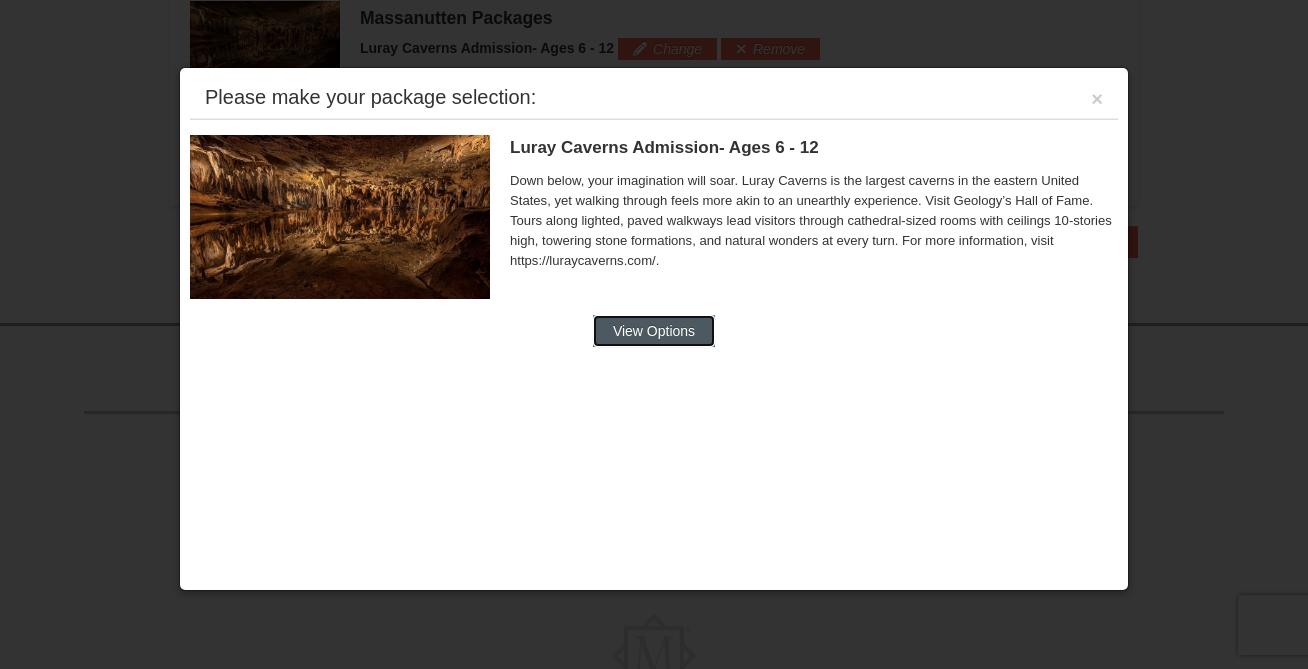 click on "View Options" at bounding box center [654, 331] 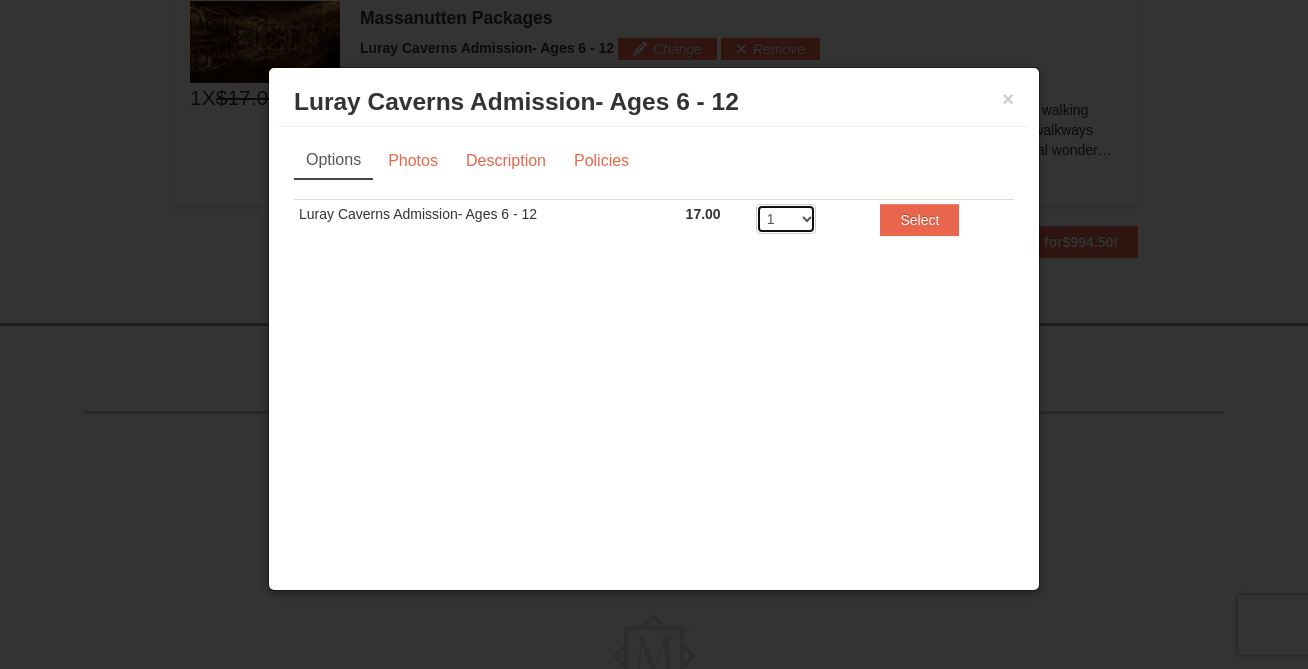 click on "1 2 3 4 5 6 7 8 9 10 11 12 13 14 15 16 17 18 19 20" at bounding box center (786, 219) 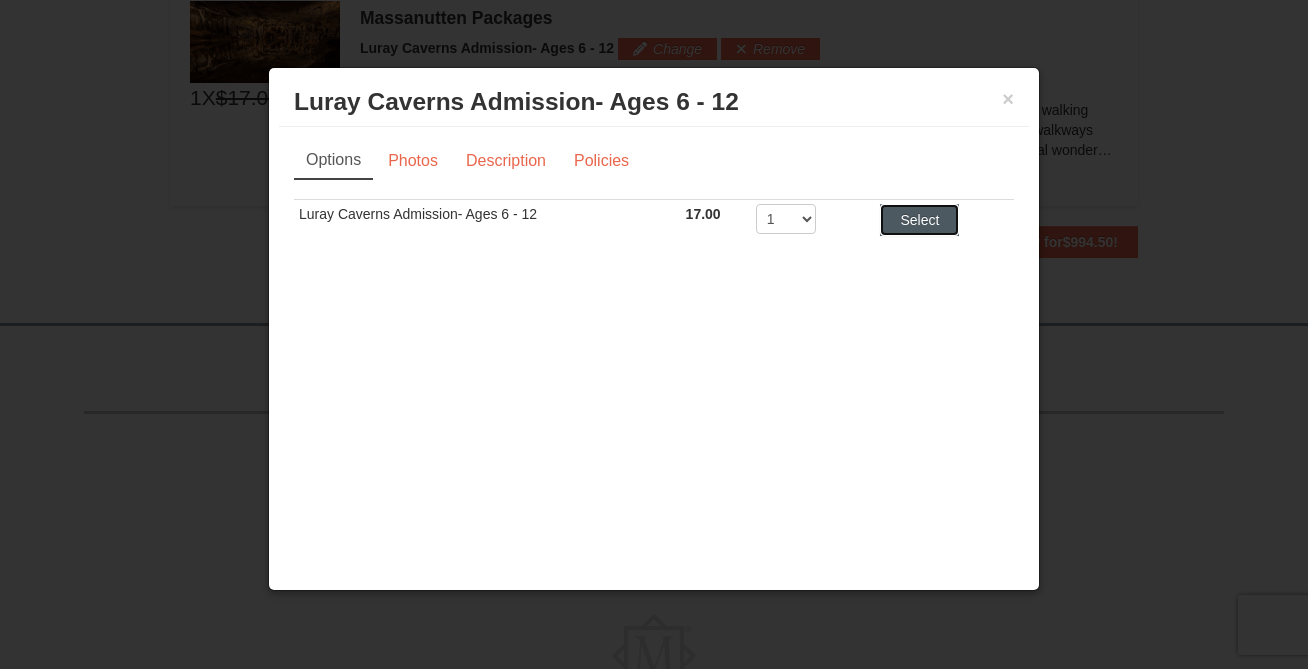 click on "Select" at bounding box center [919, 220] 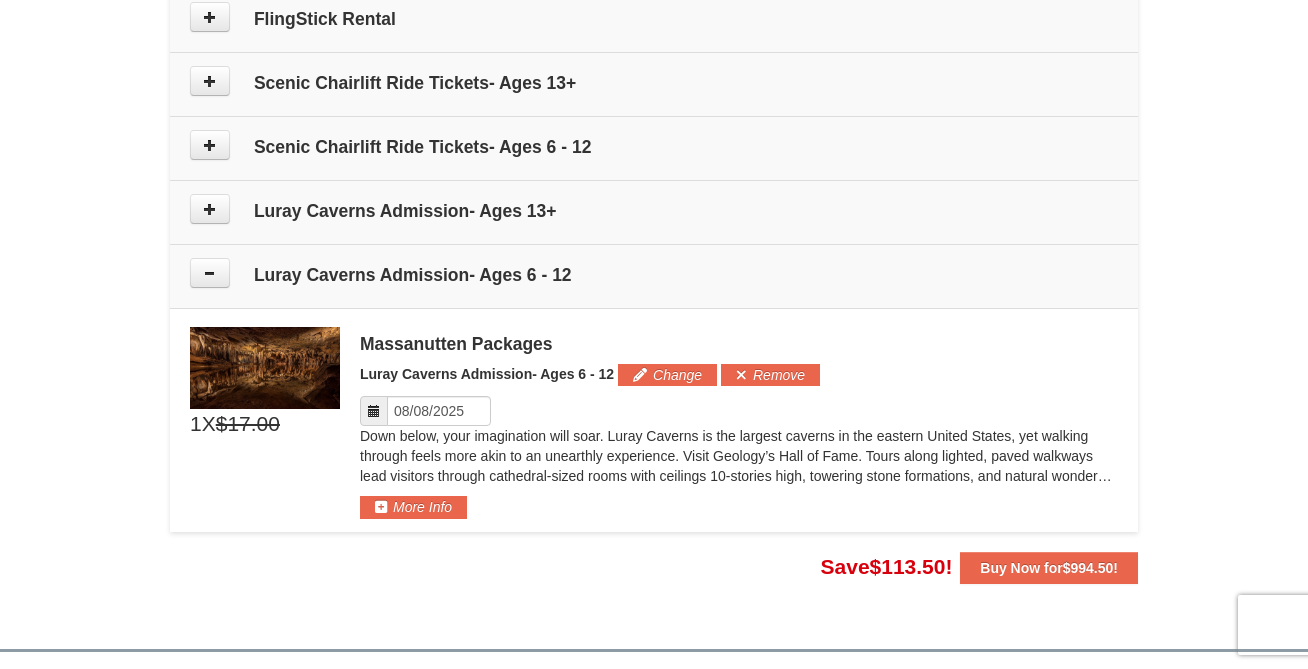 scroll, scrollTop: 1525, scrollLeft: 0, axis: vertical 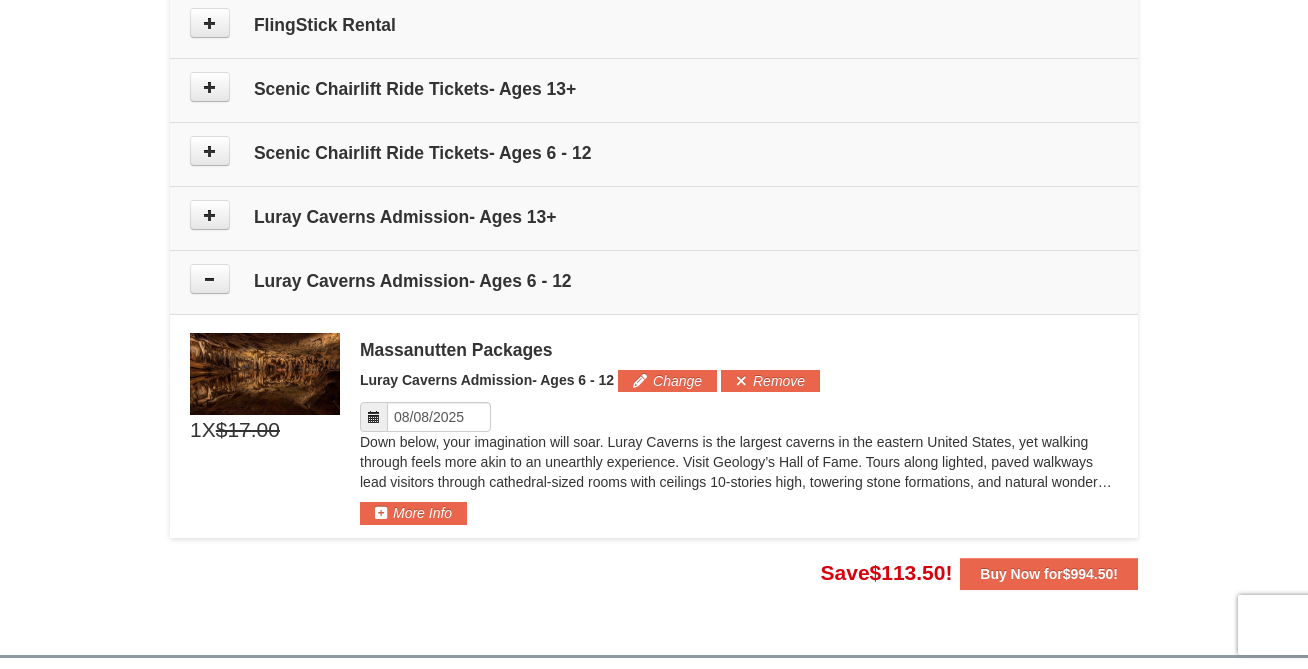 click on "Luray Caverns Admission- Ages 13+" at bounding box center [654, 217] 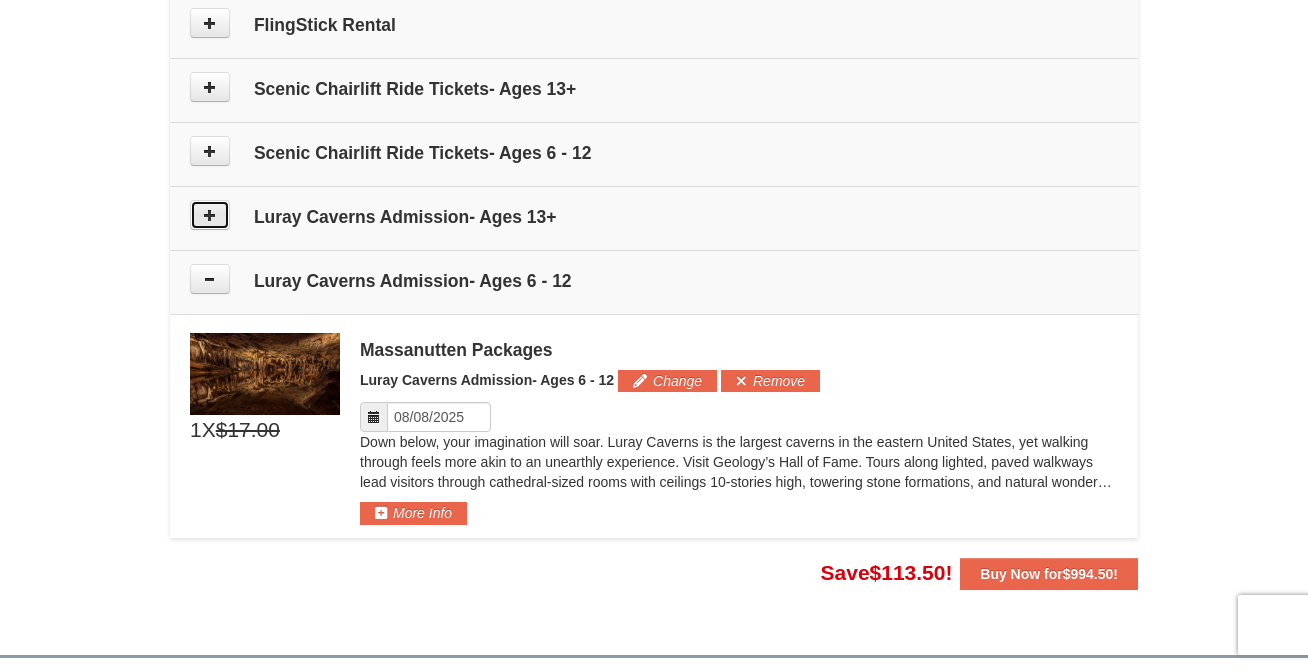 click at bounding box center [210, 215] 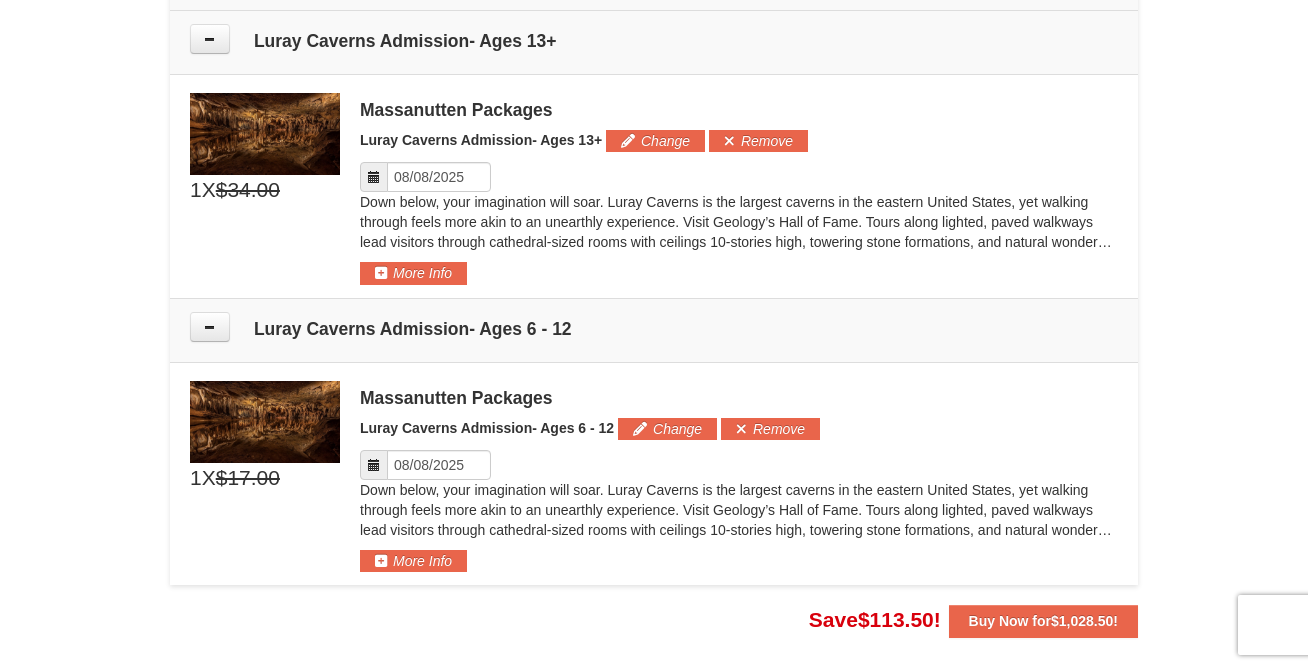 scroll, scrollTop: 1711, scrollLeft: 0, axis: vertical 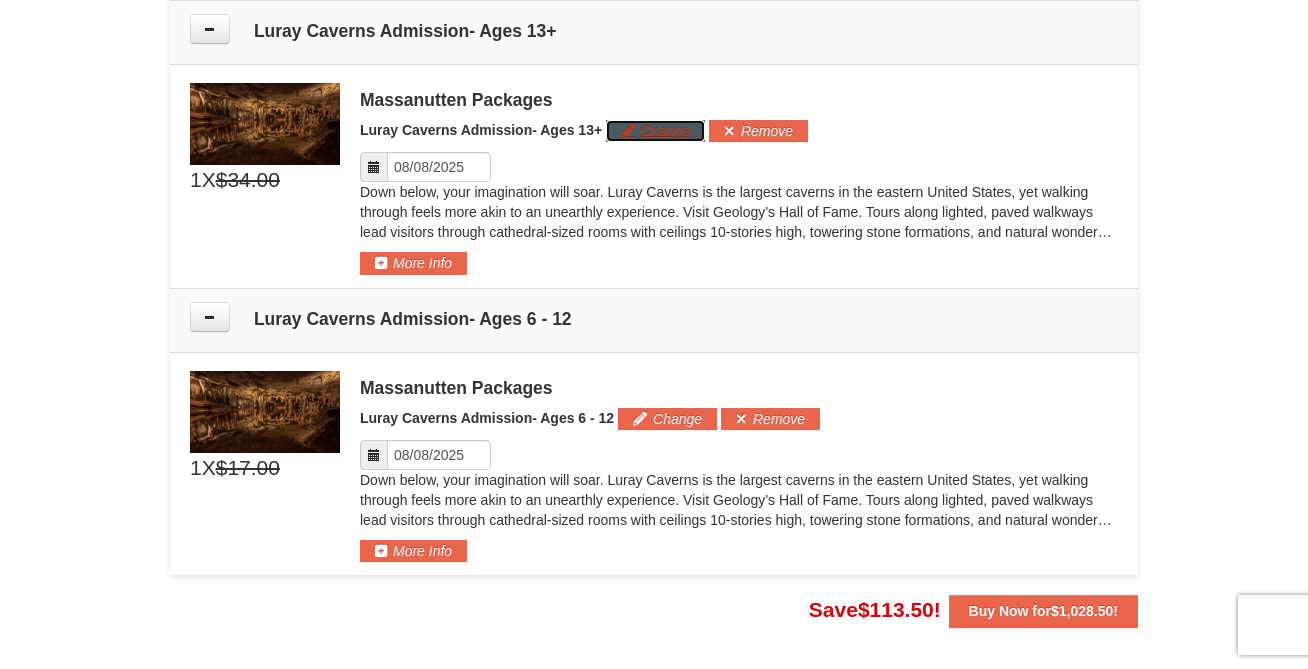 click on "Change" at bounding box center [655, 131] 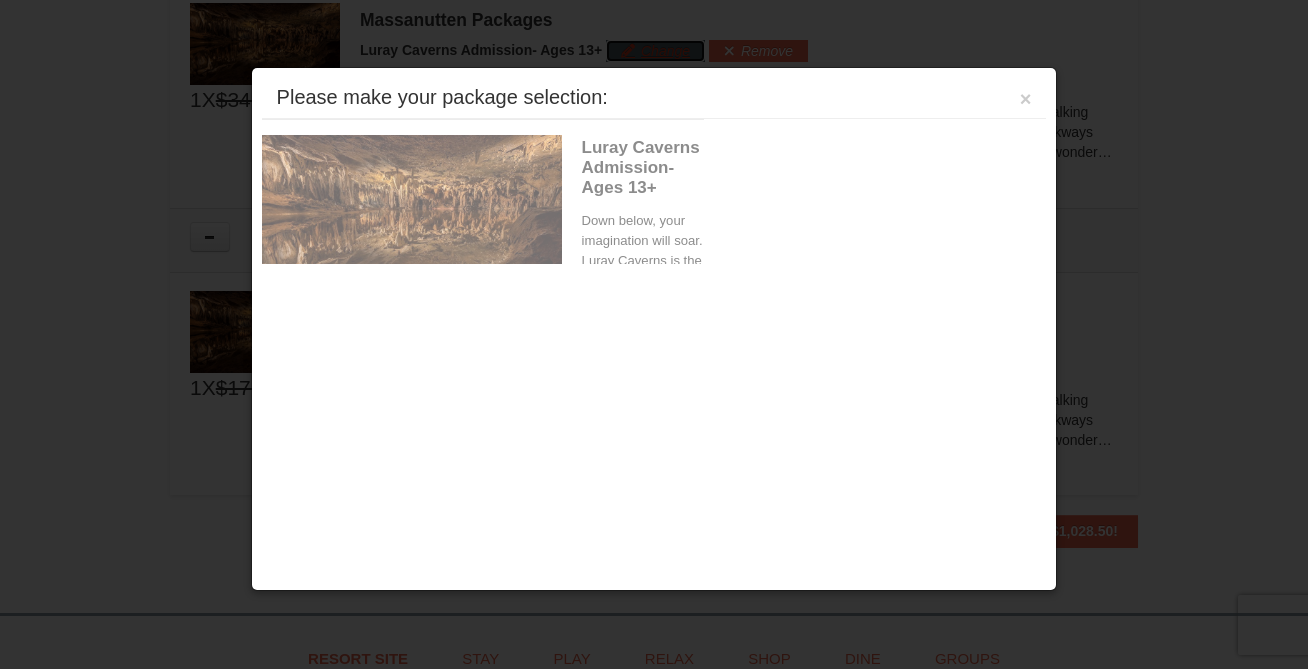 scroll, scrollTop: 1793, scrollLeft: 0, axis: vertical 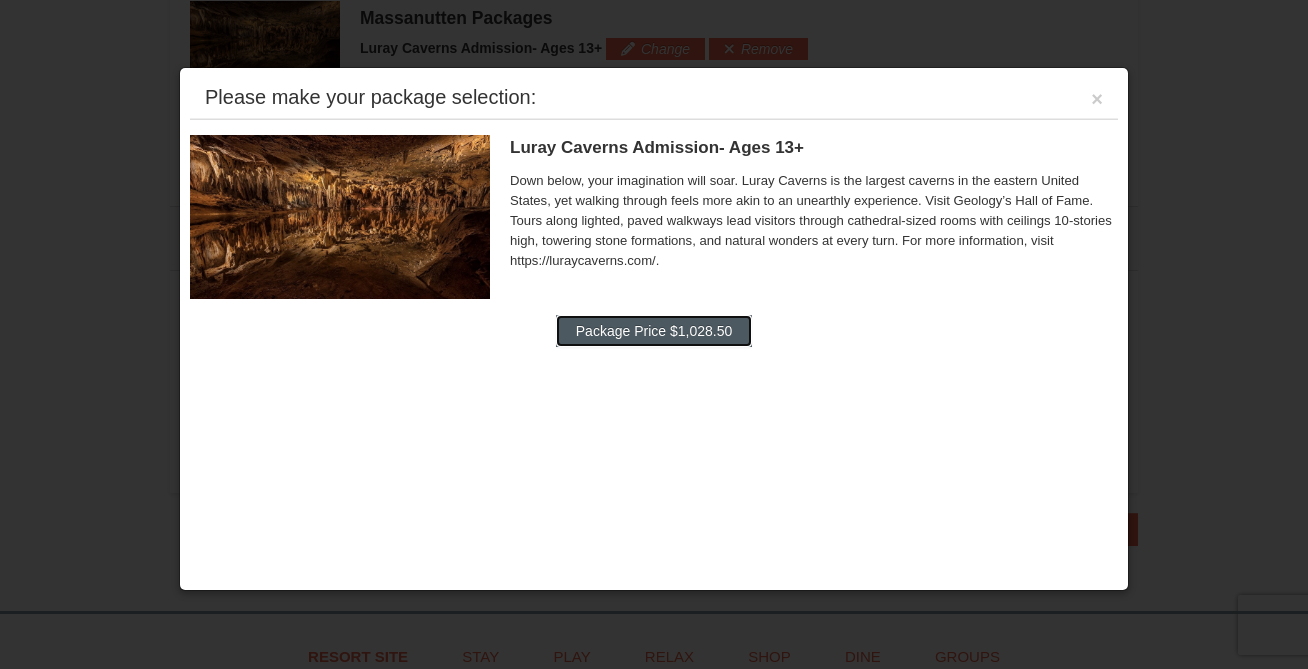 click on "Package Price $1,028.50" at bounding box center [654, 331] 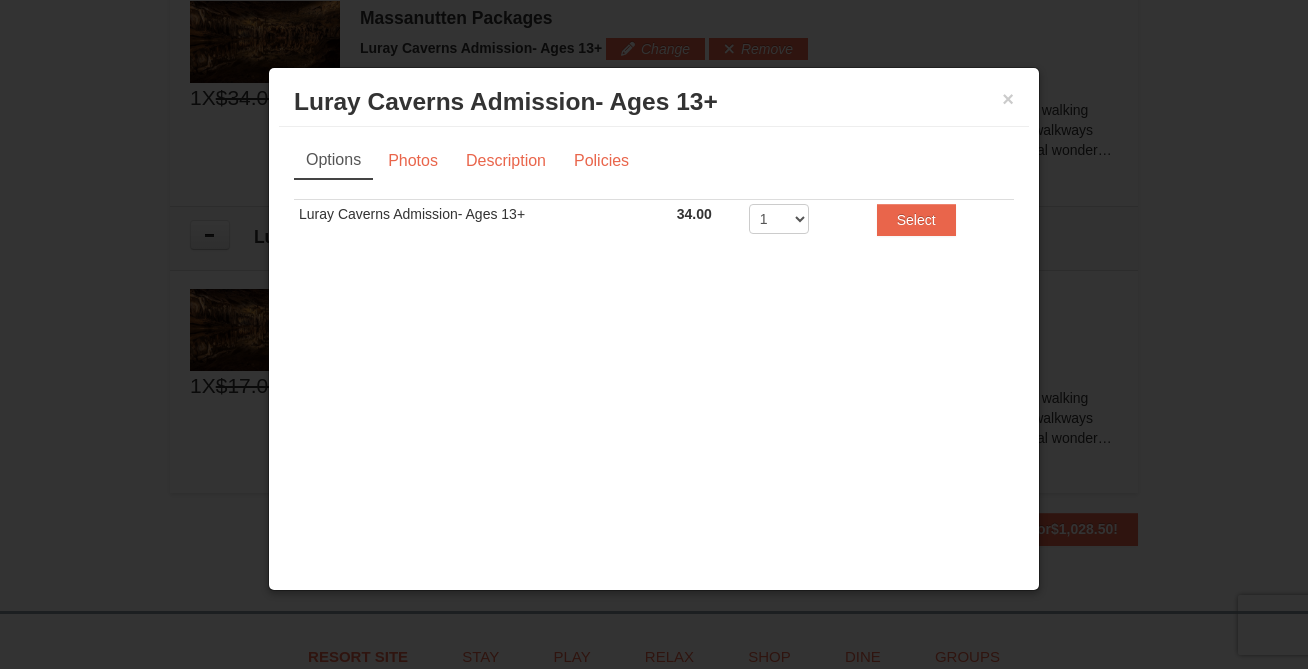 click on "1 2 3 4 5 6 7 8 9 10 11 12 13 14 15 16 17 18 19 20" at bounding box center [800, 223] 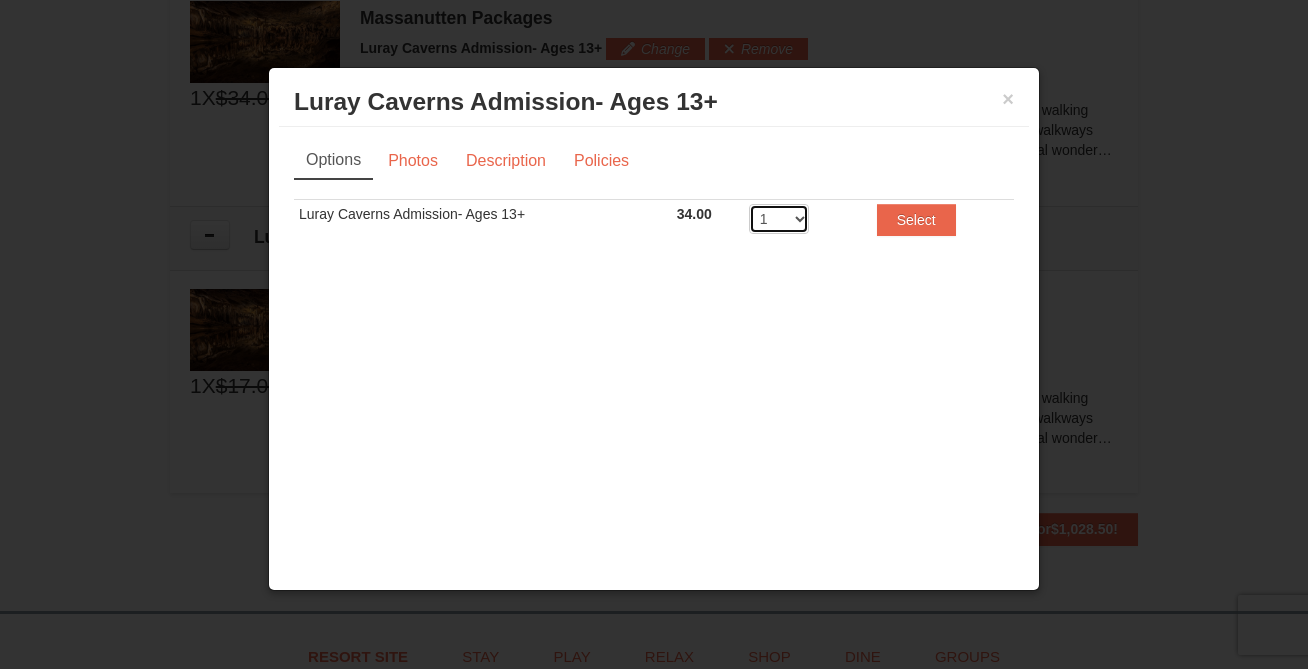 click on "1 2 3 4 5 6 7 8 9 10 11 12 13 14 15 16 17 18 19 20" at bounding box center [779, 219] 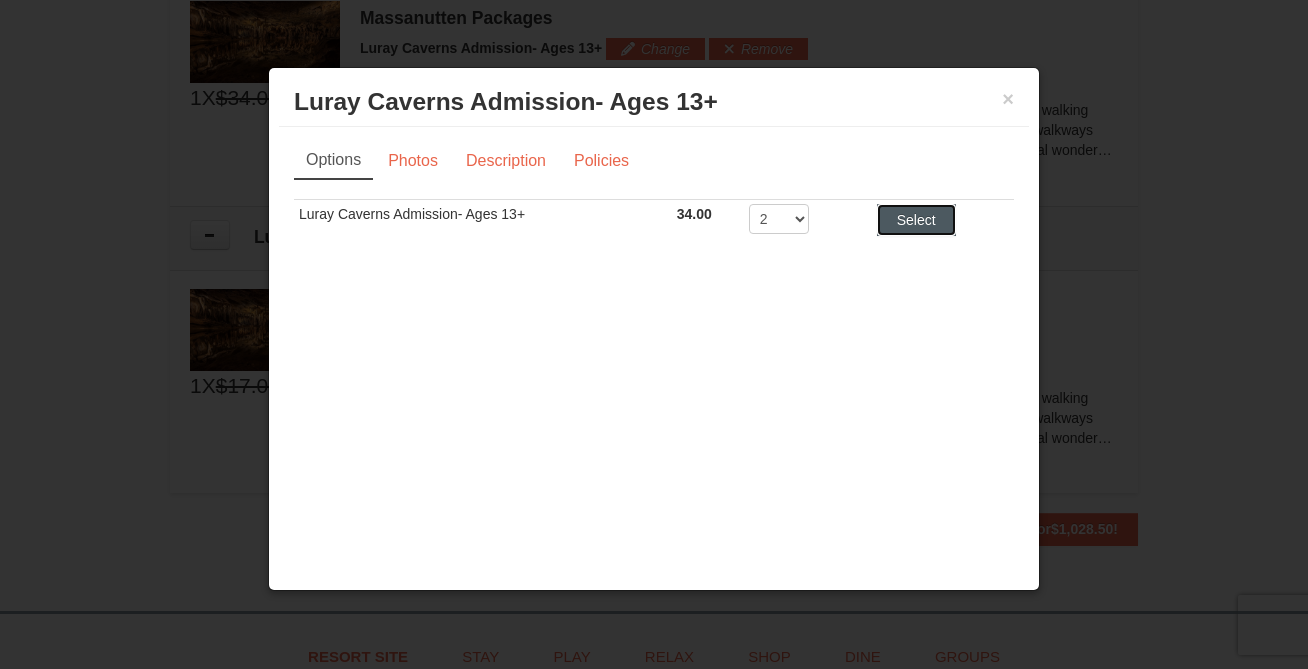 click on "Select" at bounding box center [916, 220] 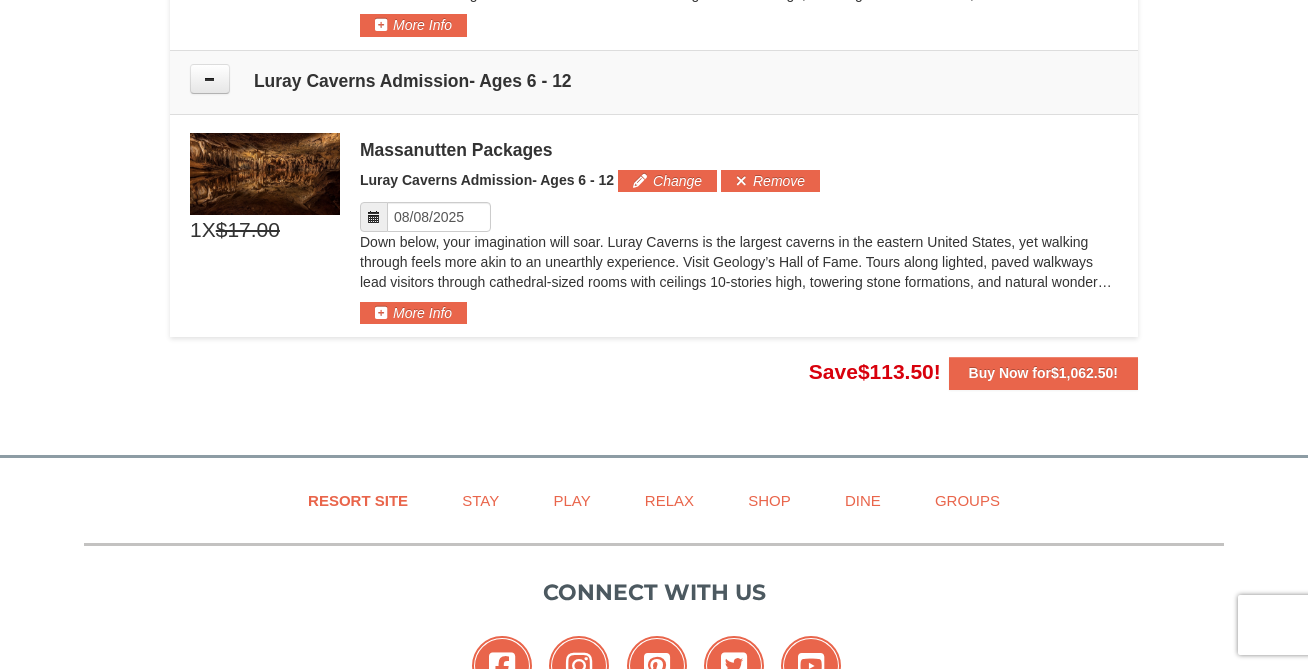 scroll, scrollTop: 1960, scrollLeft: 0, axis: vertical 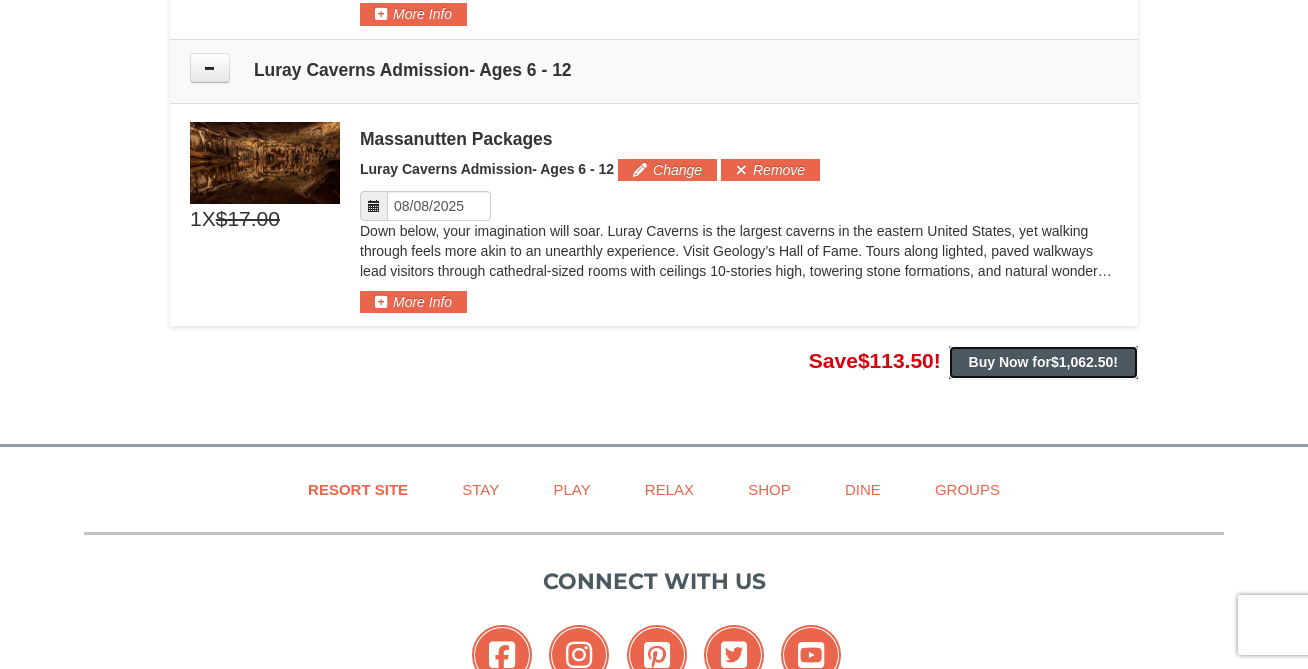 click on "$1,062.50" at bounding box center (1082, 362) 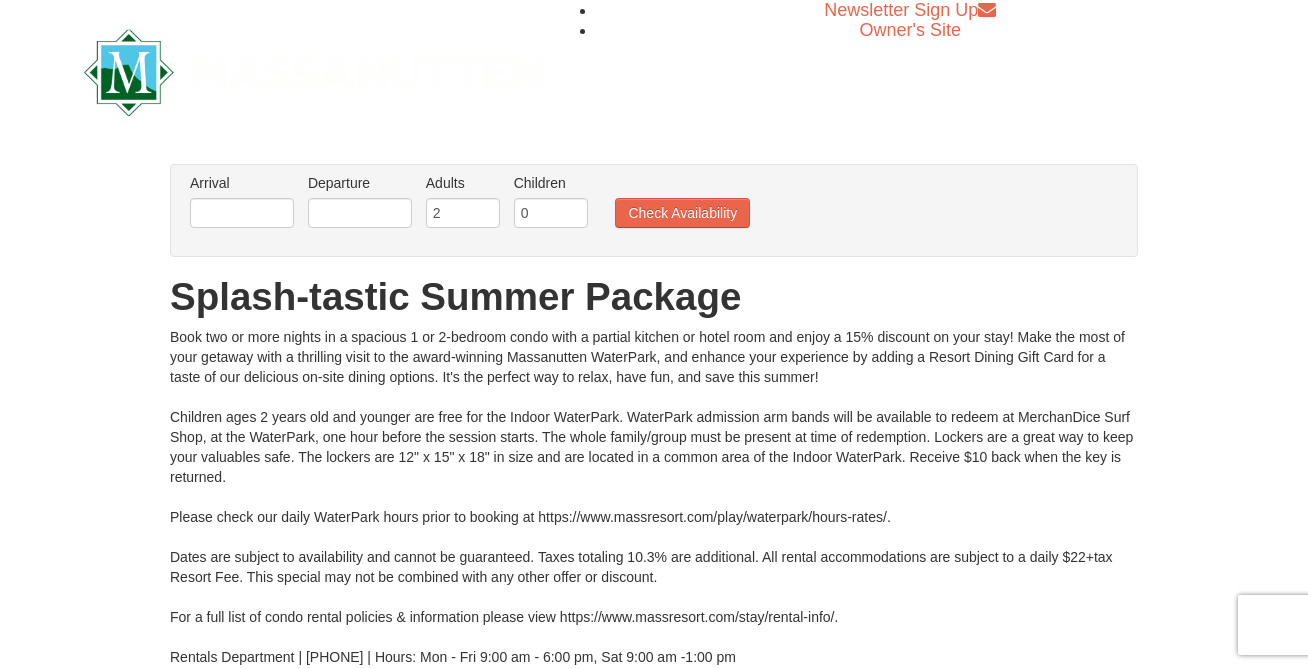 scroll, scrollTop: 0, scrollLeft: 0, axis: both 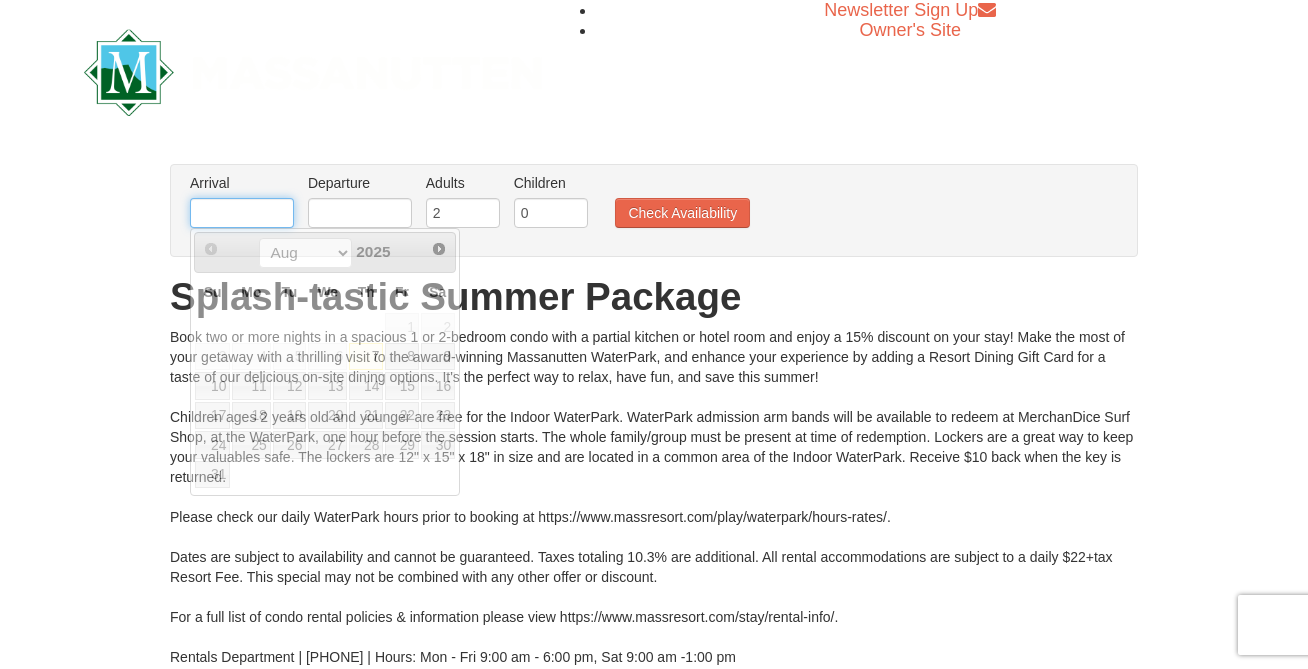 click at bounding box center [242, 213] 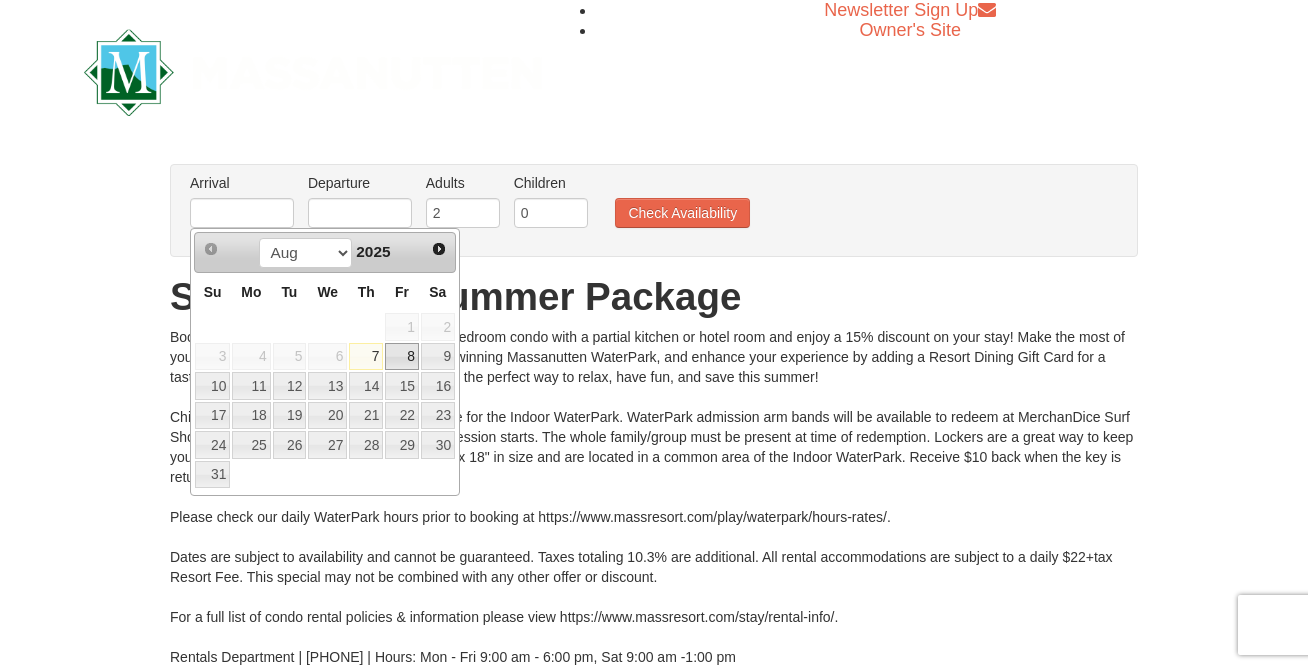 click on "8" at bounding box center [402, 357] 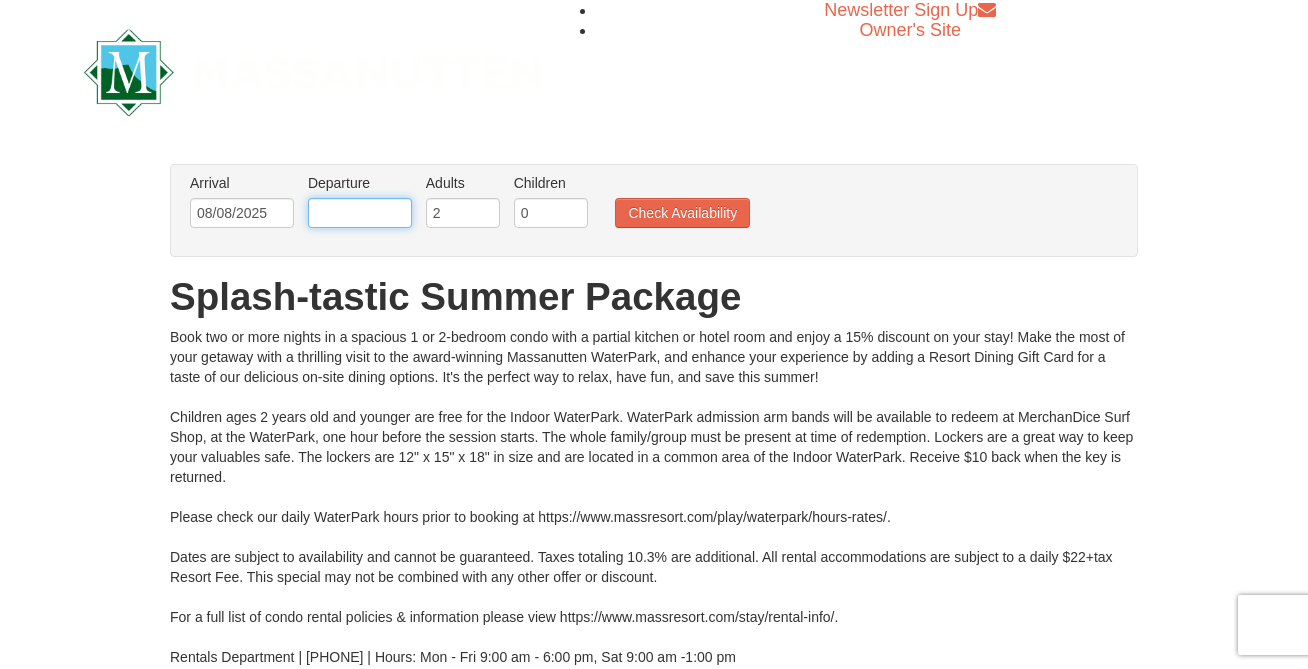click at bounding box center [360, 213] 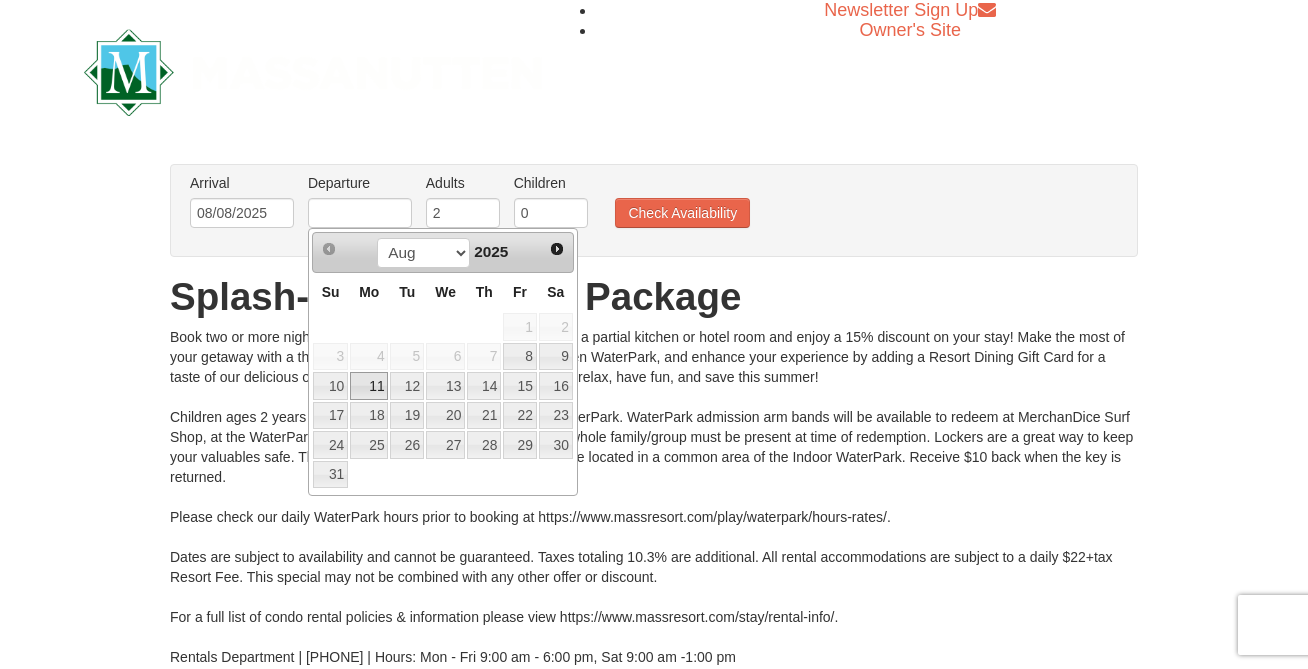 click on "11" at bounding box center (369, 386) 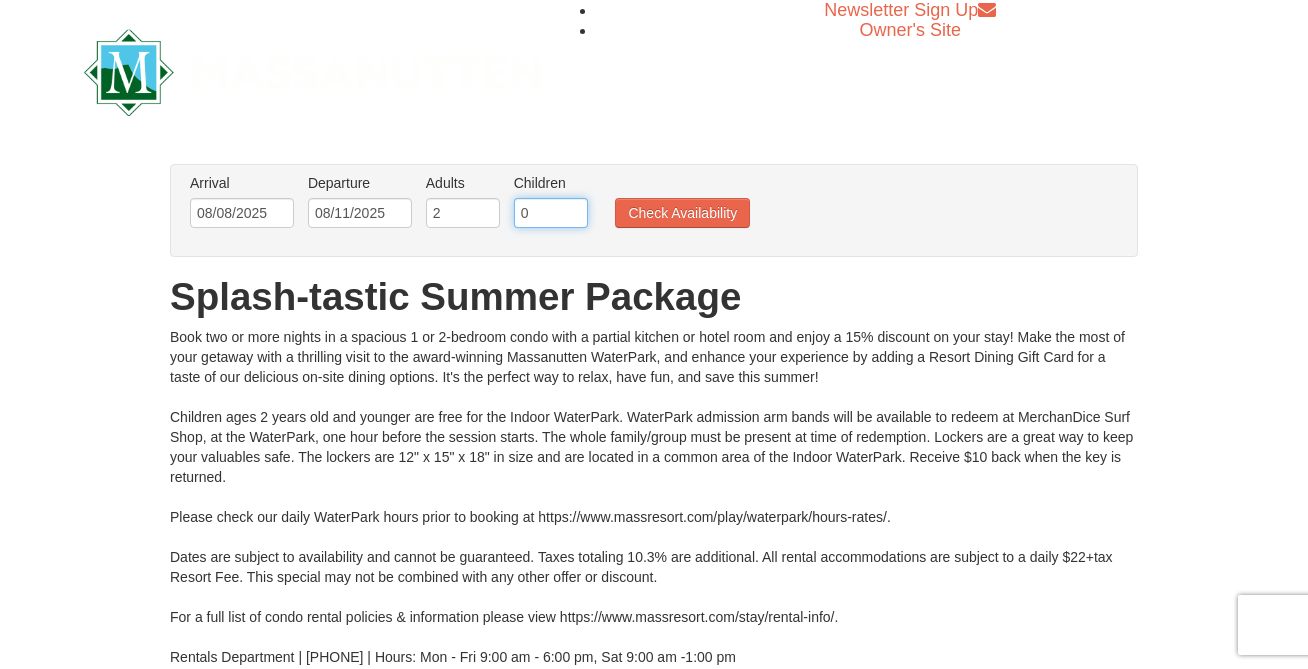 click on "0" at bounding box center (551, 213) 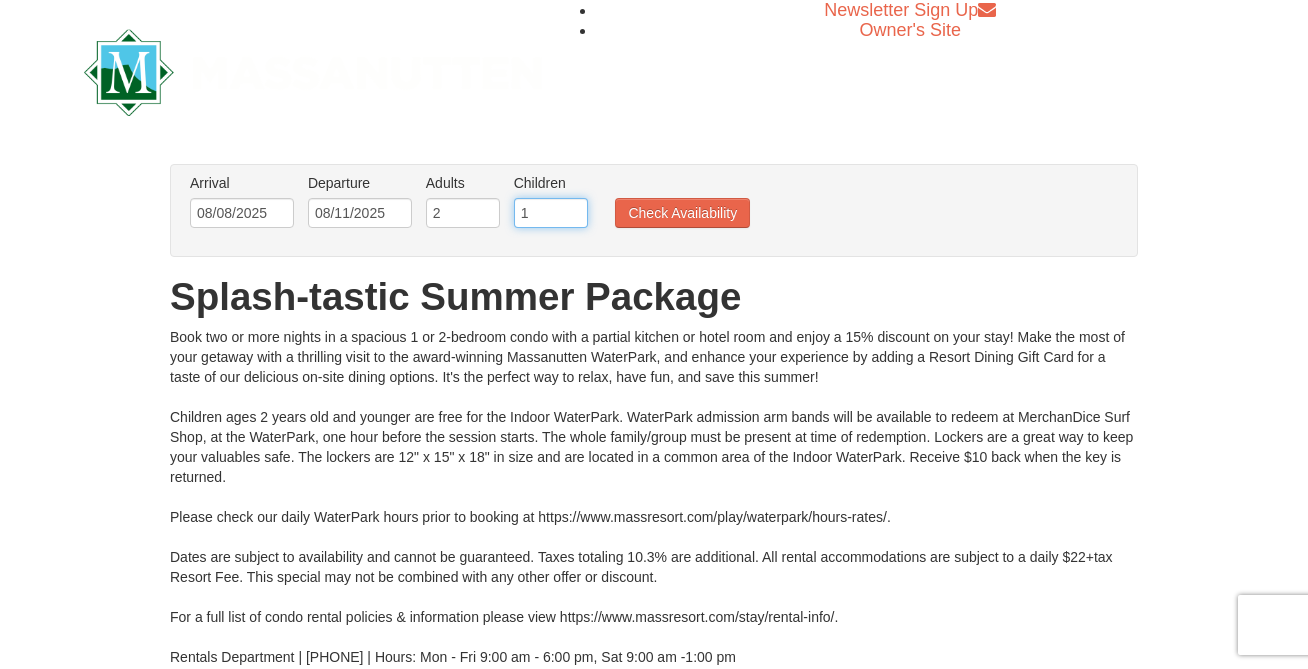 click on "1" at bounding box center [551, 213] 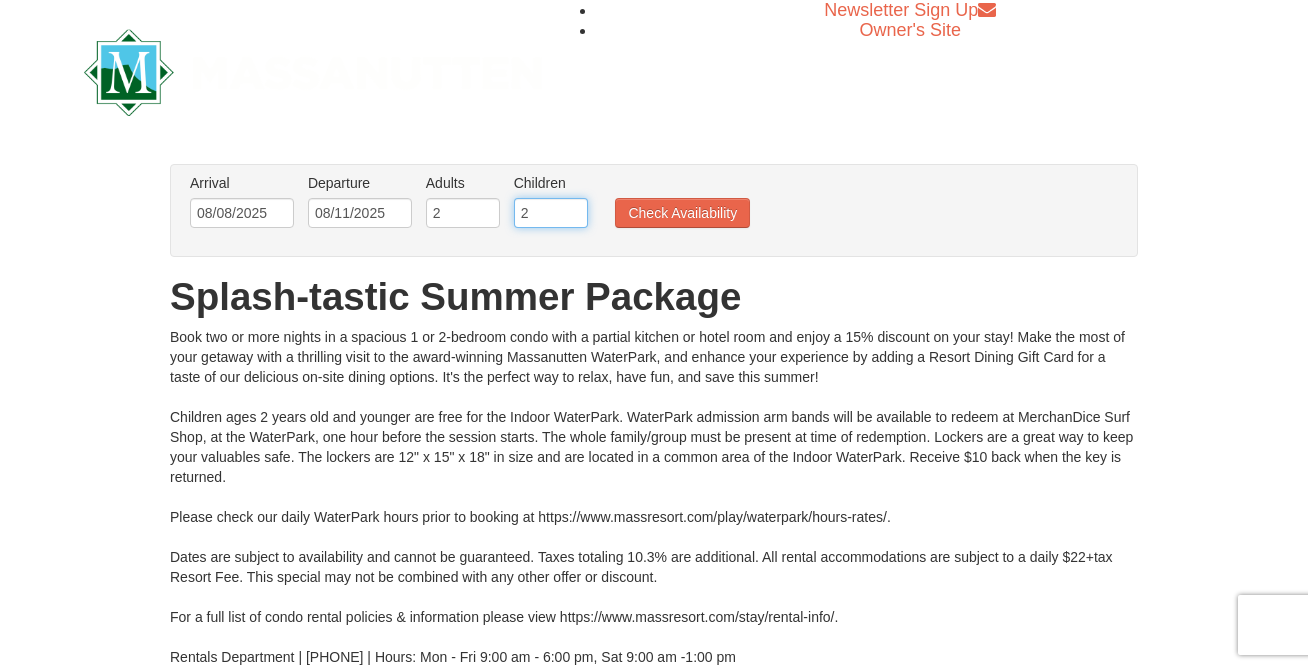 type on "2" 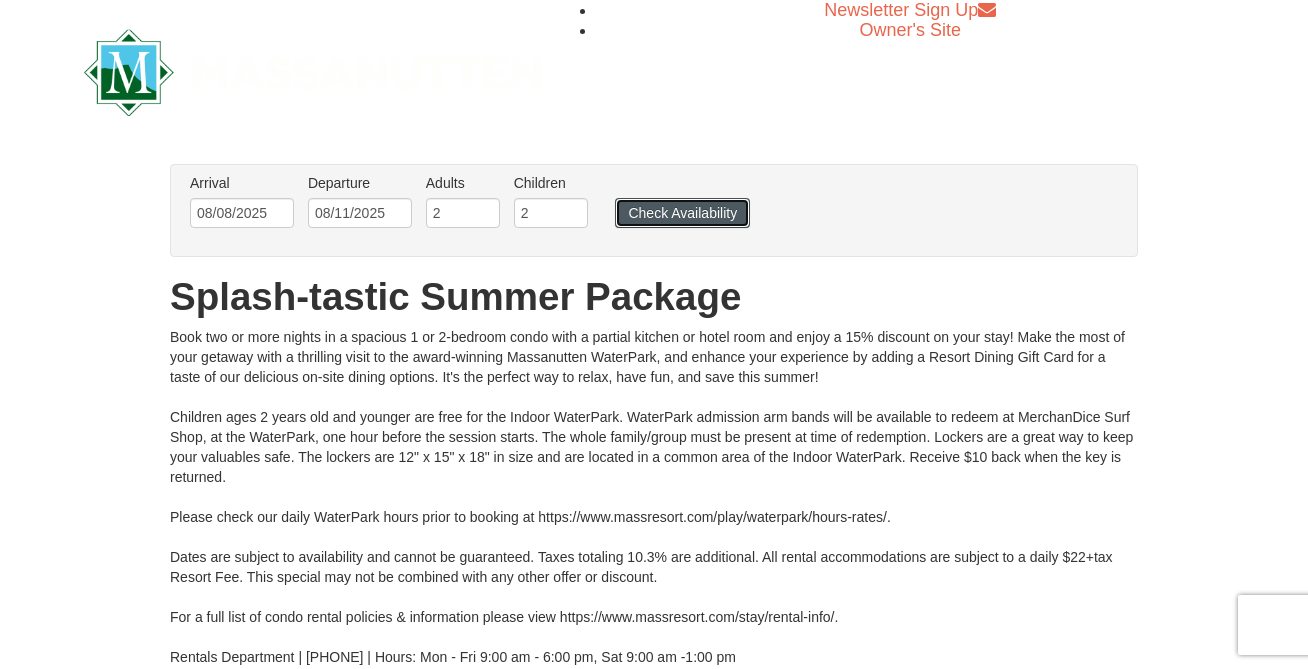 click on "Check Availability" at bounding box center (682, 213) 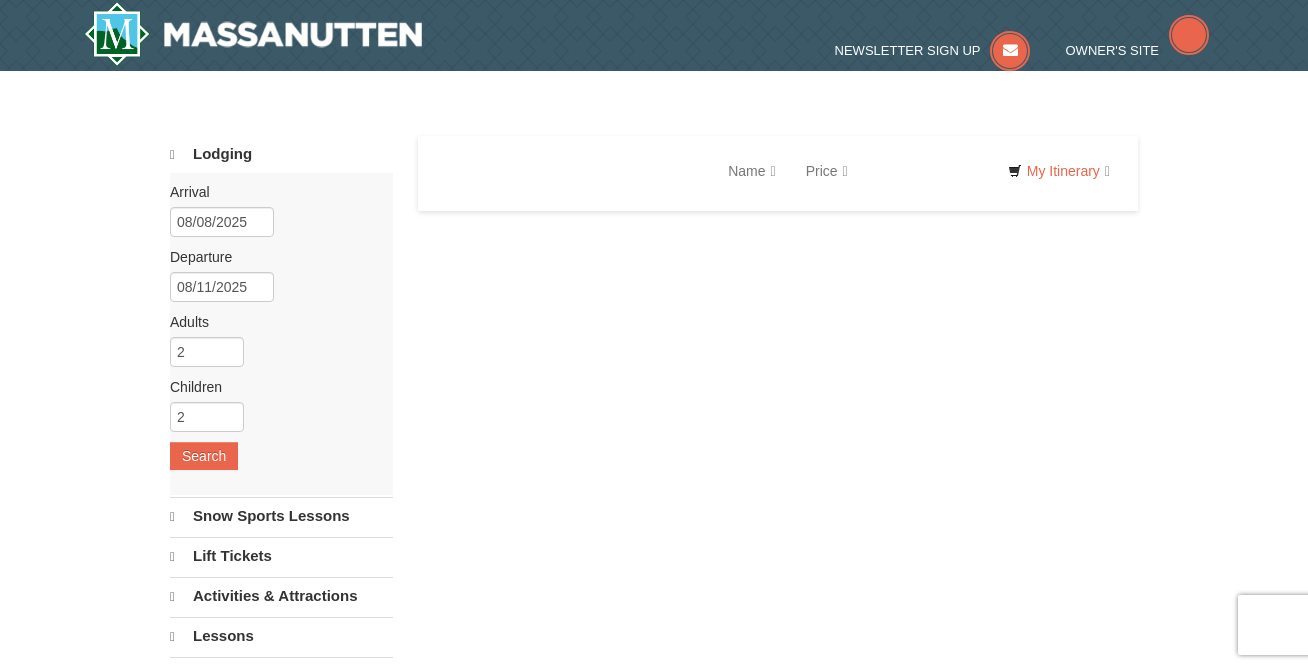 scroll, scrollTop: 0, scrollLeft: 0, axis: both 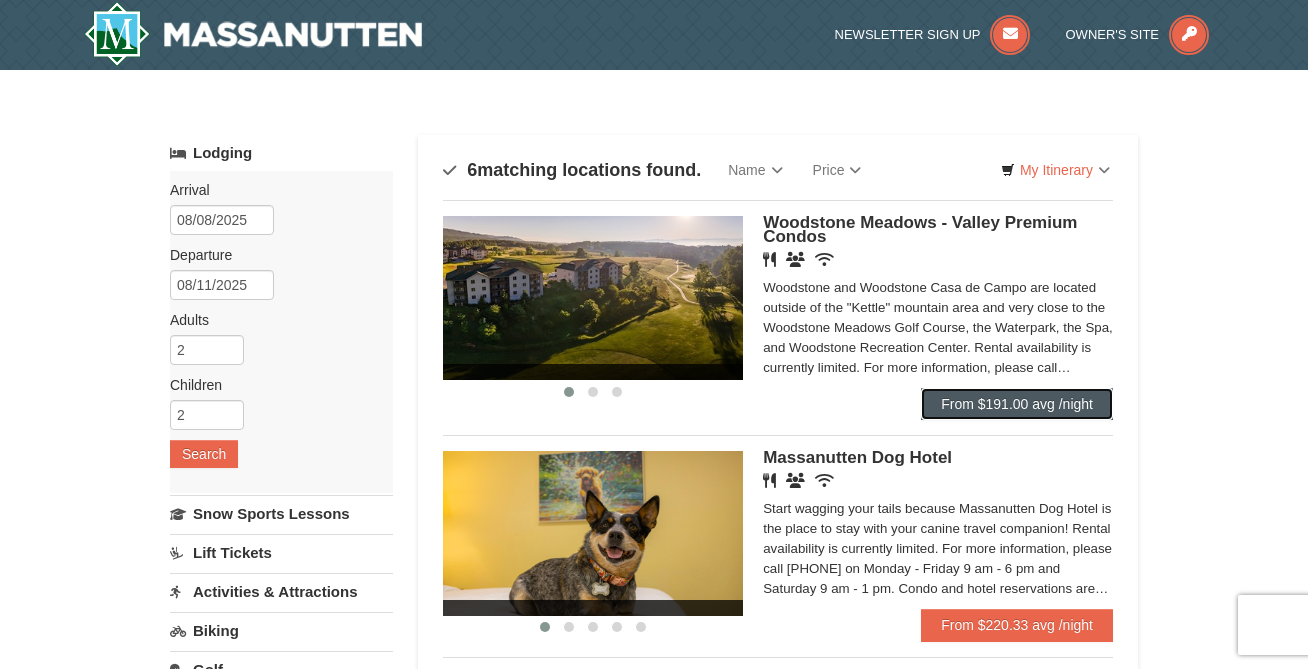 click on "From $191.00 avg /night" at bounding box center (1017, 404) 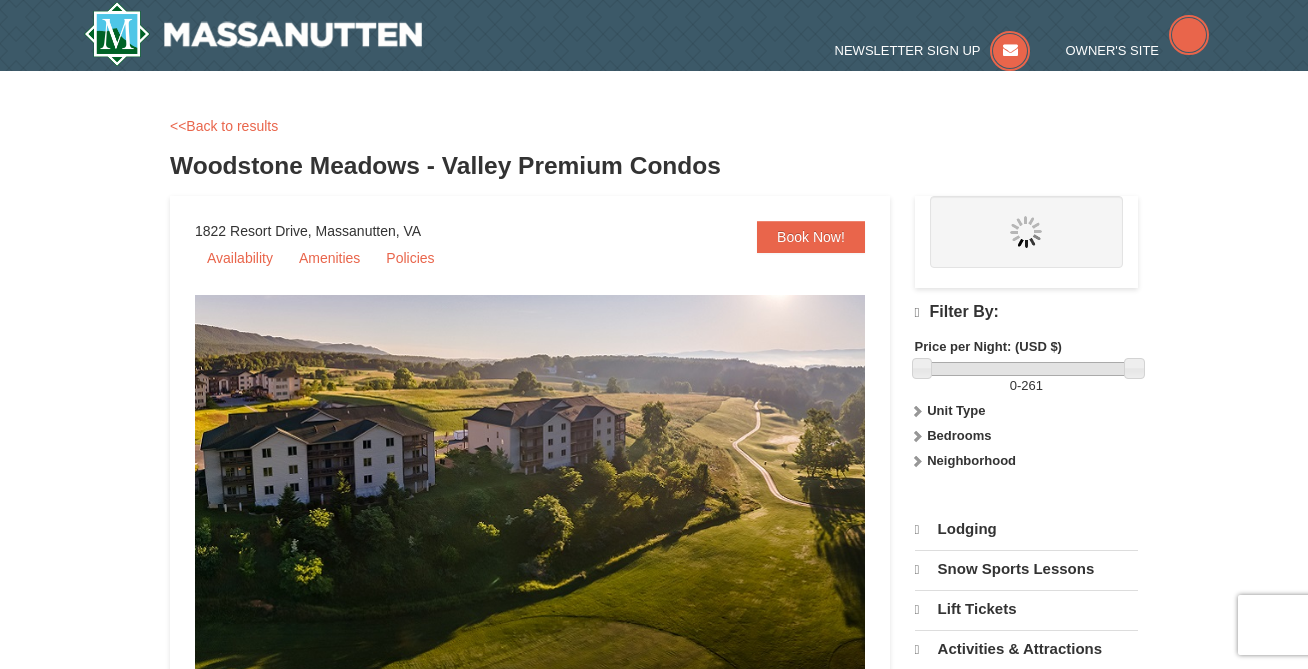 scroll, scrollTop: 0, scrollLeft: 0, axis: both 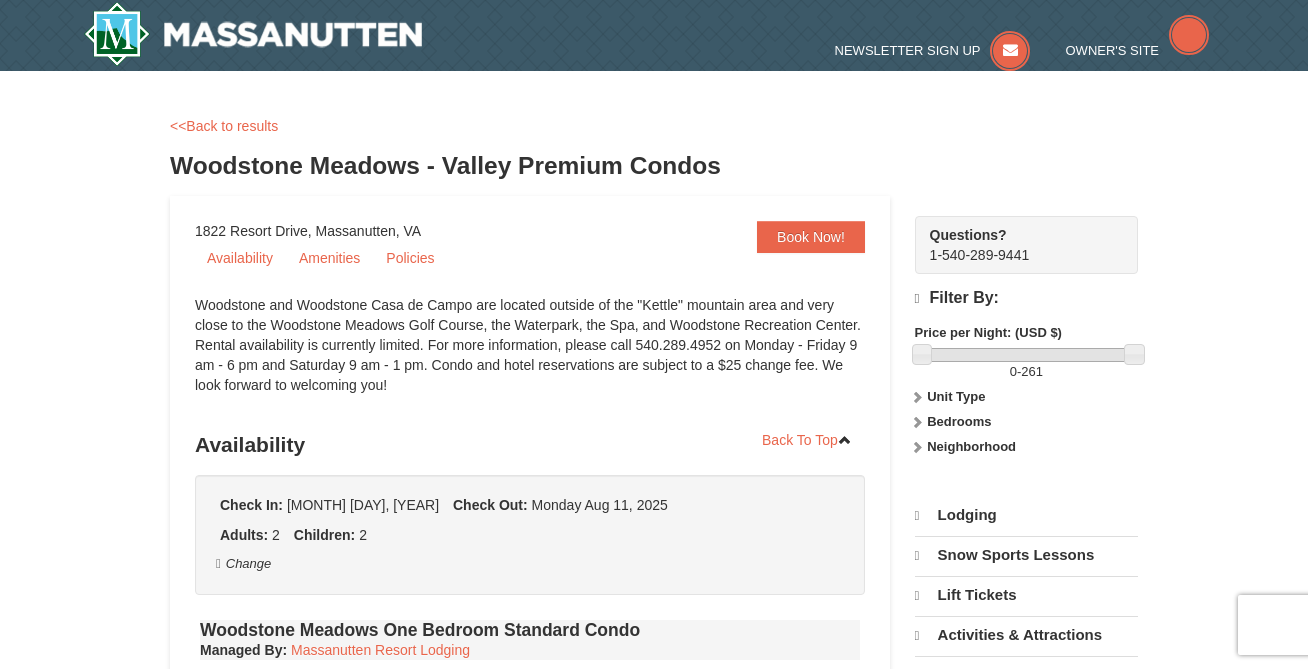 select on "8" 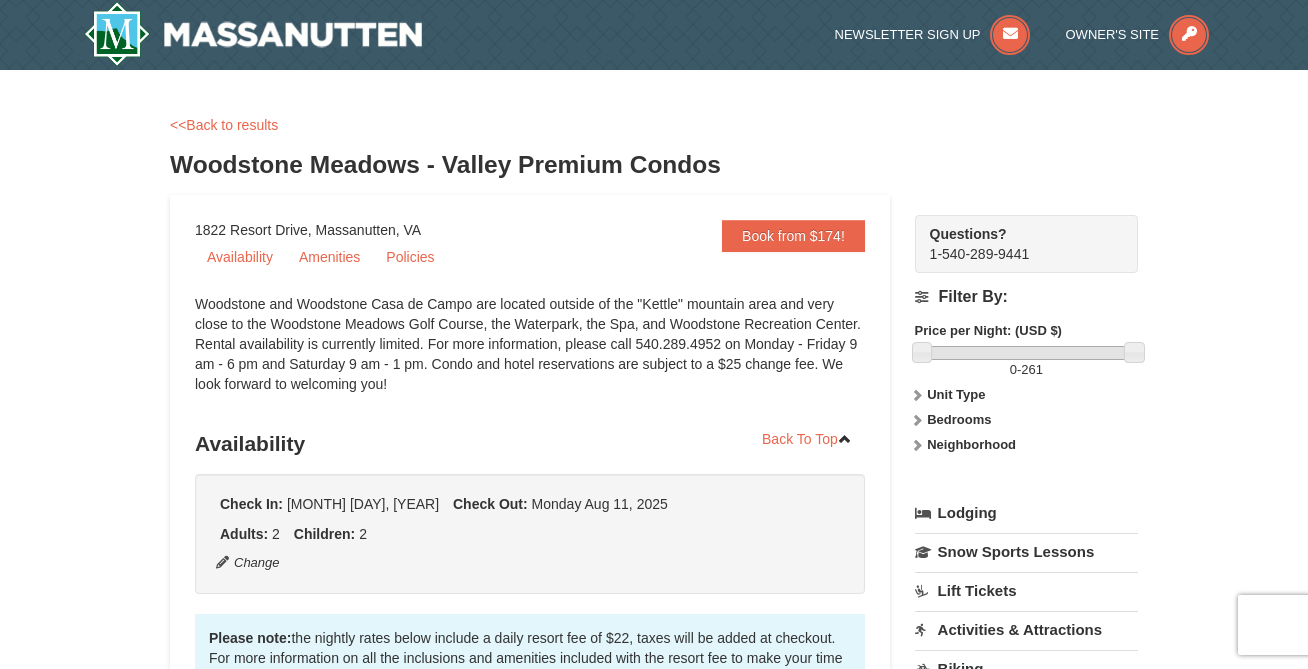 scroll, scrollTop: 0, scrollLeft: 0, axis: both 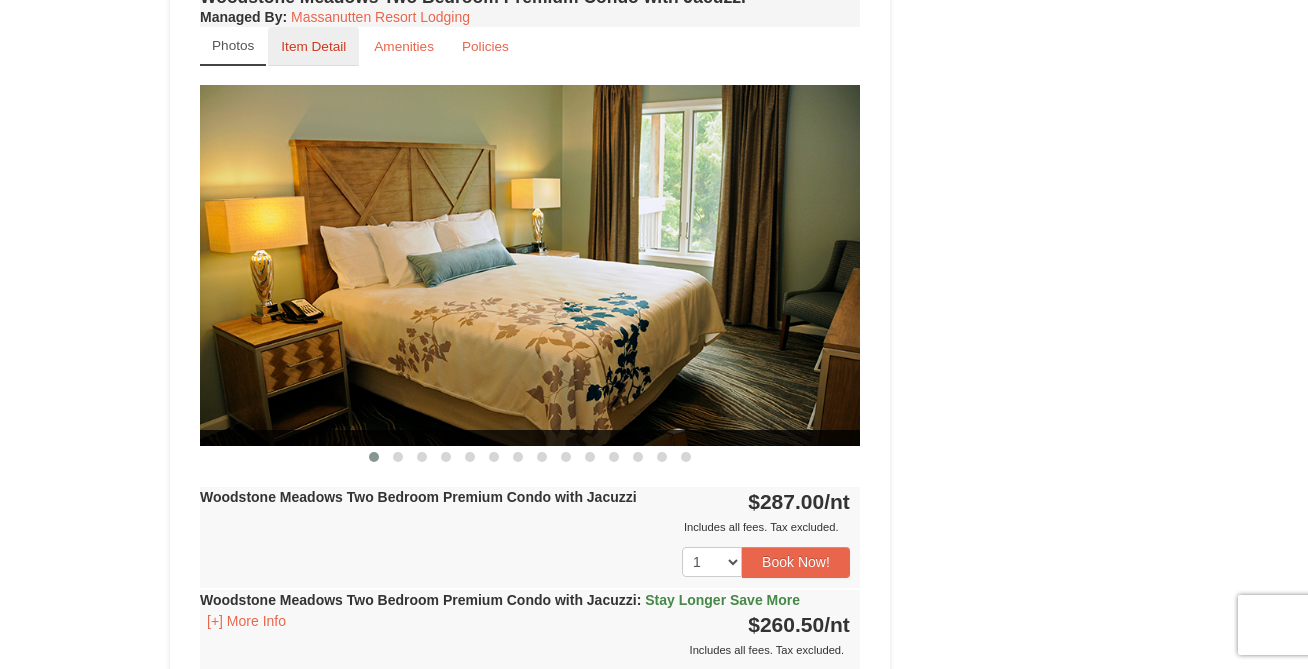 click on "Item Detail" at bounding box center (313, 46) 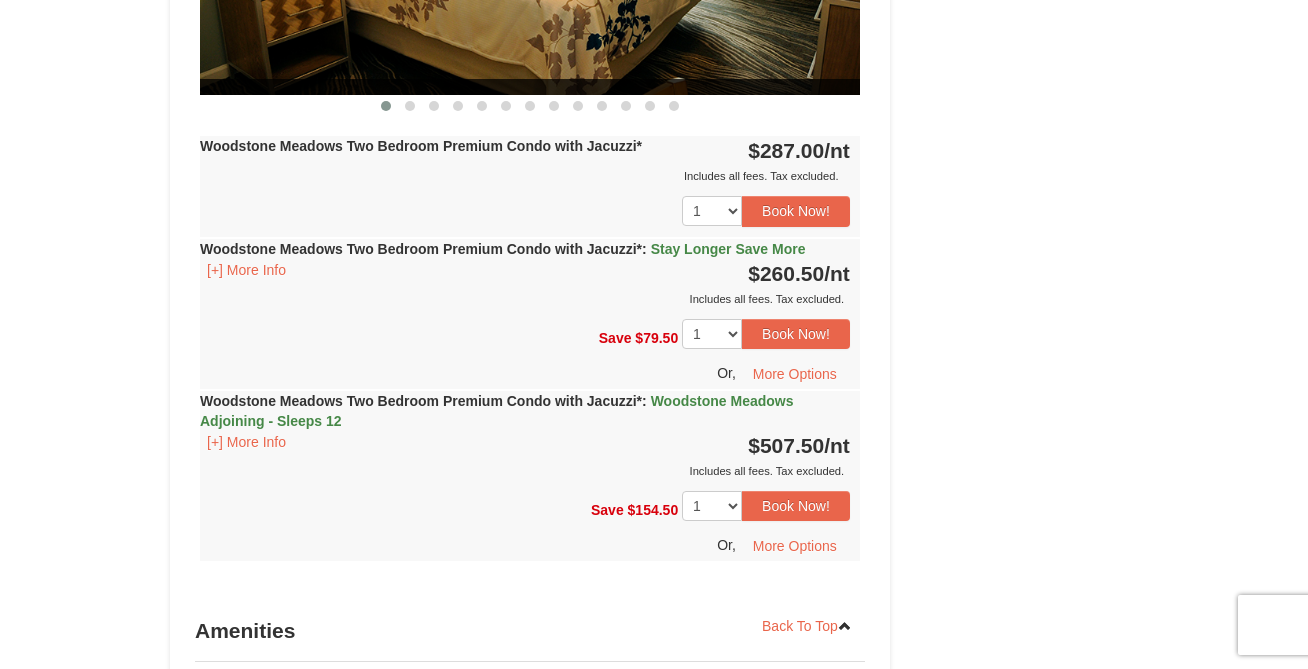 scroll, scrollTop: 5663, scrollLeft: 0, axis: vertical 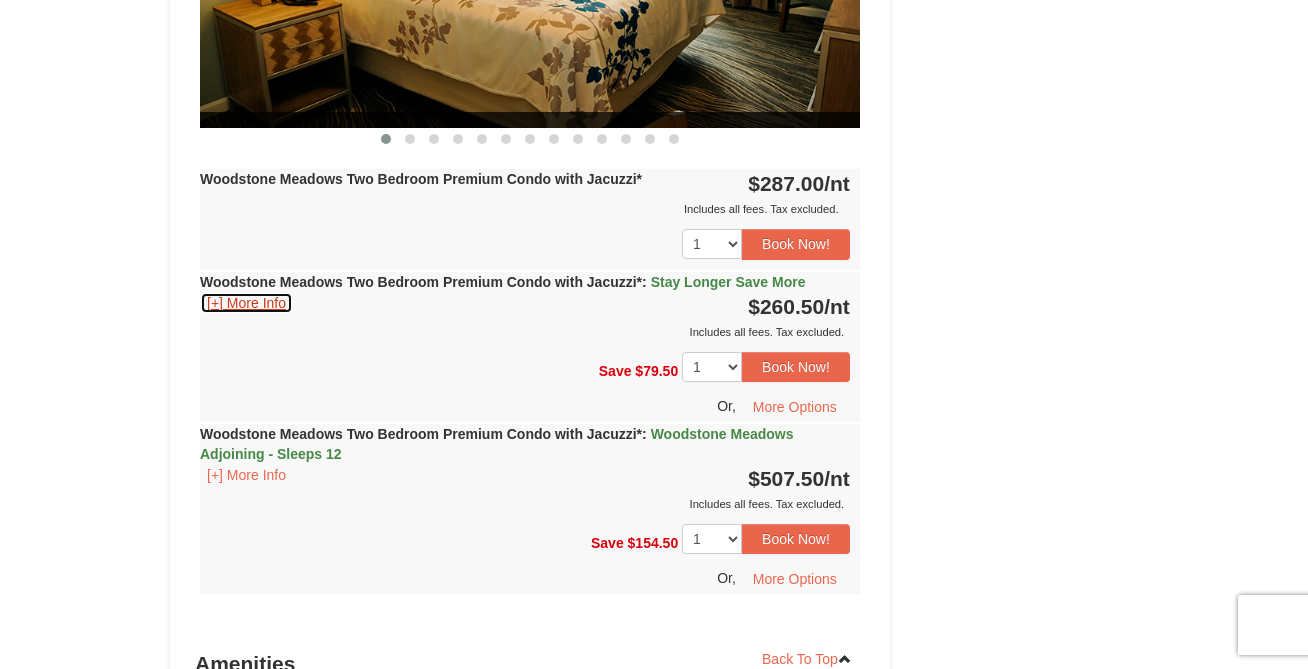 click on "[+] More Info" at bounding box center [246, 303] 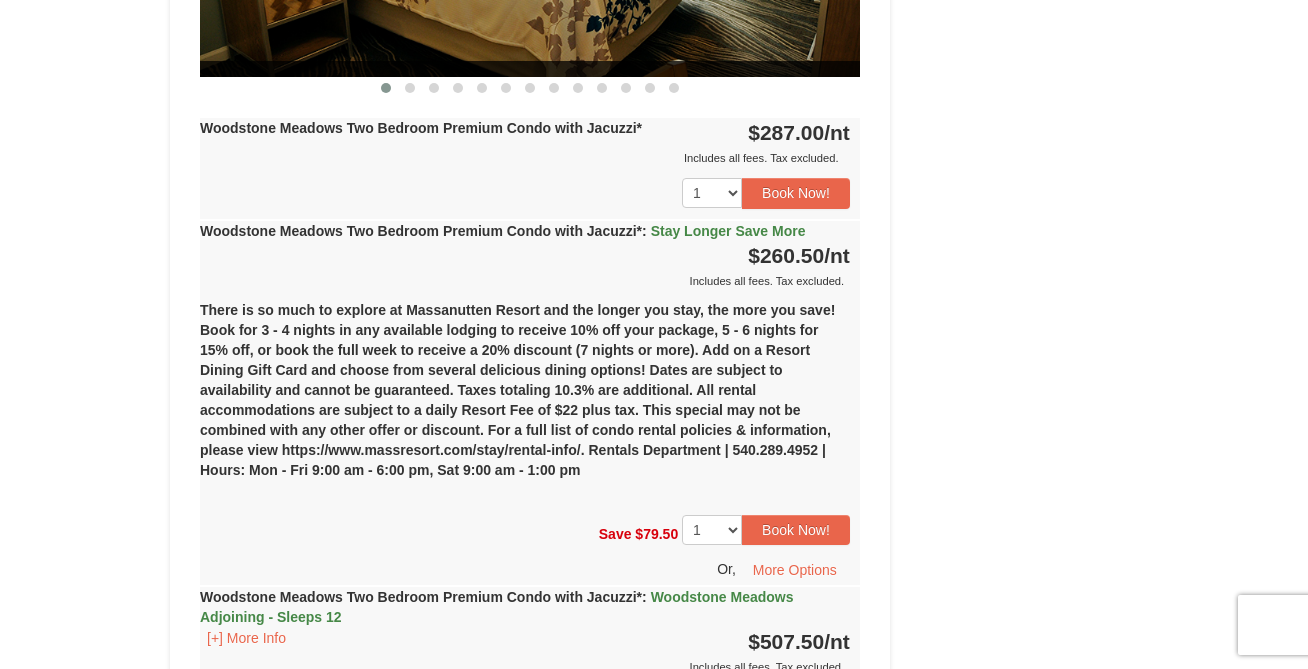 scroll, scrollTop: 5716, scrollLeft: 0, axis: vertical 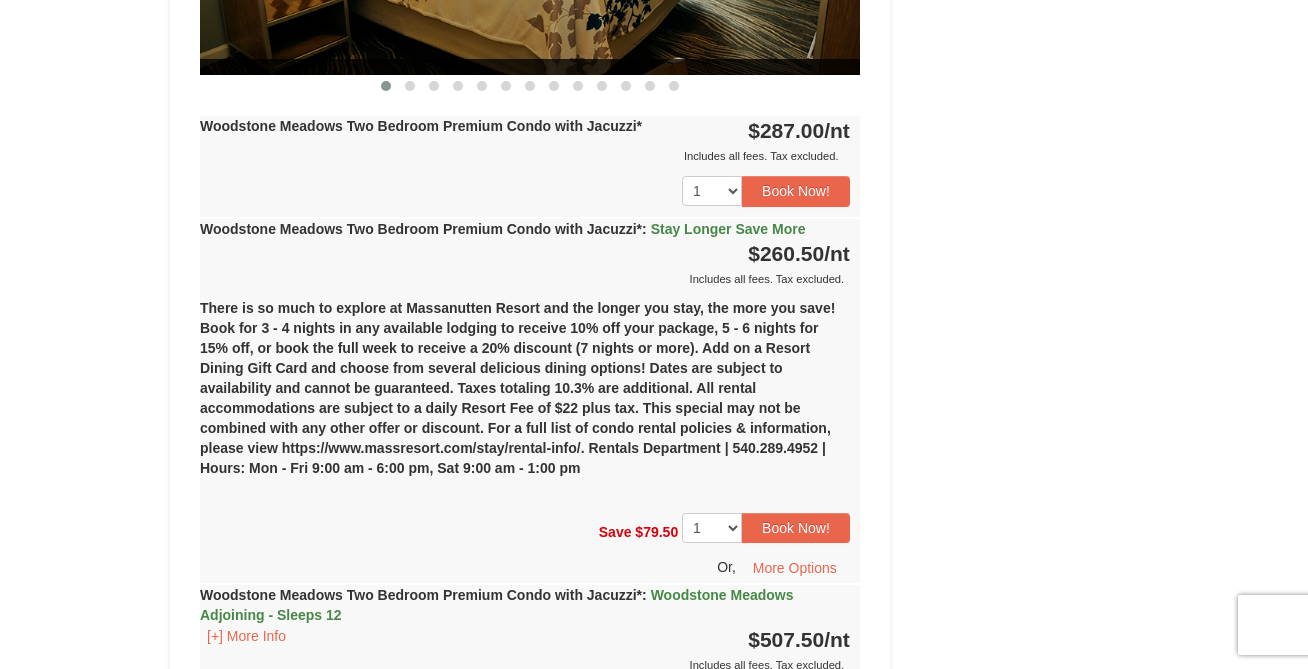 drag, startPoint x: 209, startPoint y: 125, endPoint x: 645, endPoint y: 128, distance: 436.0103 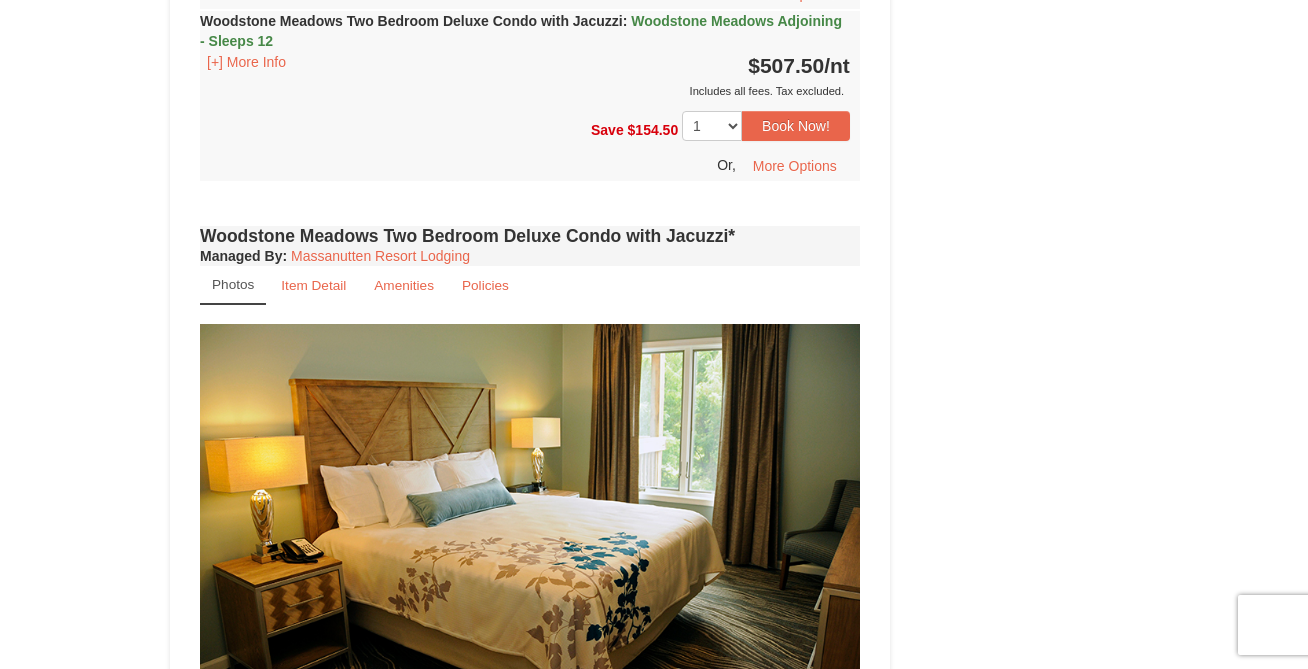 scroll, scrollTop: 3316, scrollLeft: 0, axis: vertical 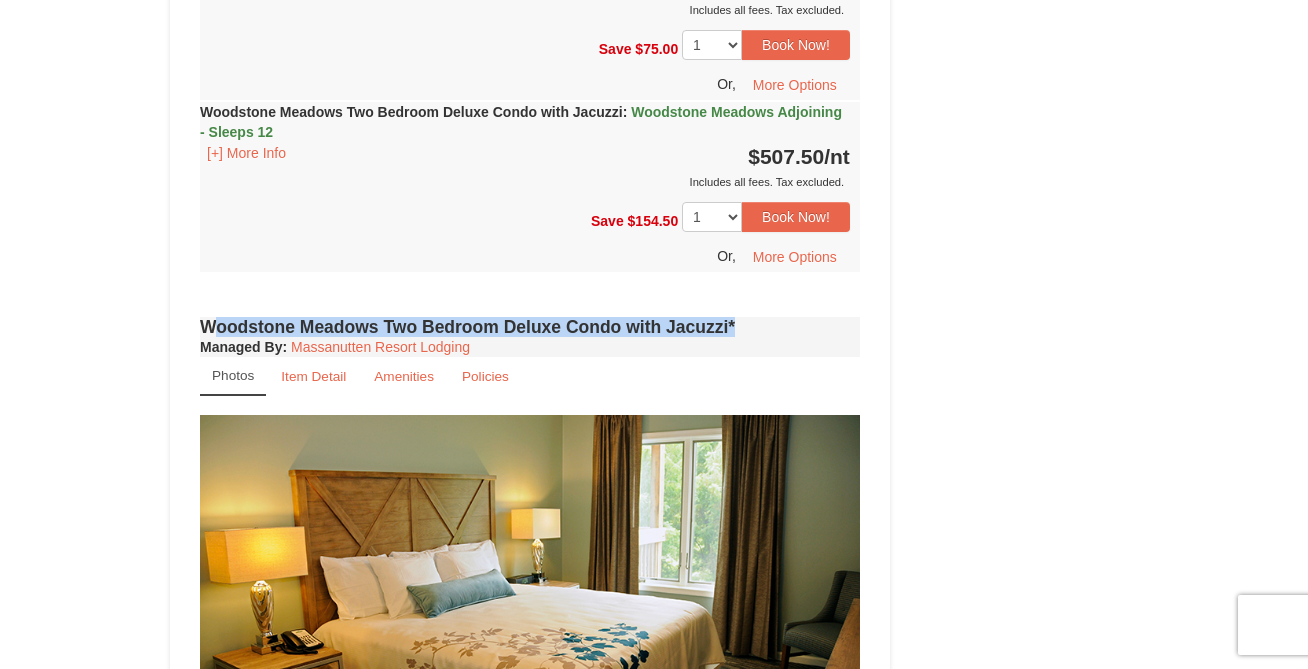 drag, startPoint x: 202, startPoint y: 324, endPoint x: 730, endPoint y: 324, distance: 528 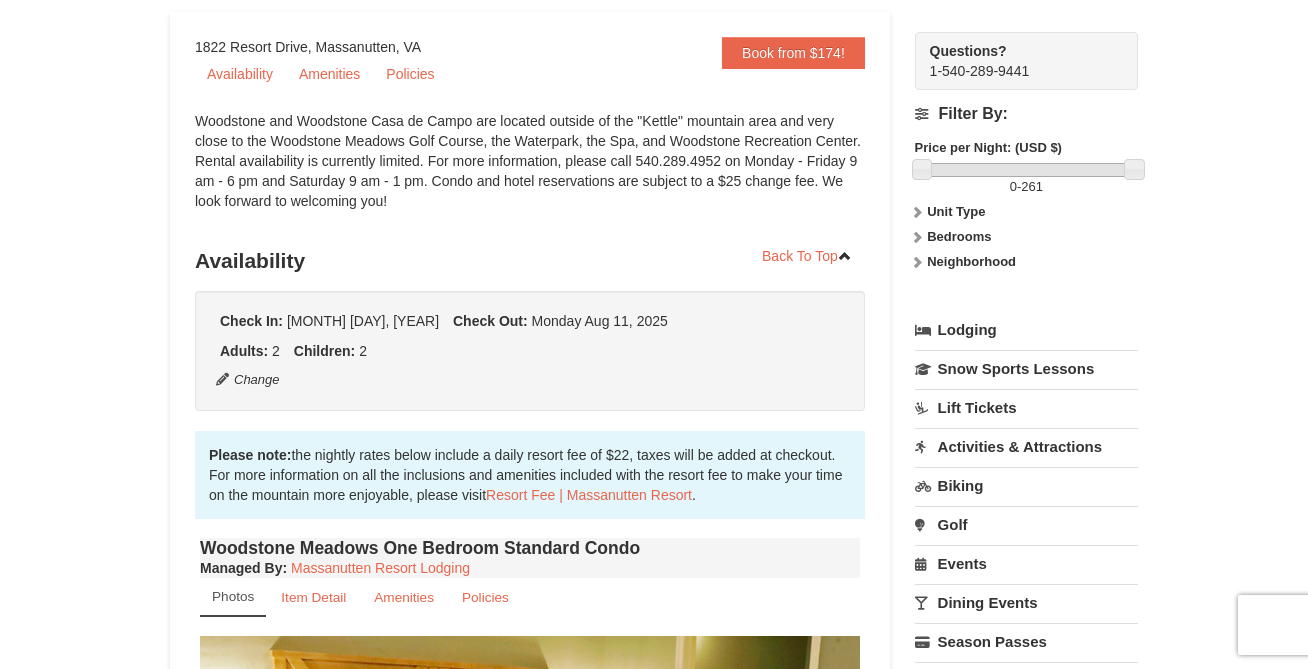 scroll, scrollTop: 0, scrollLeft: 0, axis: both 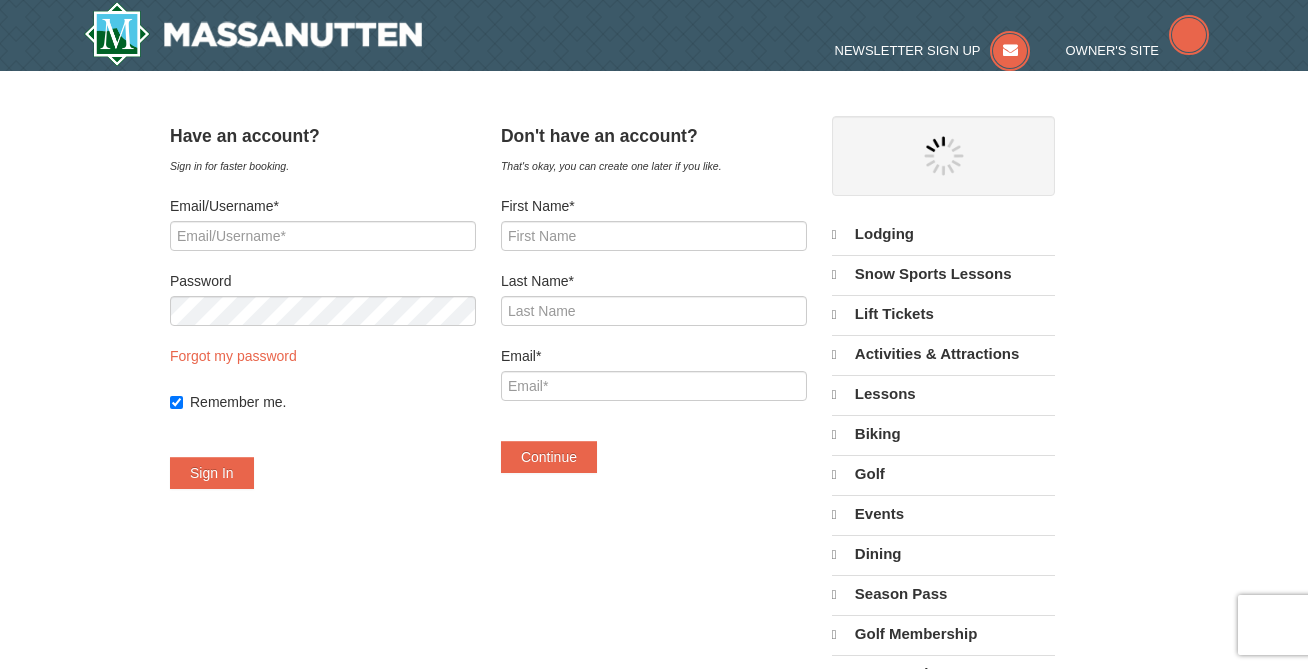 select on "8" 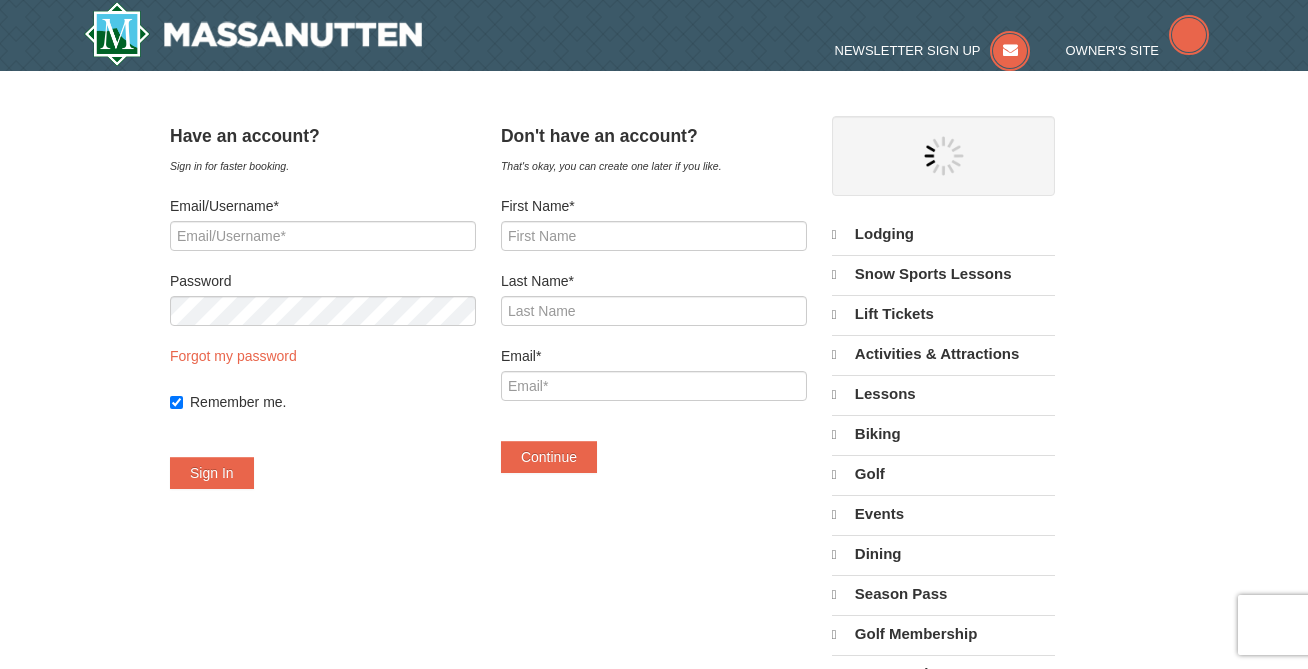 select on "8" 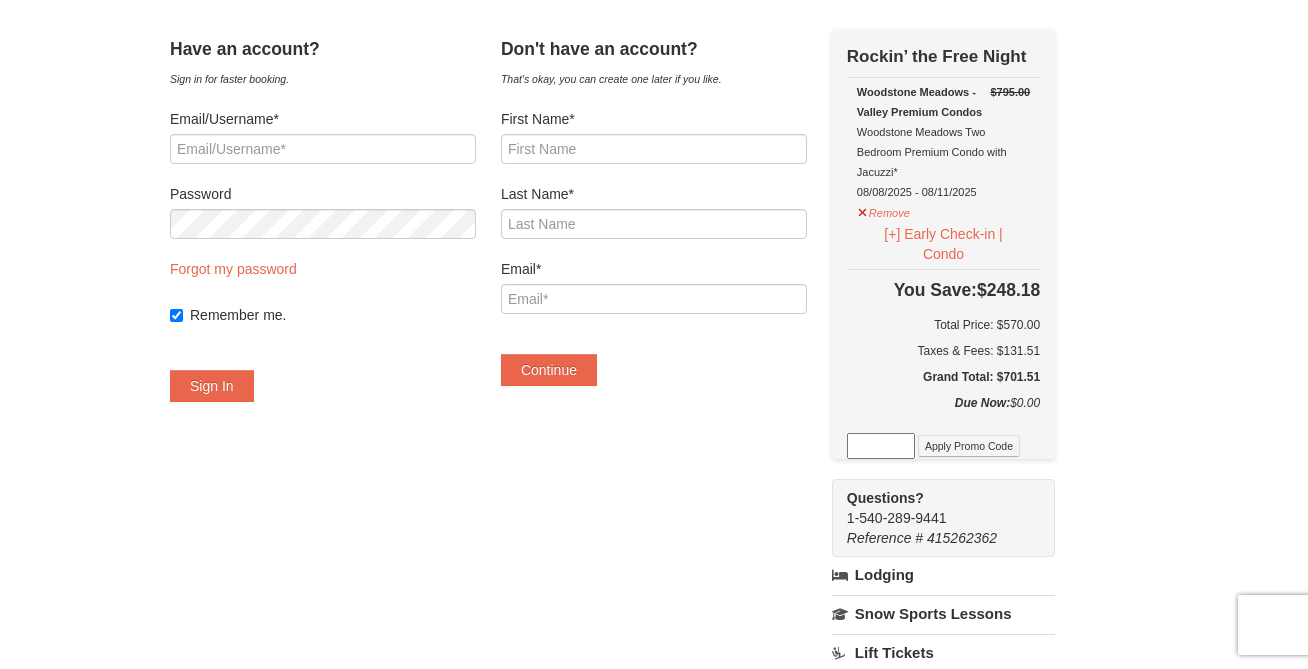 scroll, scrollTop: 0, scrollLeft: 0, axis: both 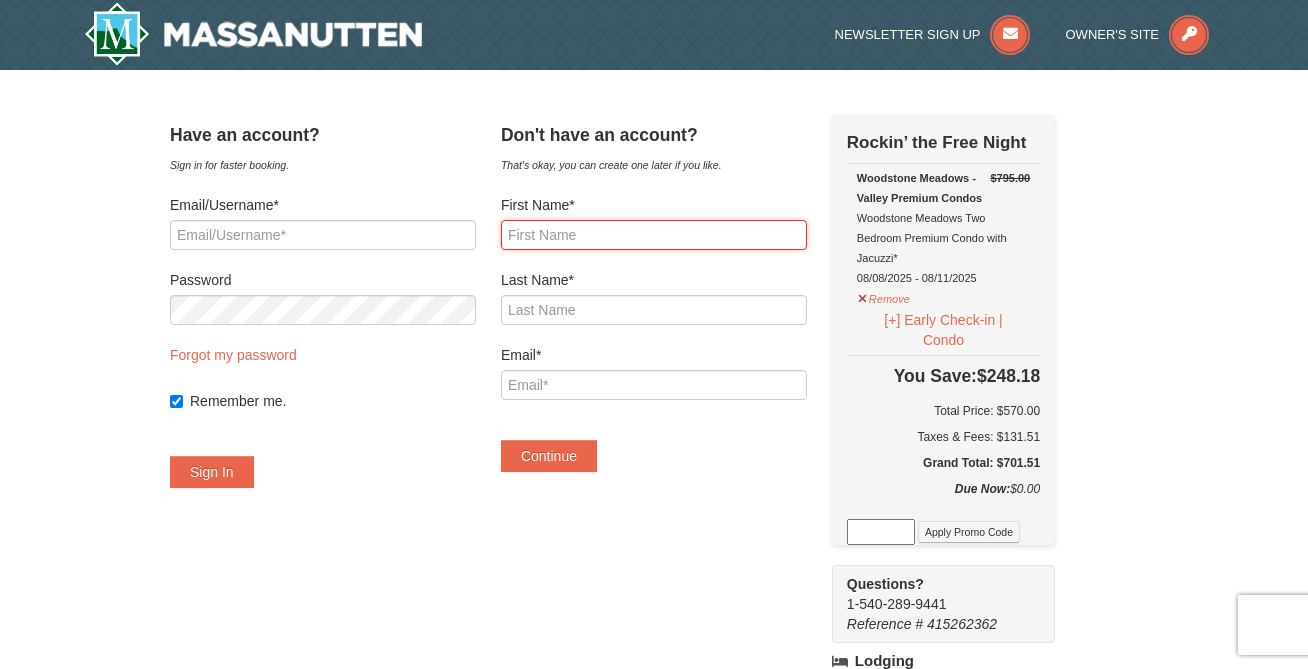 click on "First Name*" at bounding box center [654, 235] 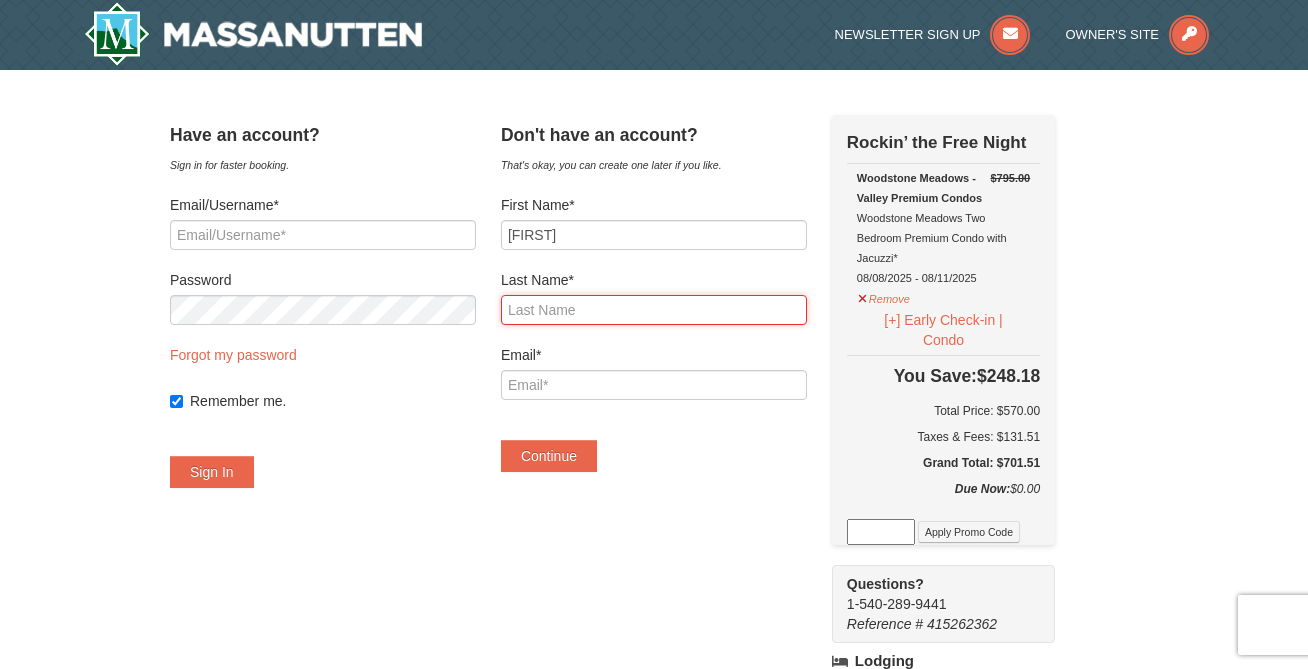 type on "Waters" 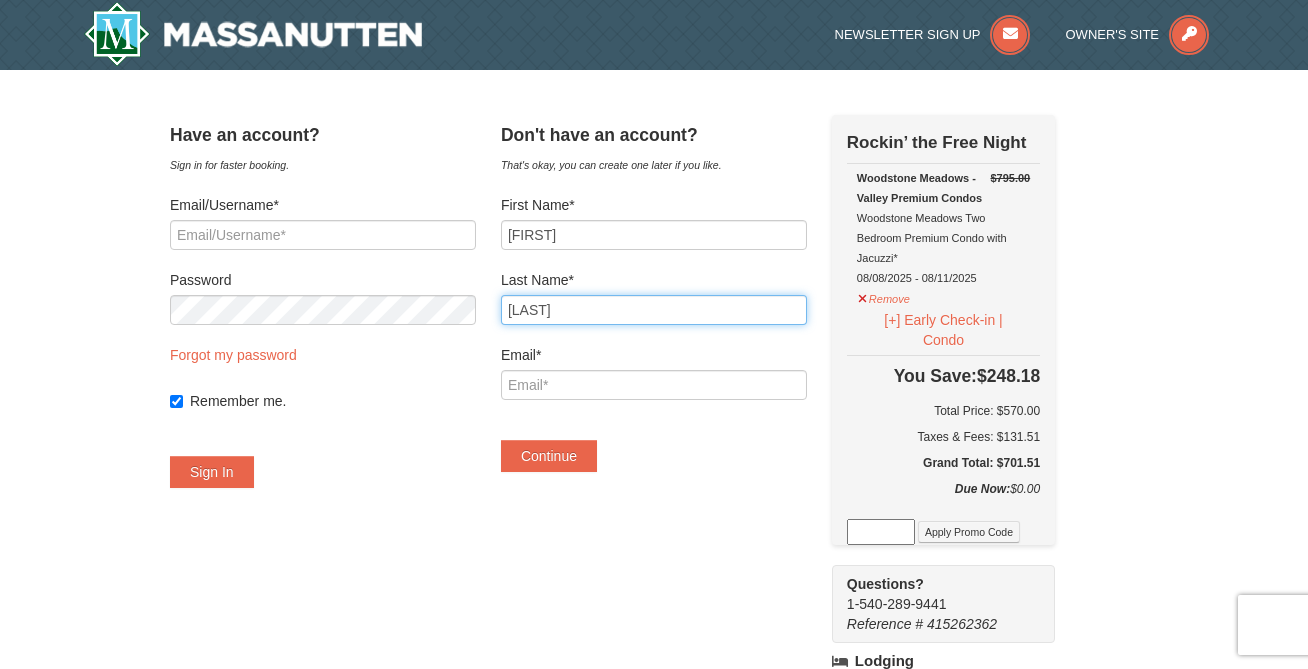 type on "deannerosawaters@gmail.com" 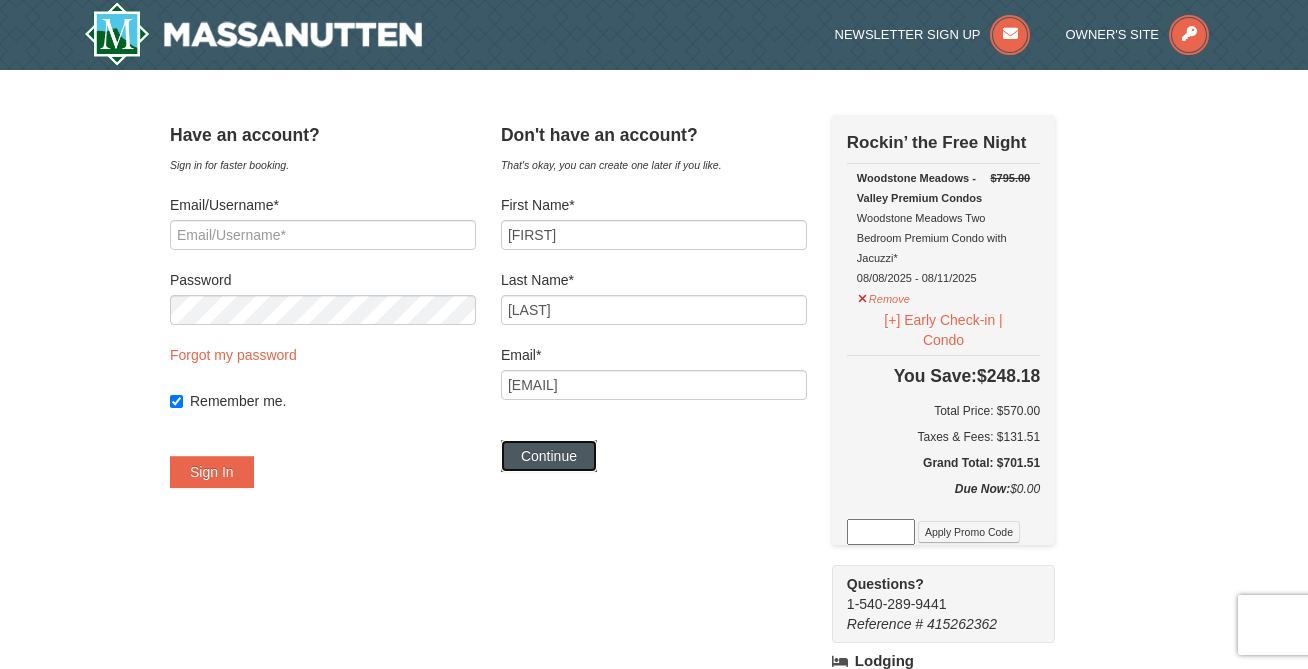 click on "Continue" at bounding box center [549, 456] 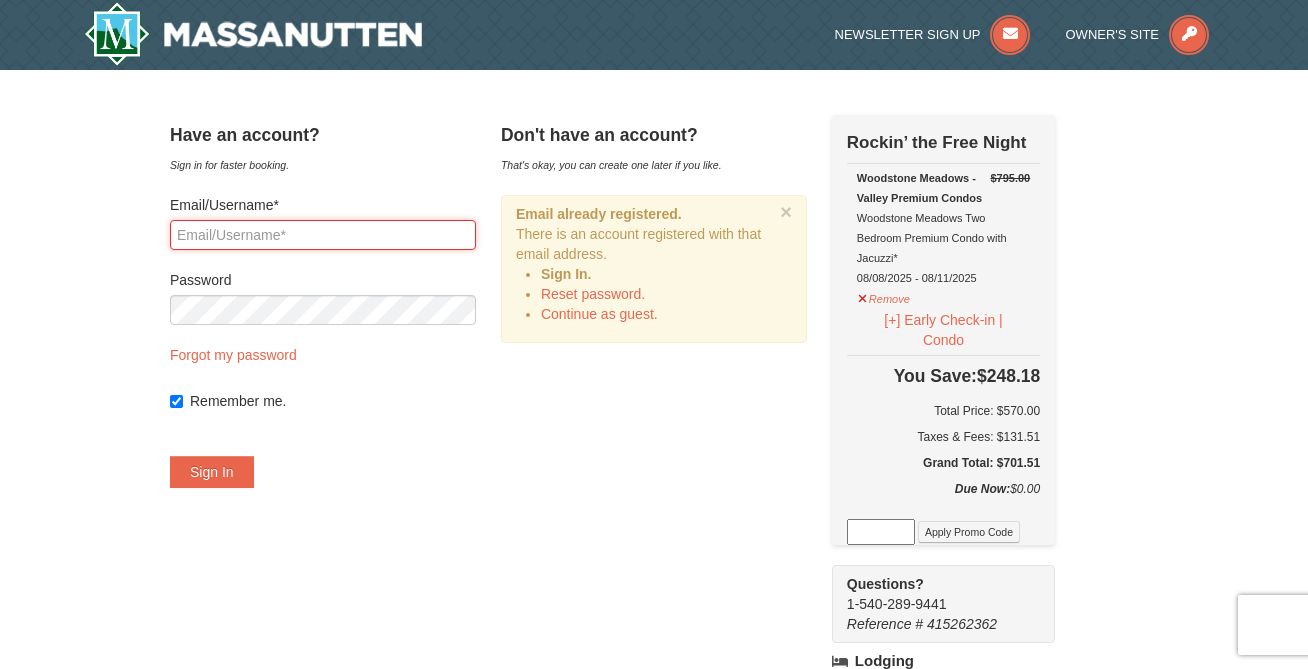 click on "Email/Username*" at bounding box center (323, 235) 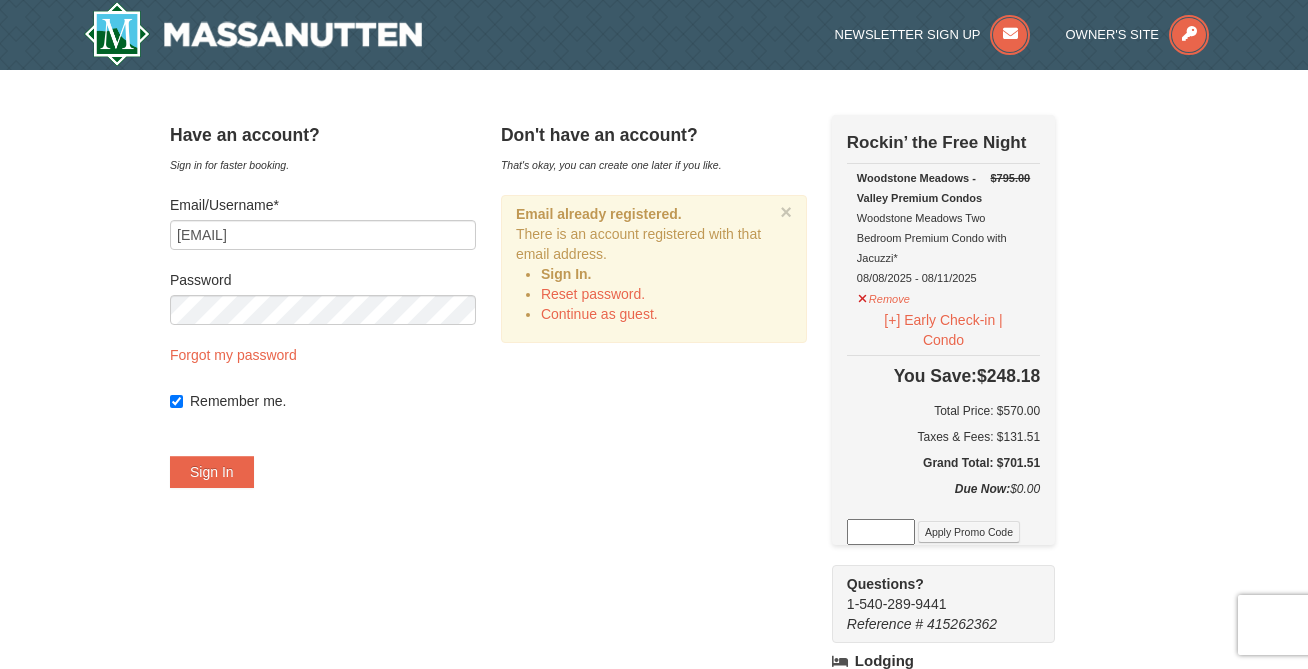 click on "Email/Username*
deannerosawaters@gmail.com
Password
Forgot my password
Remember me.
Sign In" at bounding box center [323, 341] 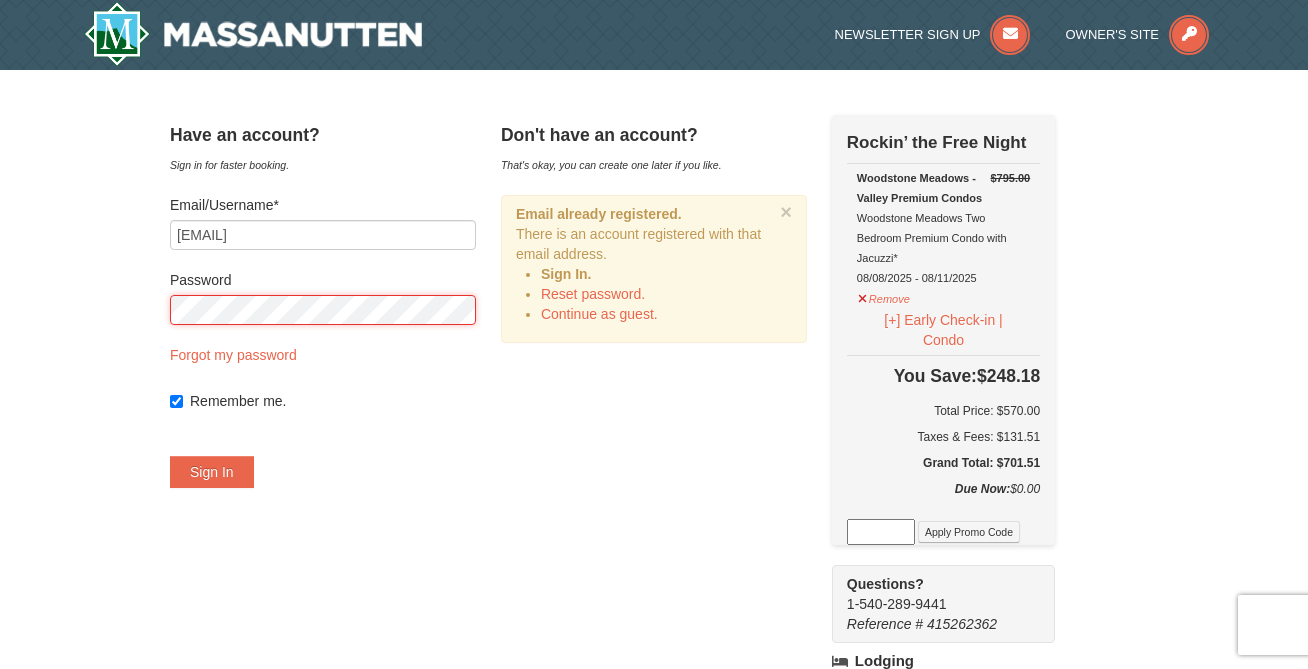 click on "Sign In" at bounding box center [212, 472] 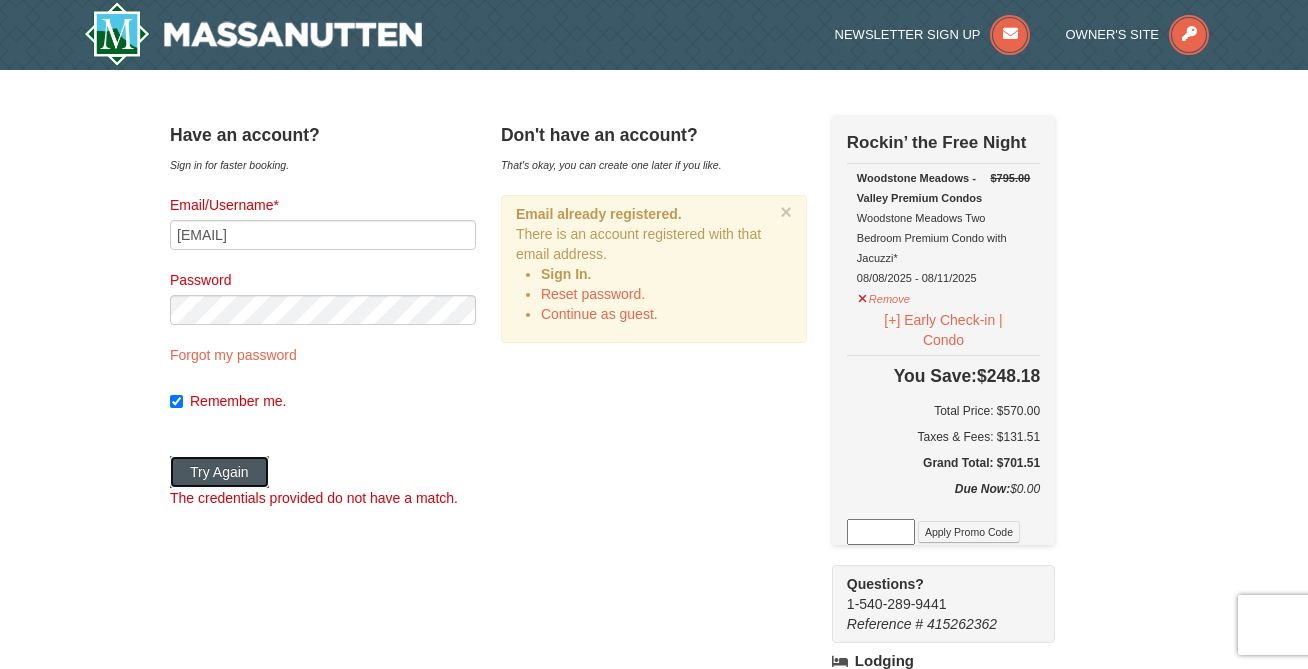 click on "Try Again" at bounding box center (219, 472) 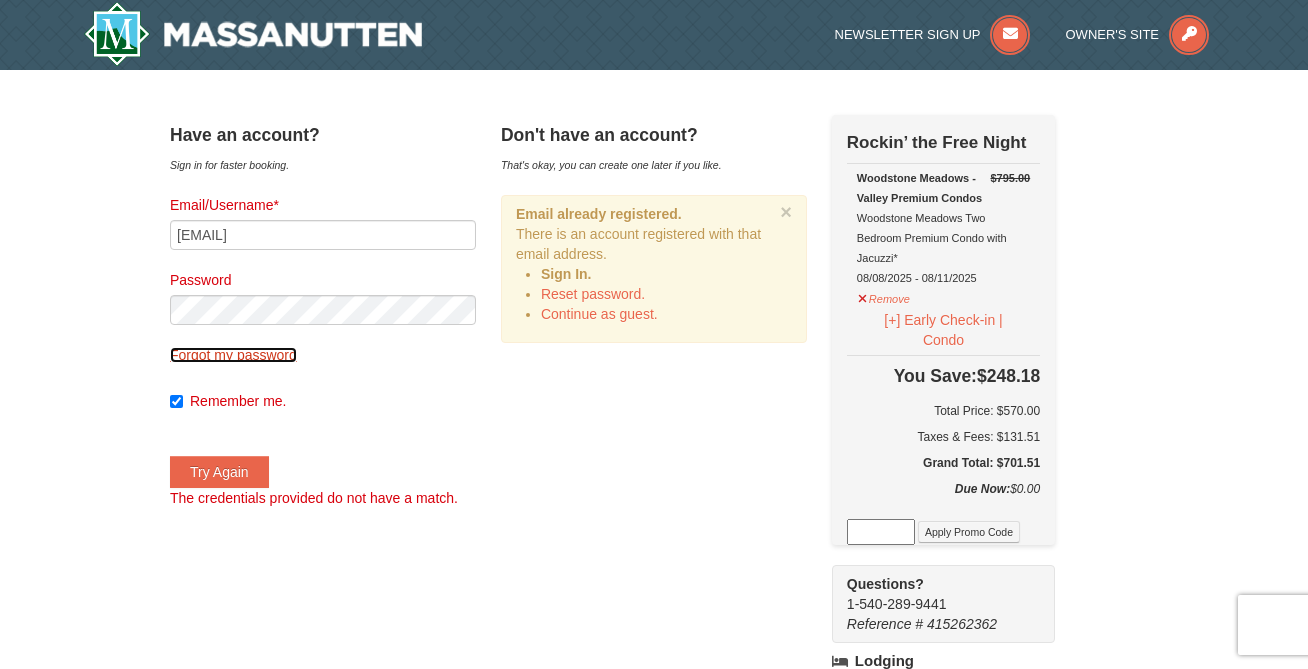 click on "Forgot my password" at bounding box center (233, 355) 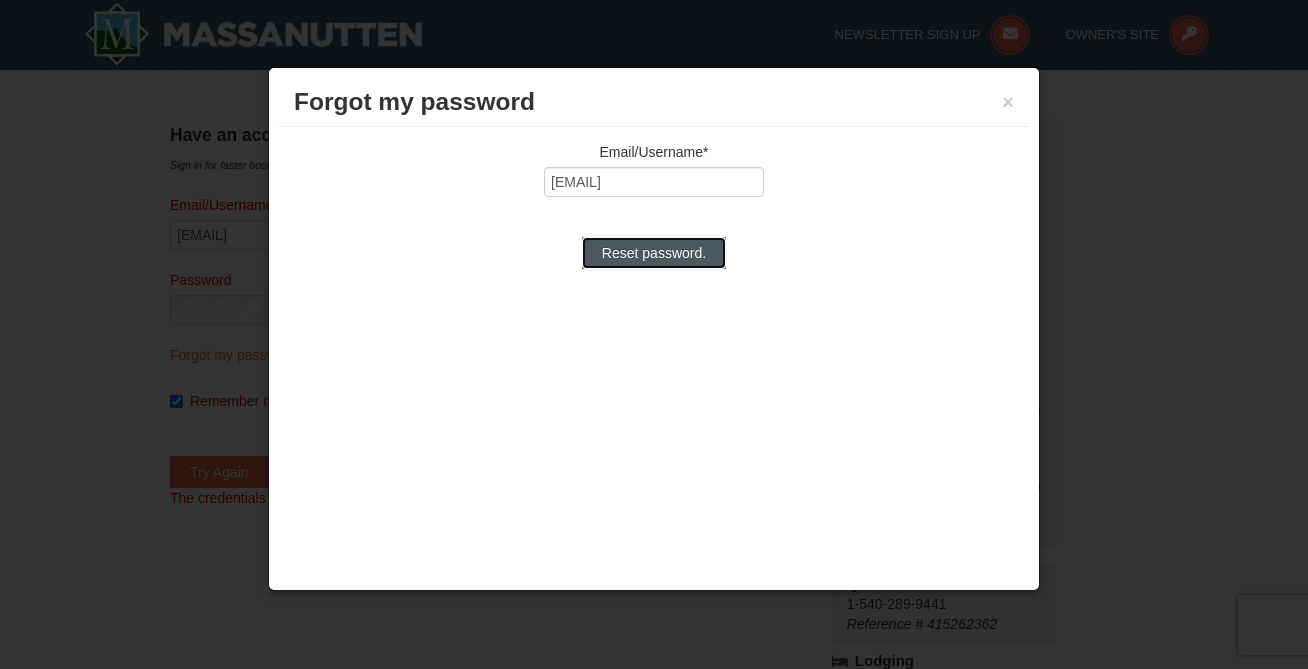 click on "Reset password." at bounding box center (654, 253) 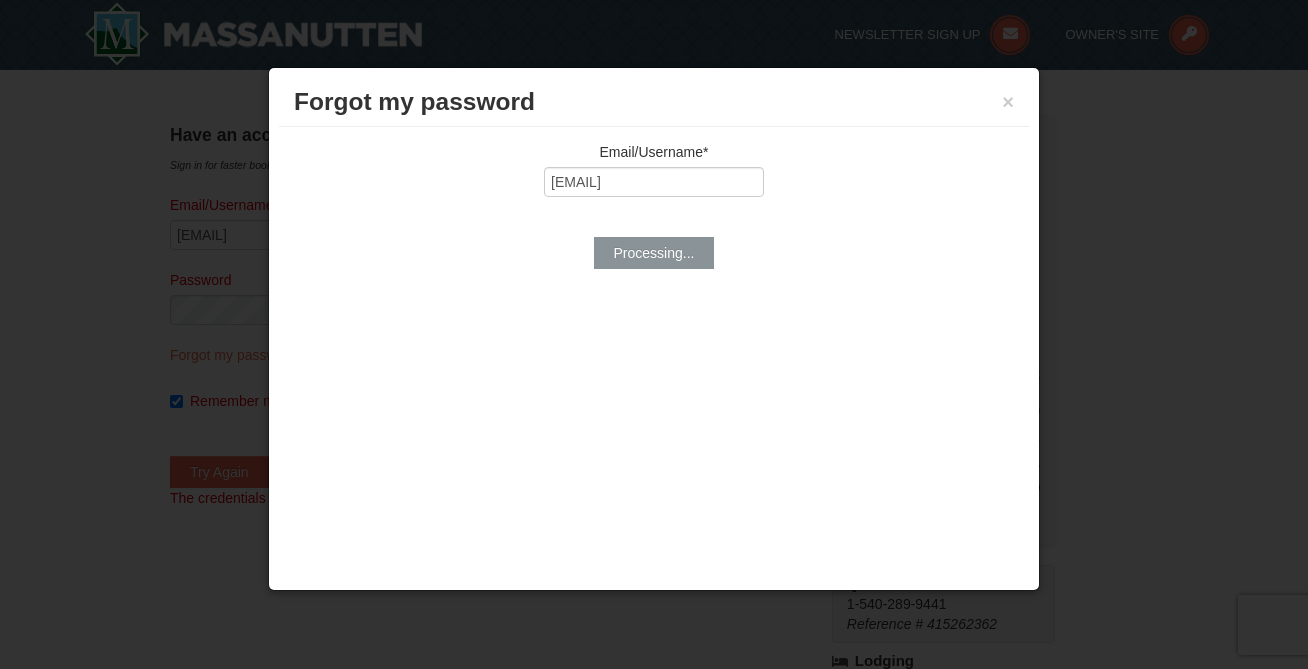 type on "[NAME]@[EXAMPLE.COM]" 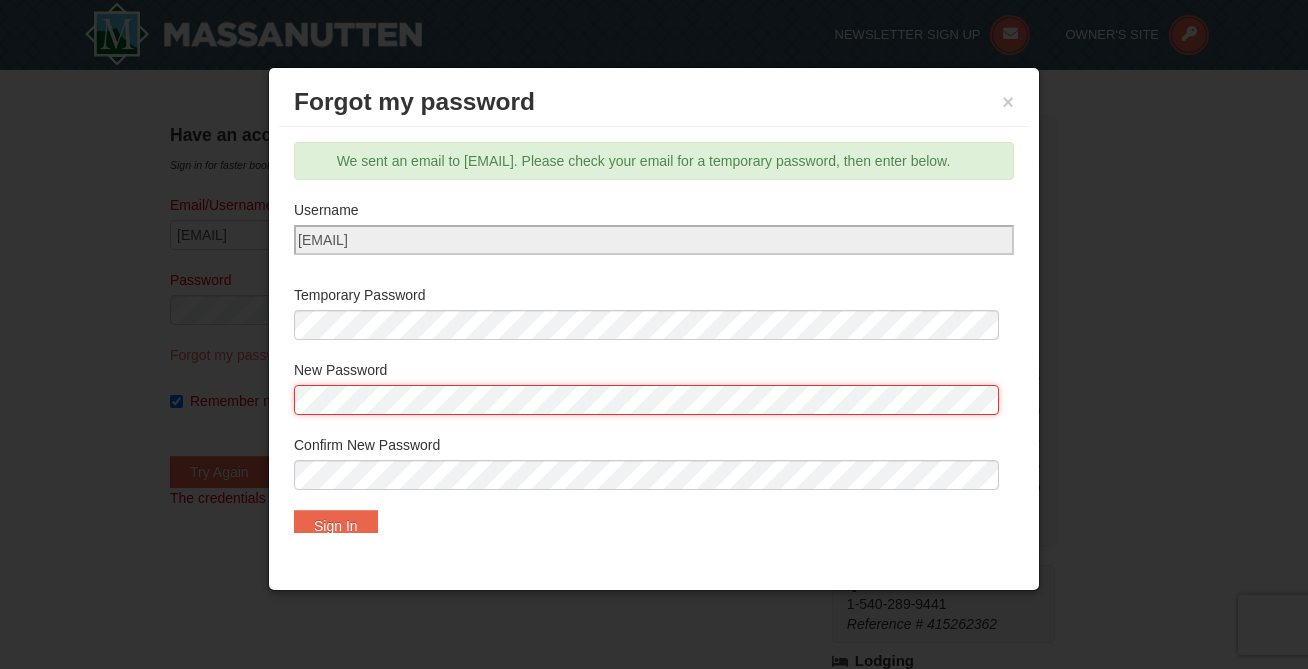 scroll, scrollTop: 44, scrollLeft: 0, axis: vertical 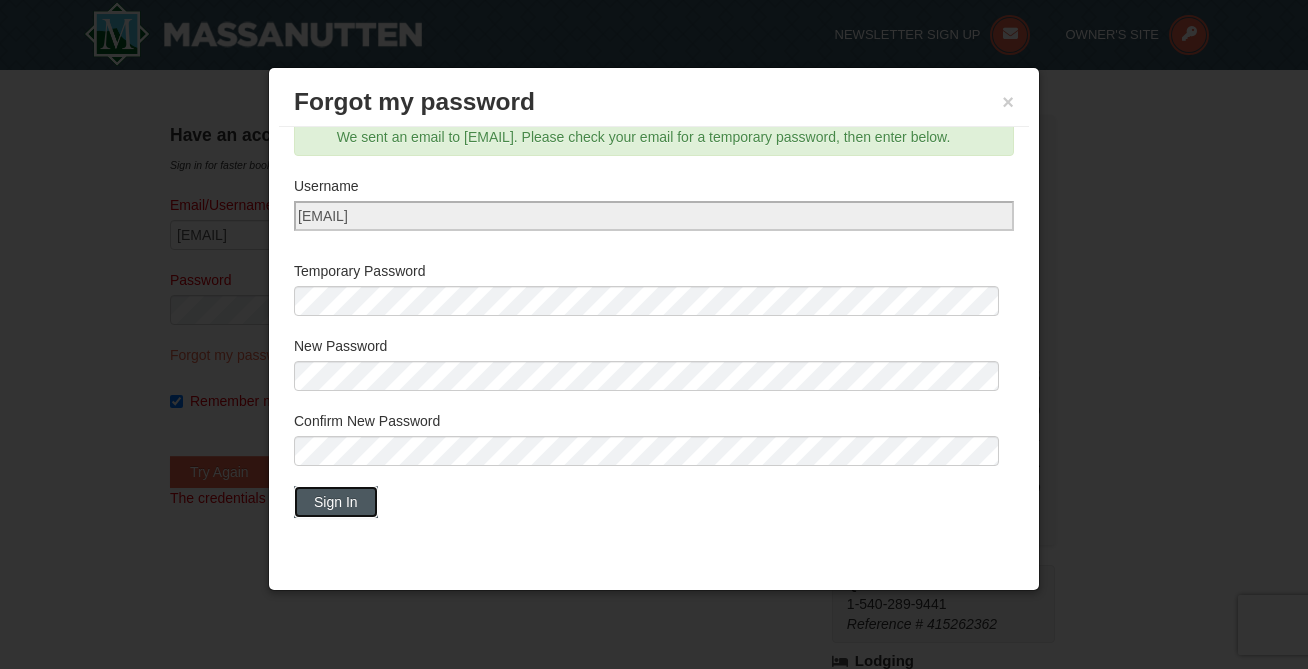 click on "Sign In" at bounding box center (336, 502) 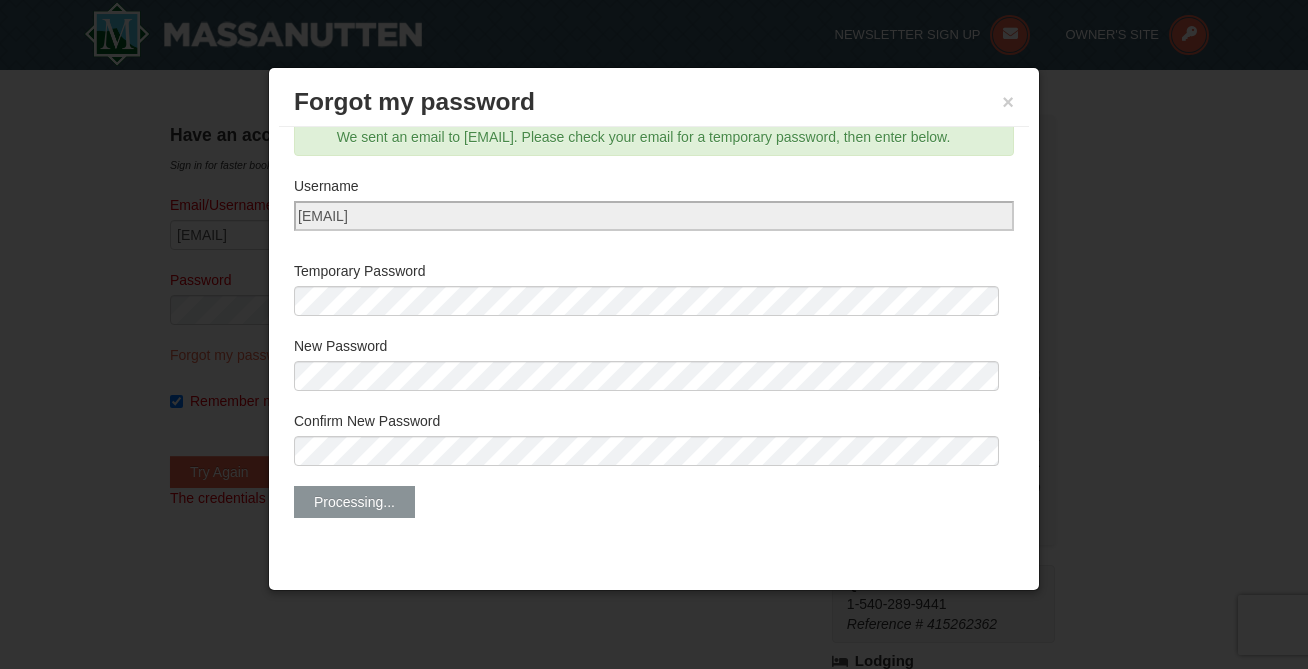 scroll, scrollTop: 0, scrollLeft: 0, axis: both 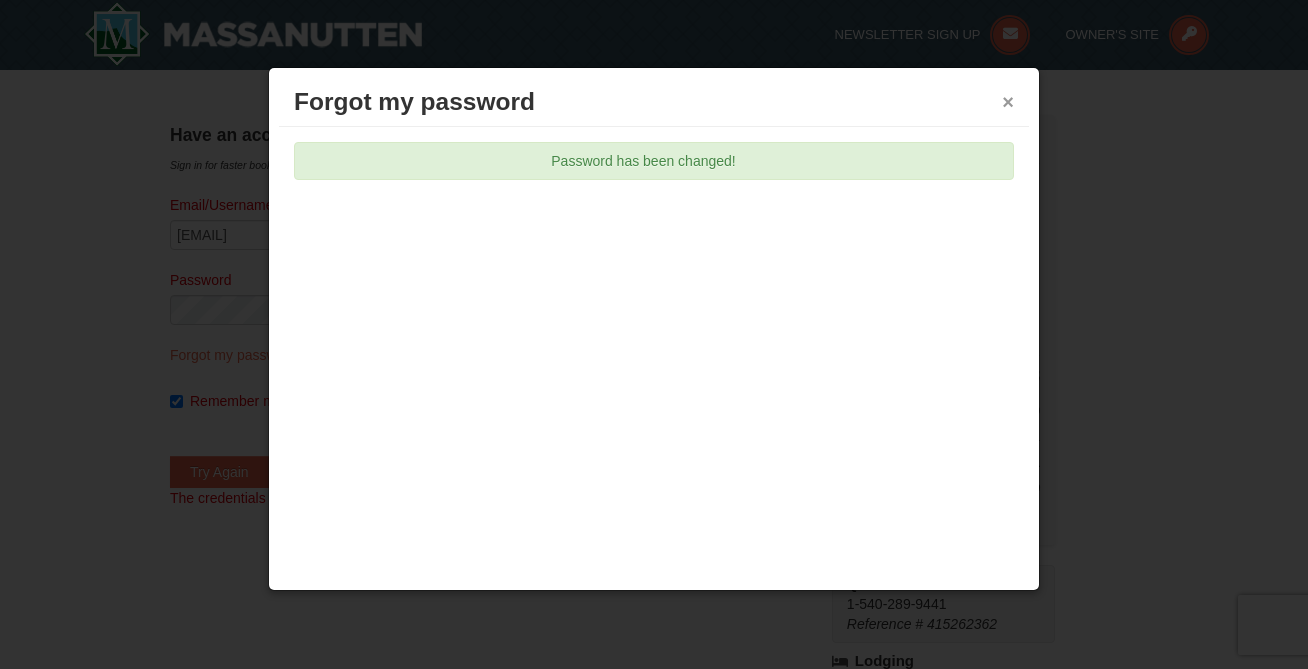 click on "×" at bounding box center (1008, 102) 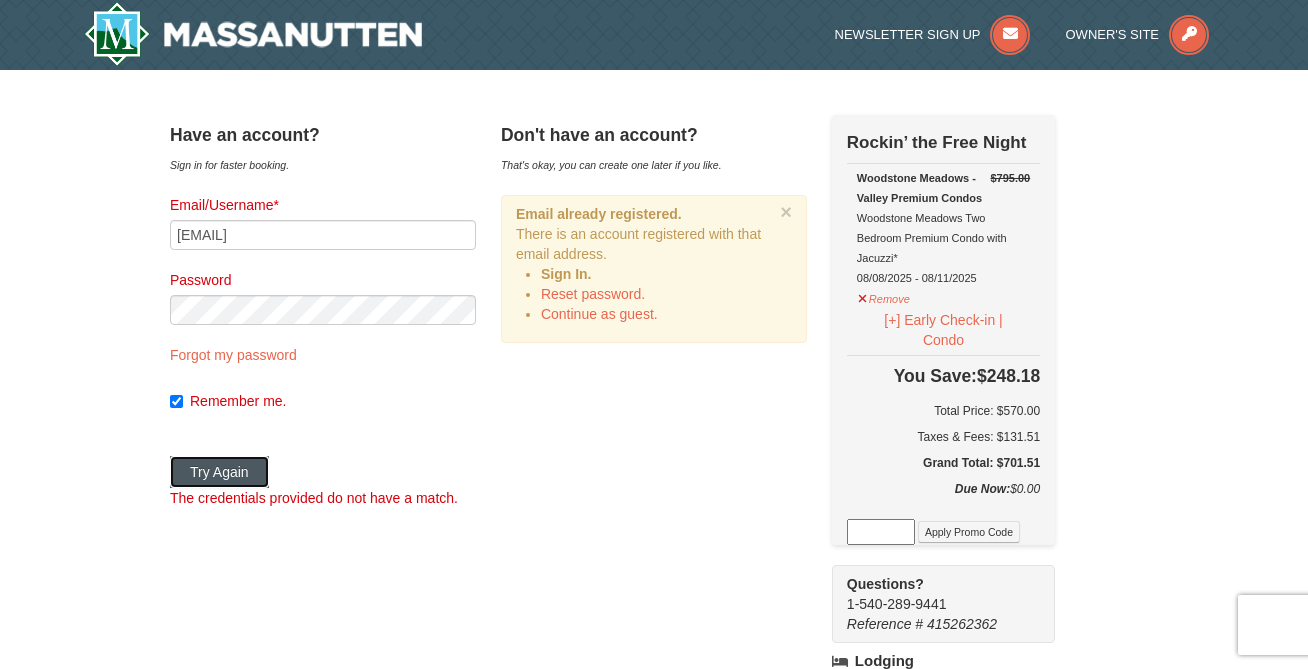 click on "Try Again" at bounding box center [219, 472] 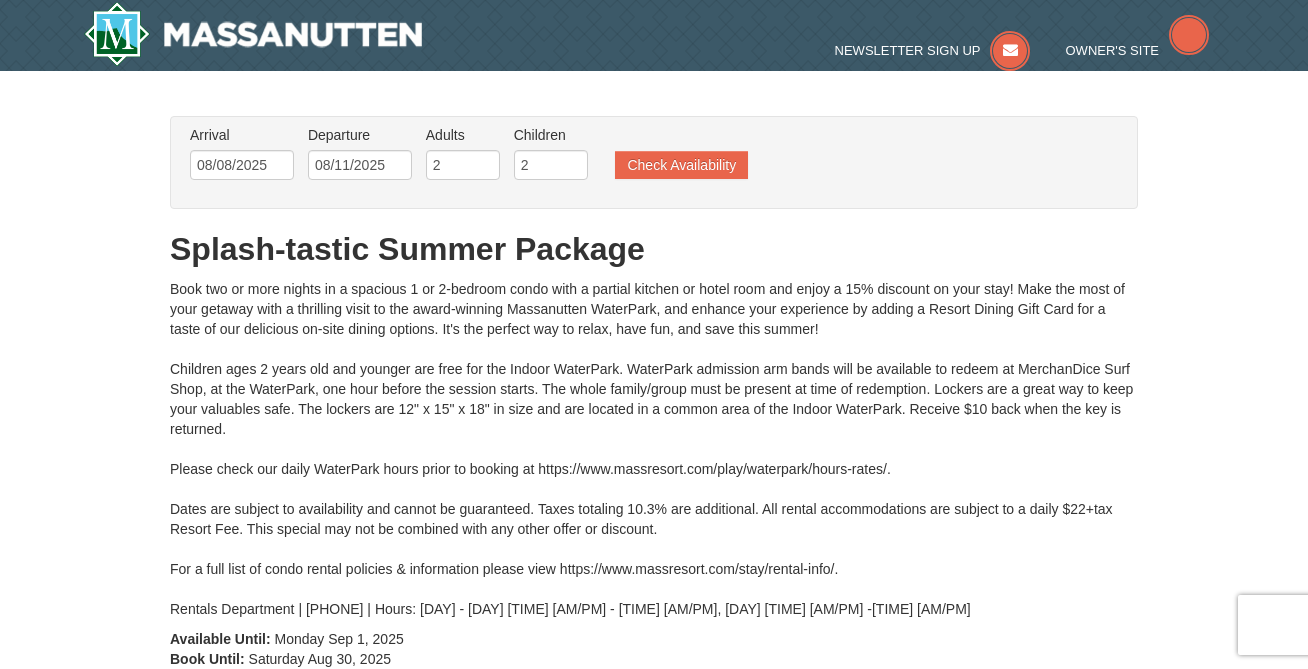 scroll, scrollTop: 0, scrollLeft: 0, axis: both 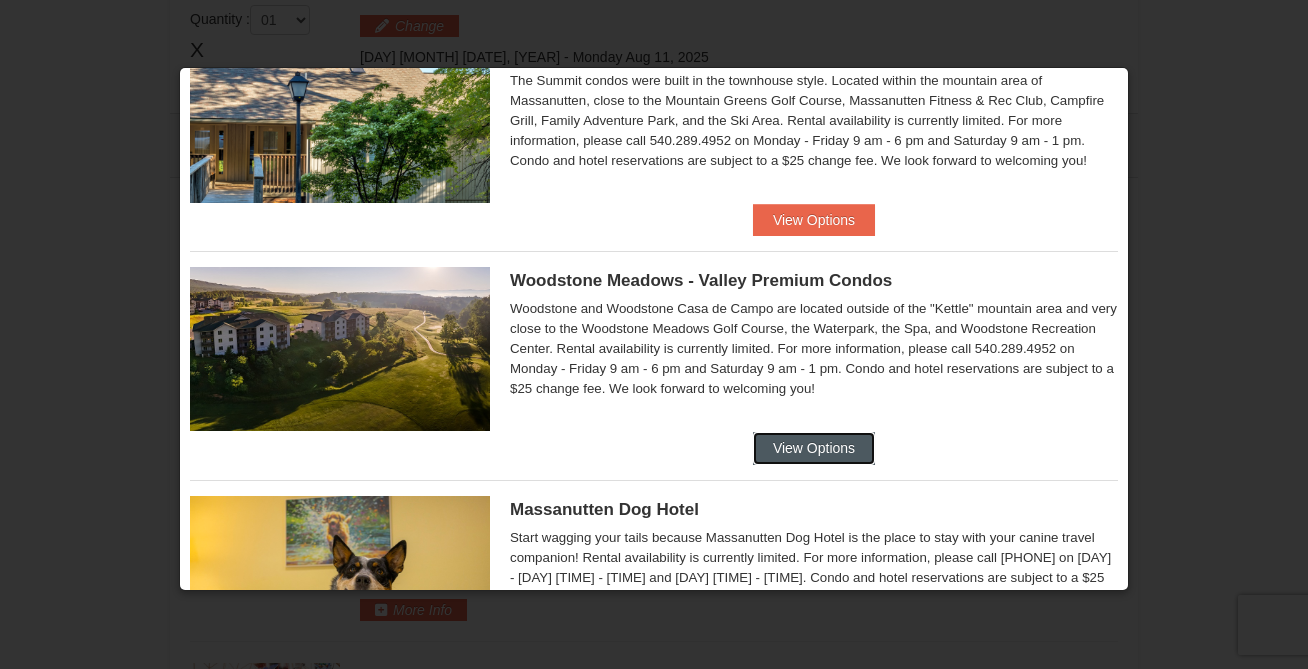 click on "View Options" at bounding box center [814, 448] 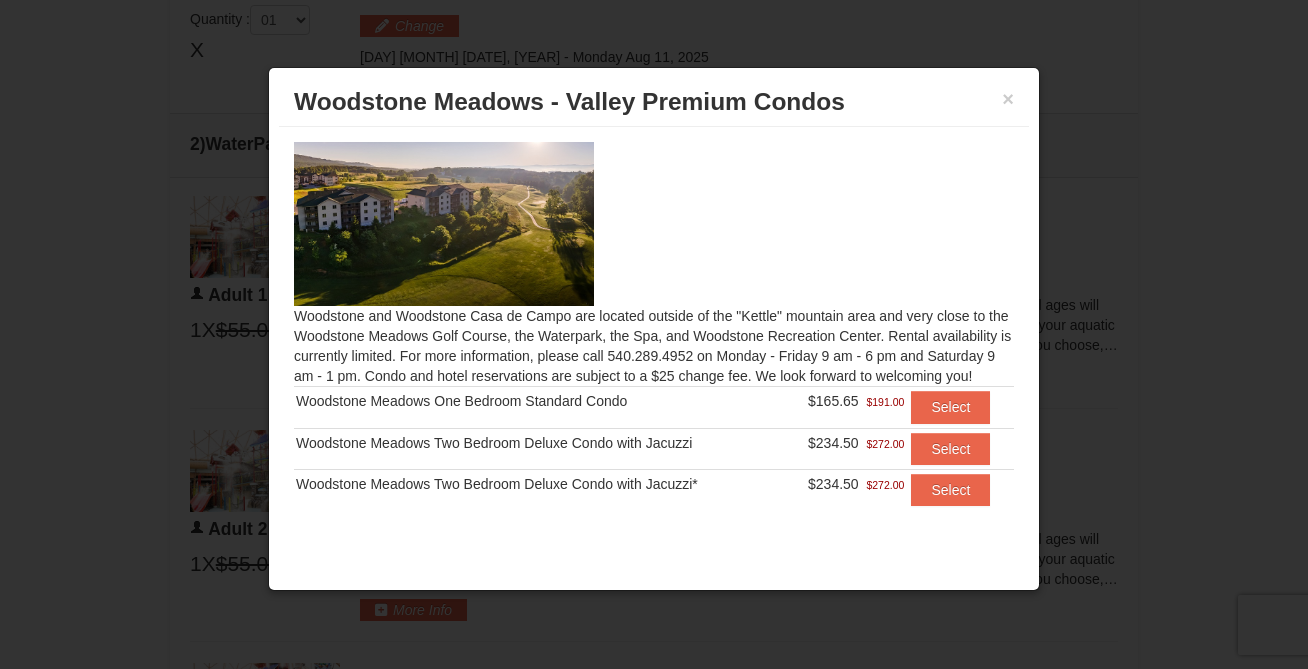 scroll, scrollTop: 32, scrollLeft: 0, axis: vertical 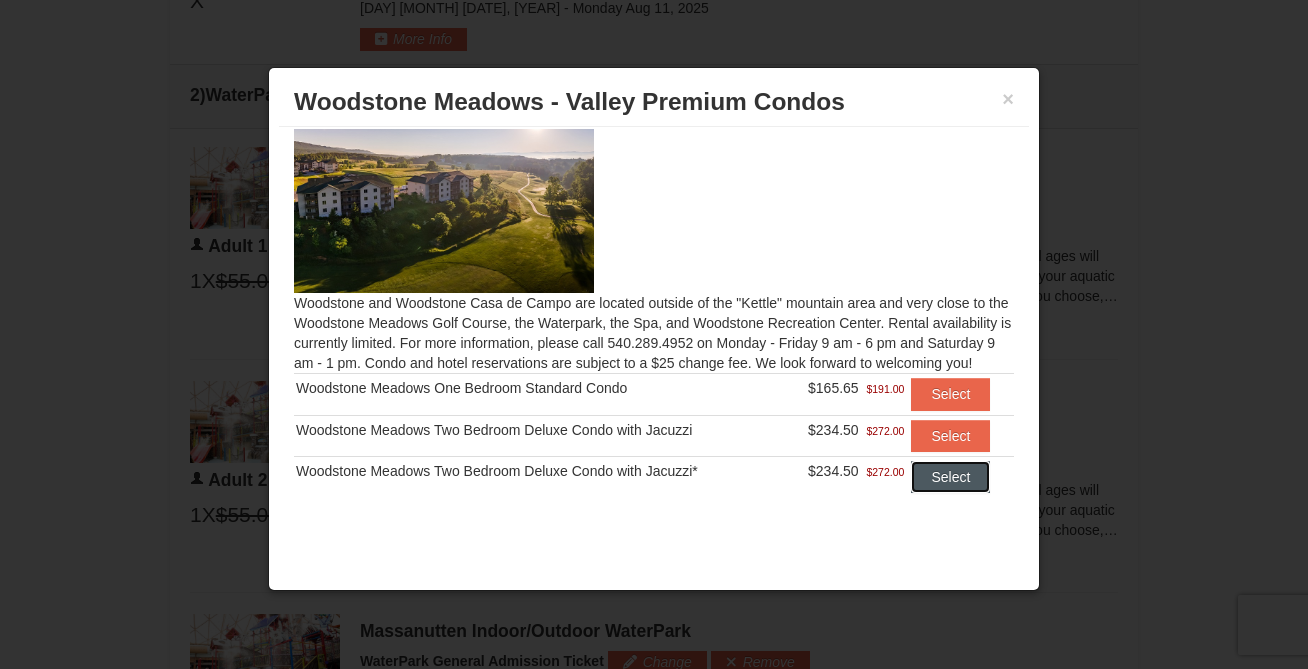 click on "Select" at bounding box center [950, 477] 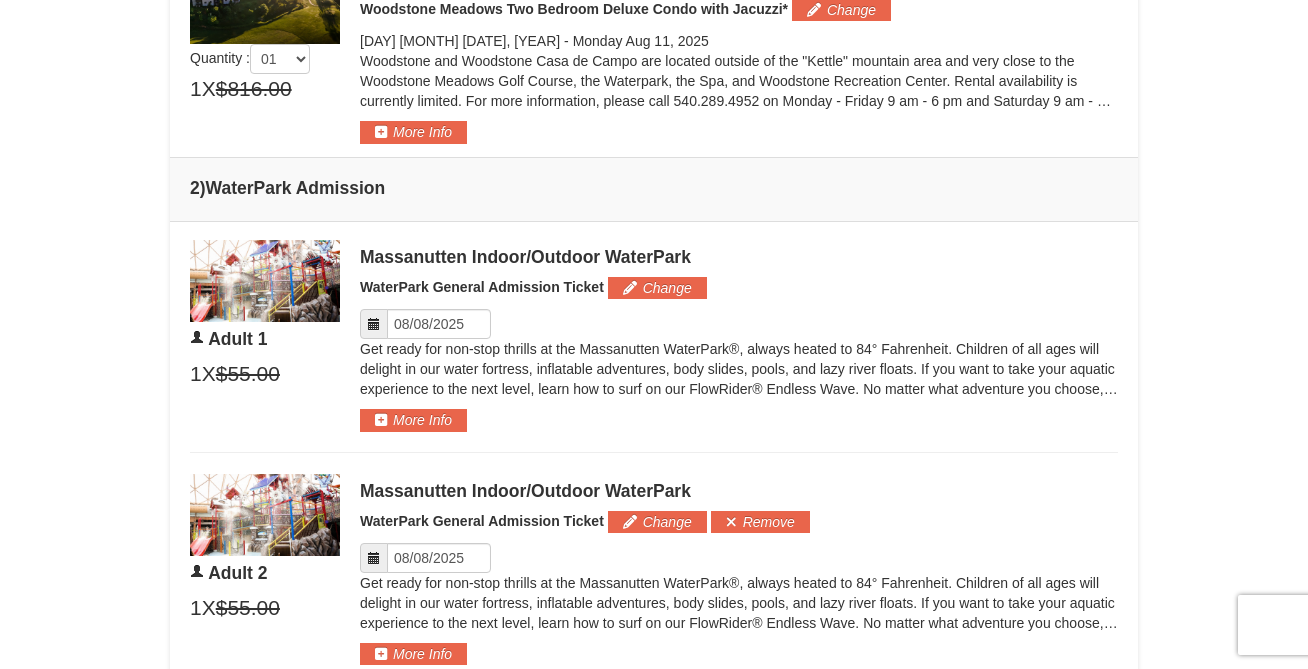scroll, scrollTop: 805, scrollLeft: 0, axis: vertical 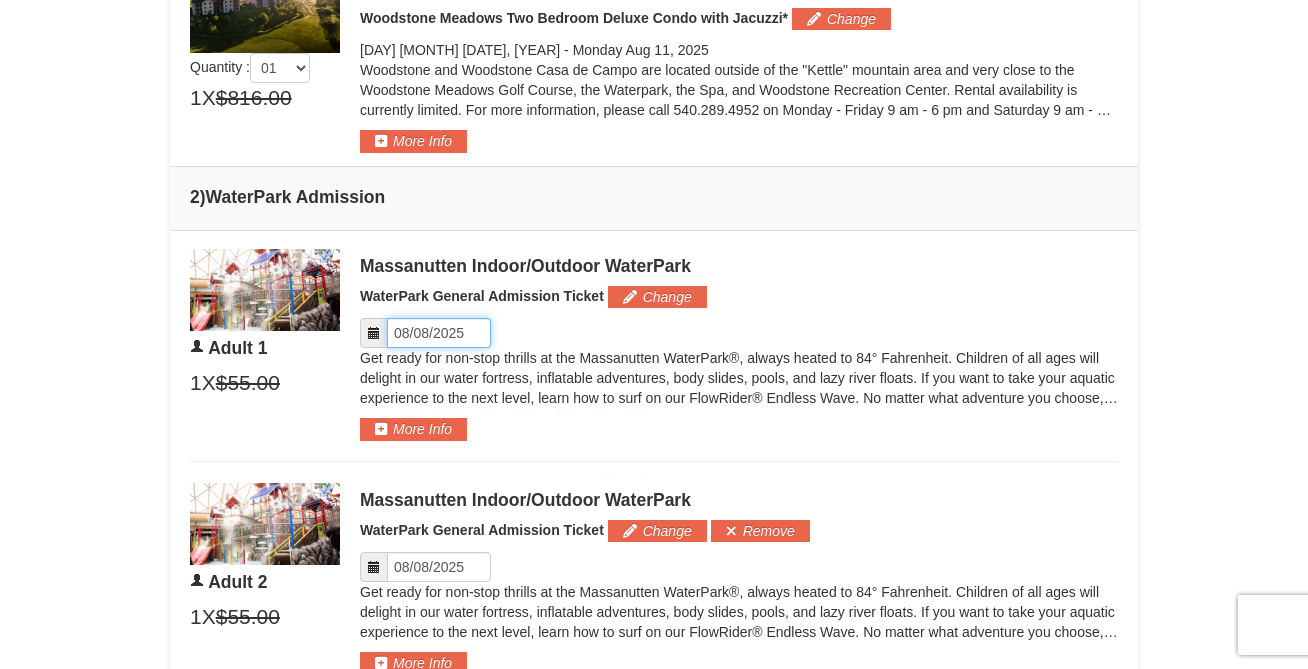 click on "Please format dates MM/DD/YYYY" at bounding box center (439, 333) 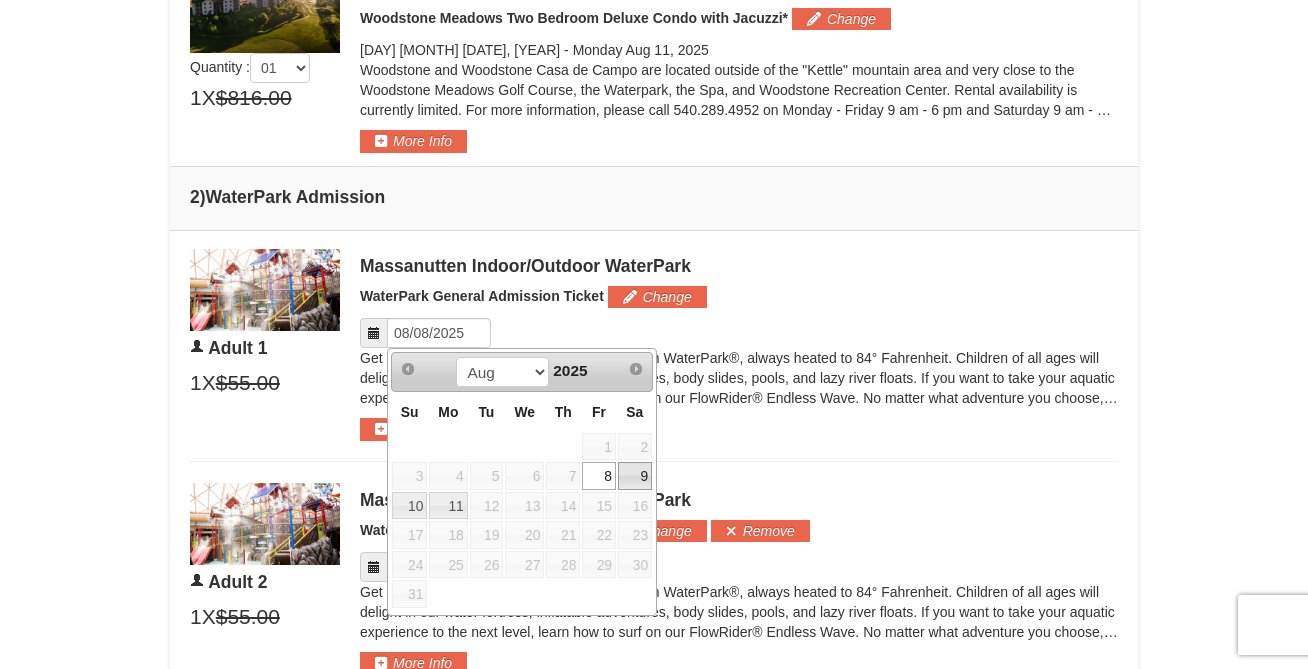 click on "9" at bounding box center (635, 476) 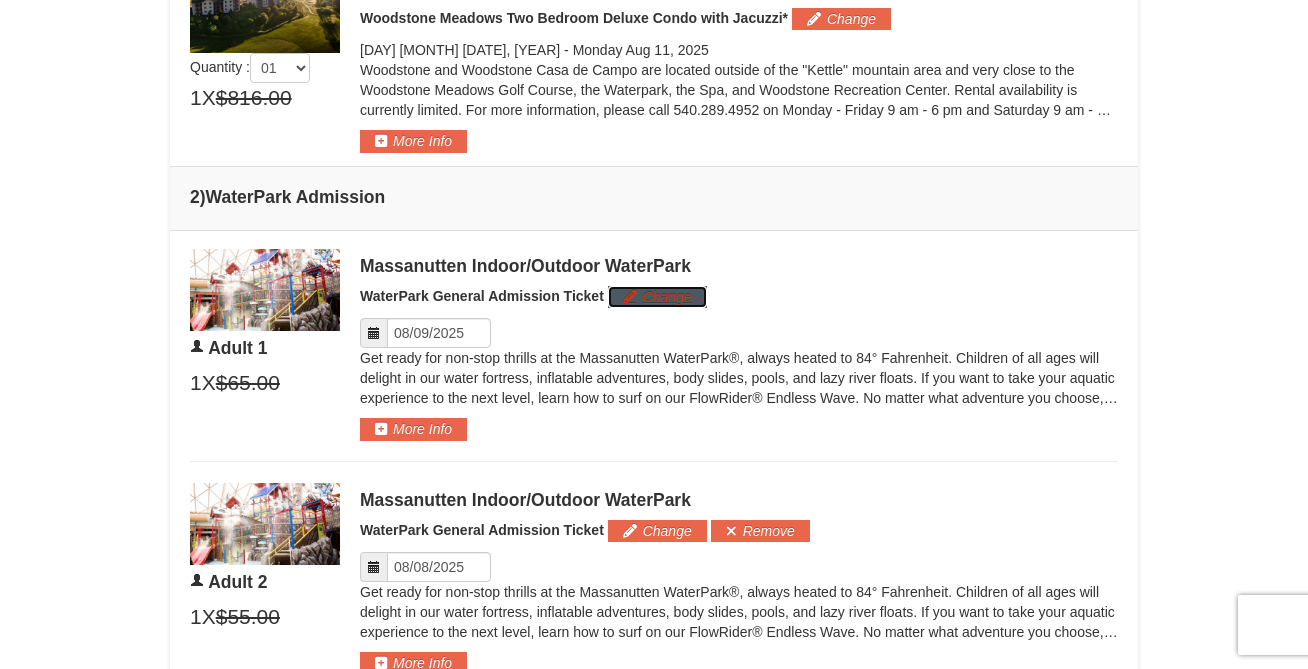 click on "Change" at bounding box center [657, 297] 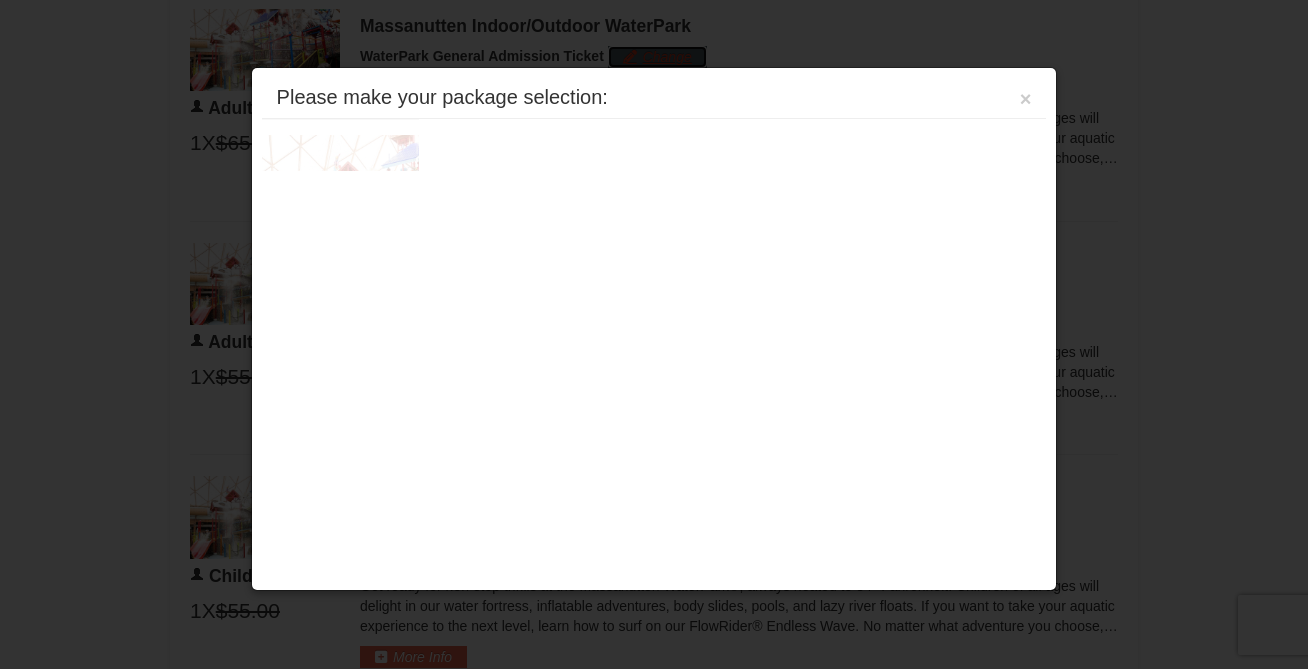 scroll, scrollTop: 1054, scrollLeft: 0, axis: vertical 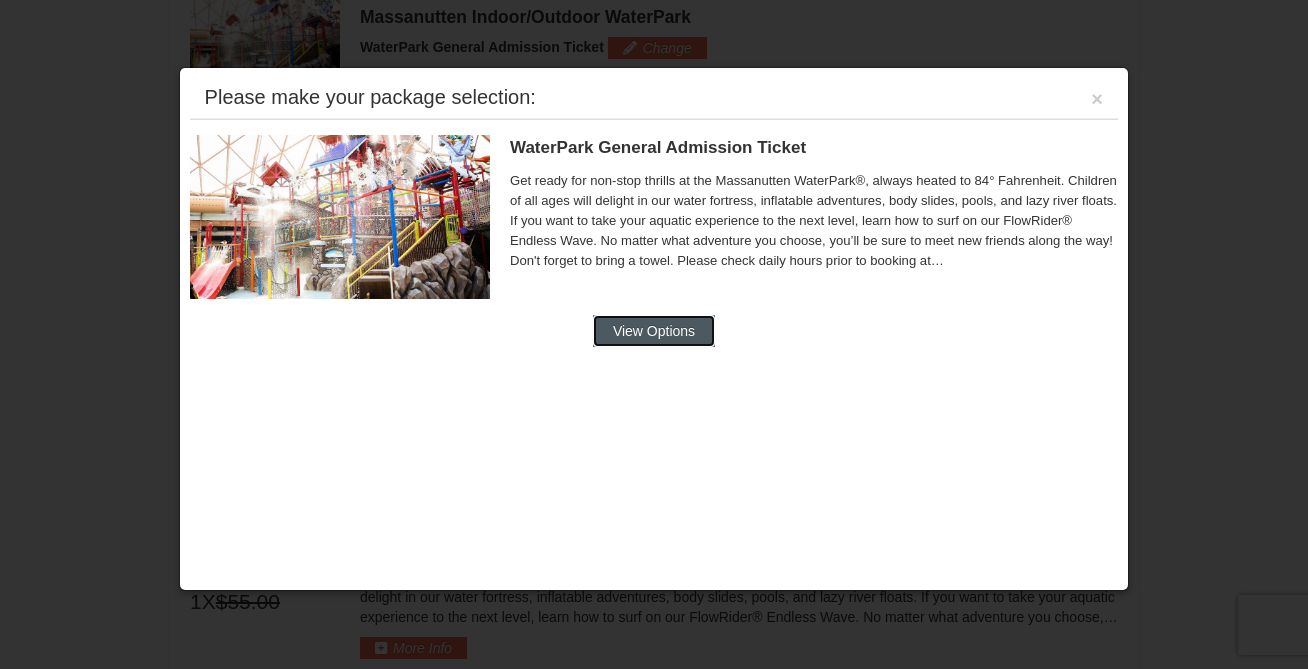 click on "View Options" at bounding box center [654, 331] 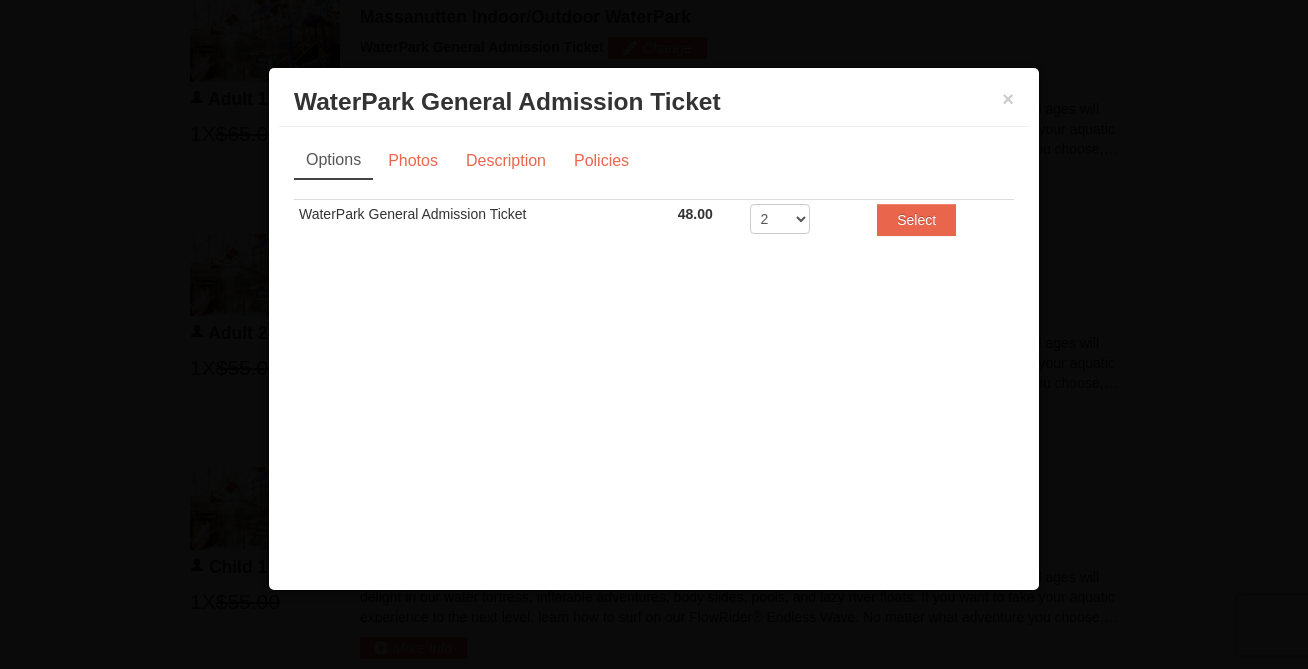 scroll, scrollTop: 0, scrollLeft: 0, axis: both 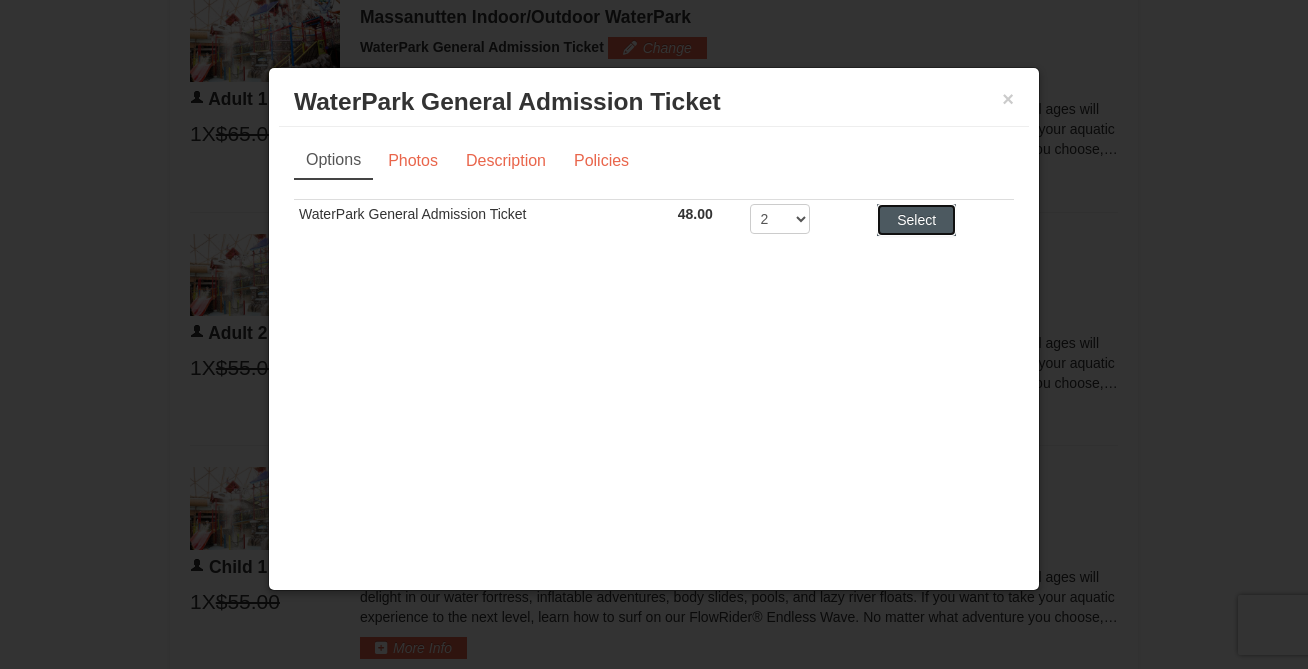 click on "Select" at bounding box center (916, 220) 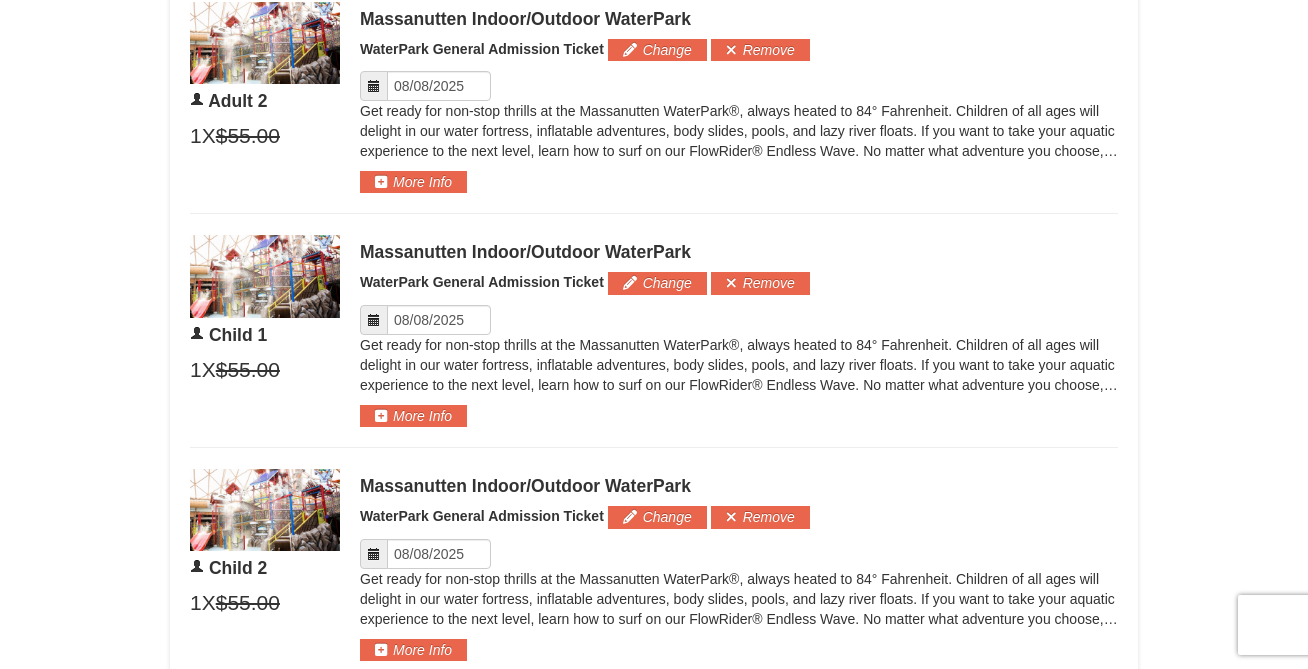 scroll, scrollTop: 1269, scrollLeft: 0, axis: vertical 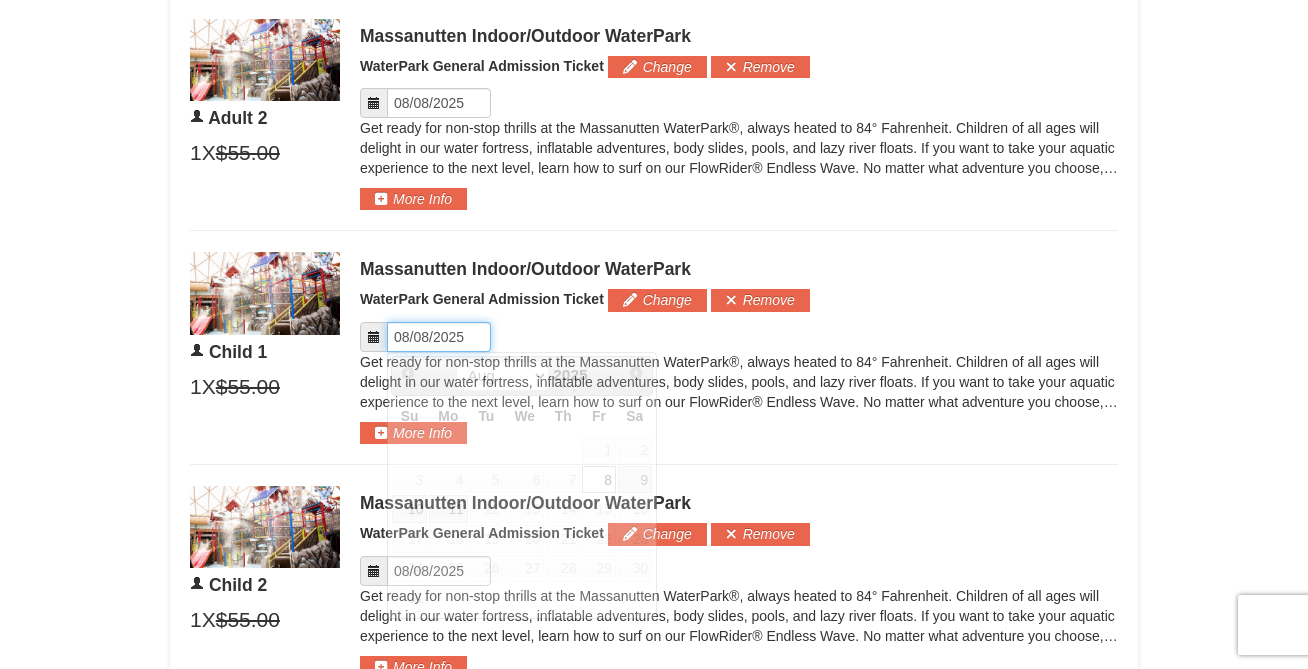 click on "Please format dates MM/DD/YYYY" at bounding box center (439, 337) 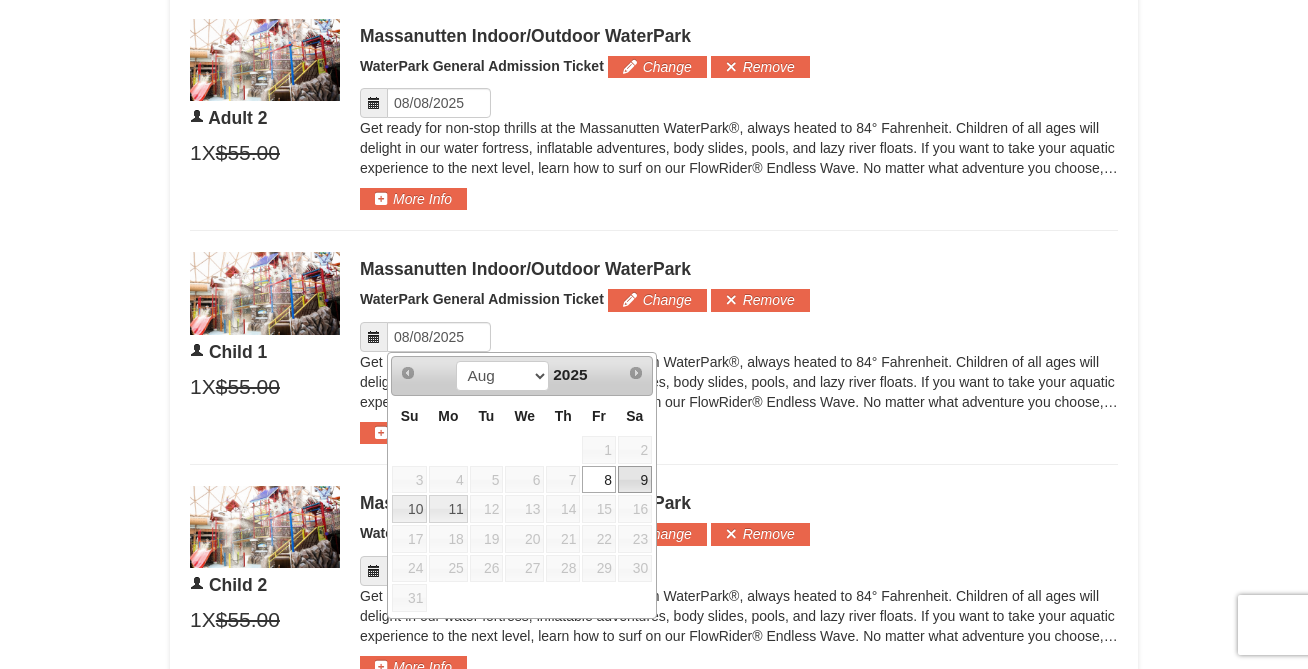 click on "9" at bounding box center (635, 480) 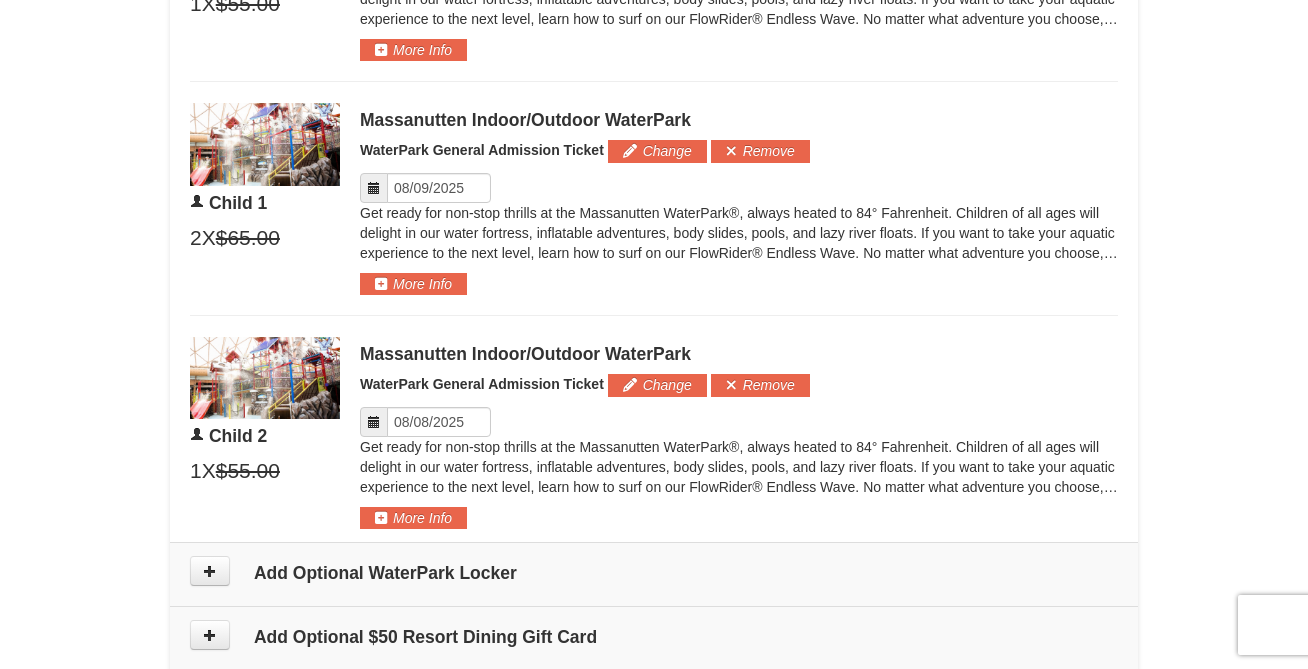 scroll, scrollTop: 1425, scrollLeft: 0, axis: vertical 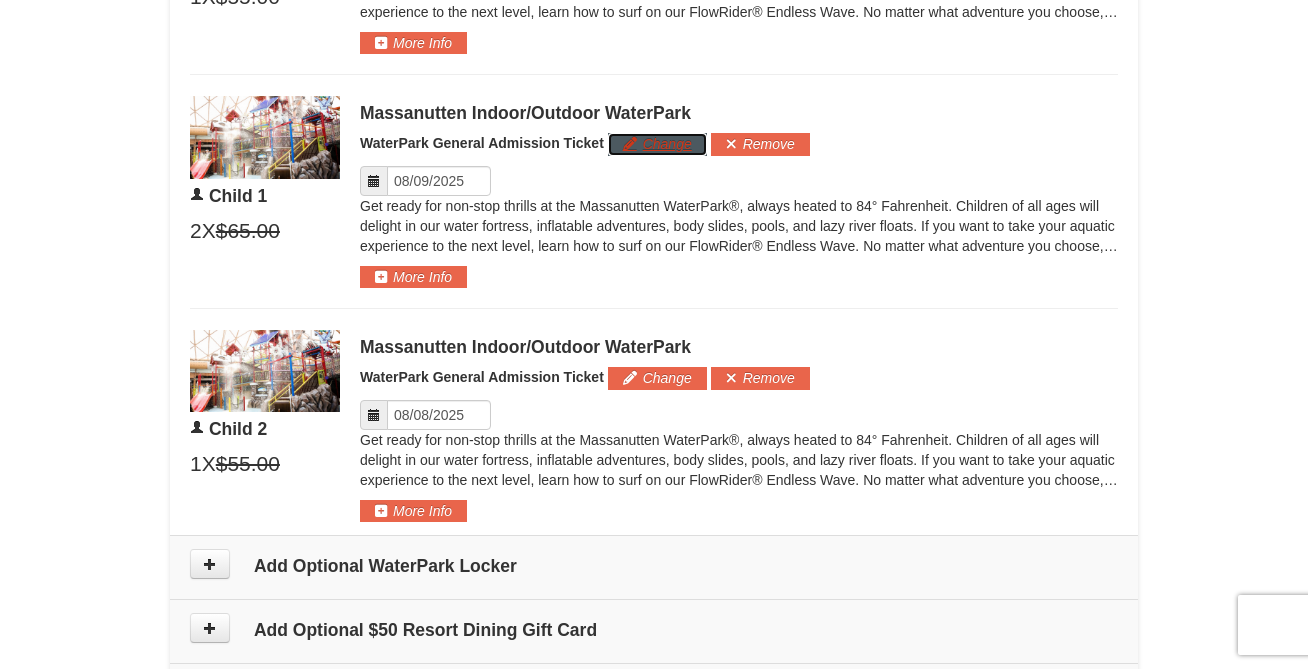 click on "Change" at bounding box center (657, 144) 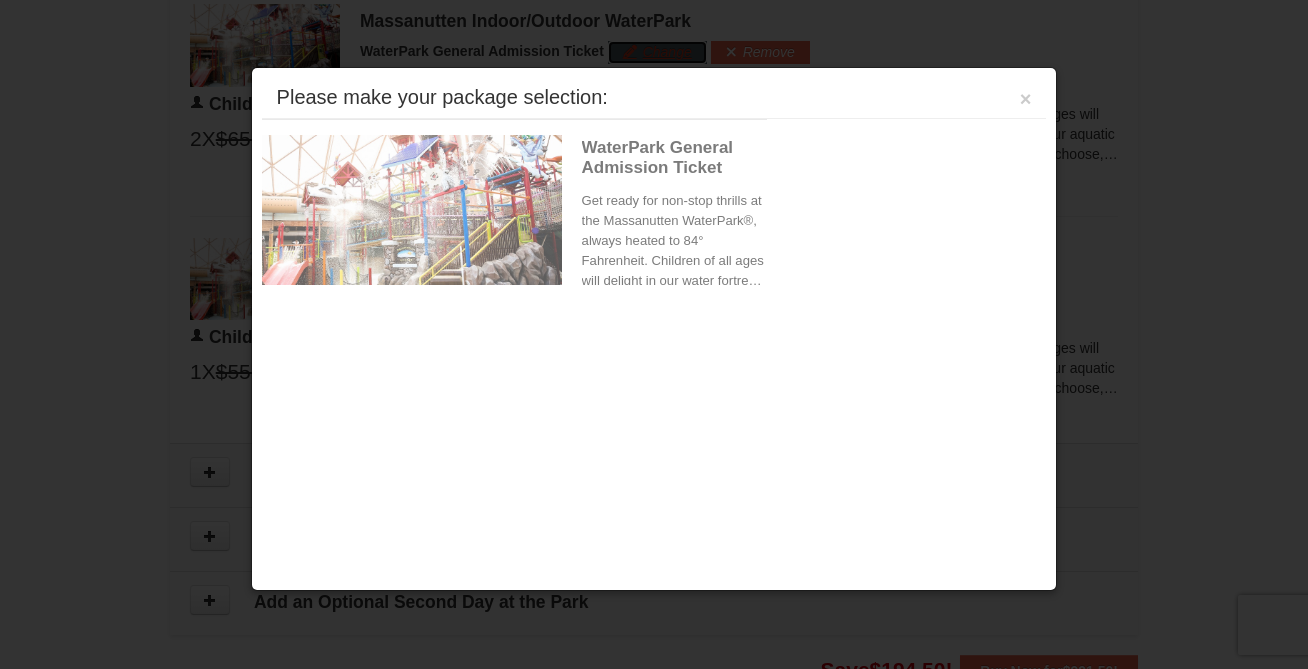 scroll, scrollTop: 1521, scrollLeft: 0, axis: vertical 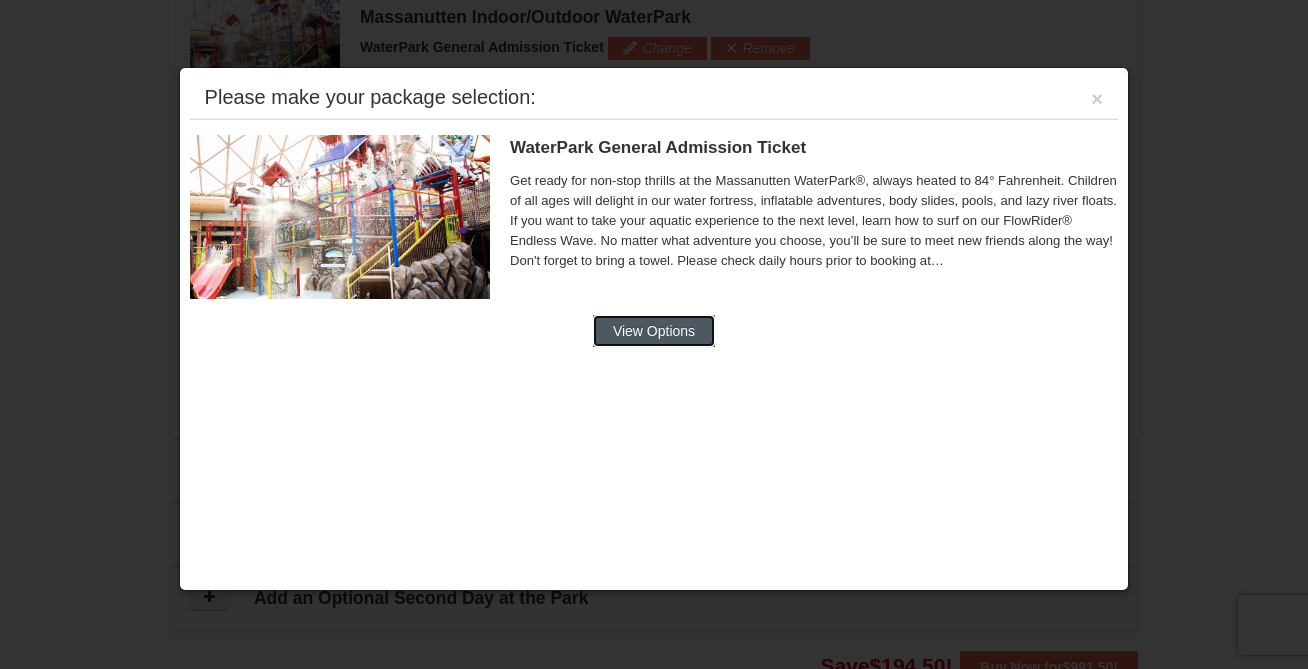 click on "View Options" at bounding box center (654, 331) 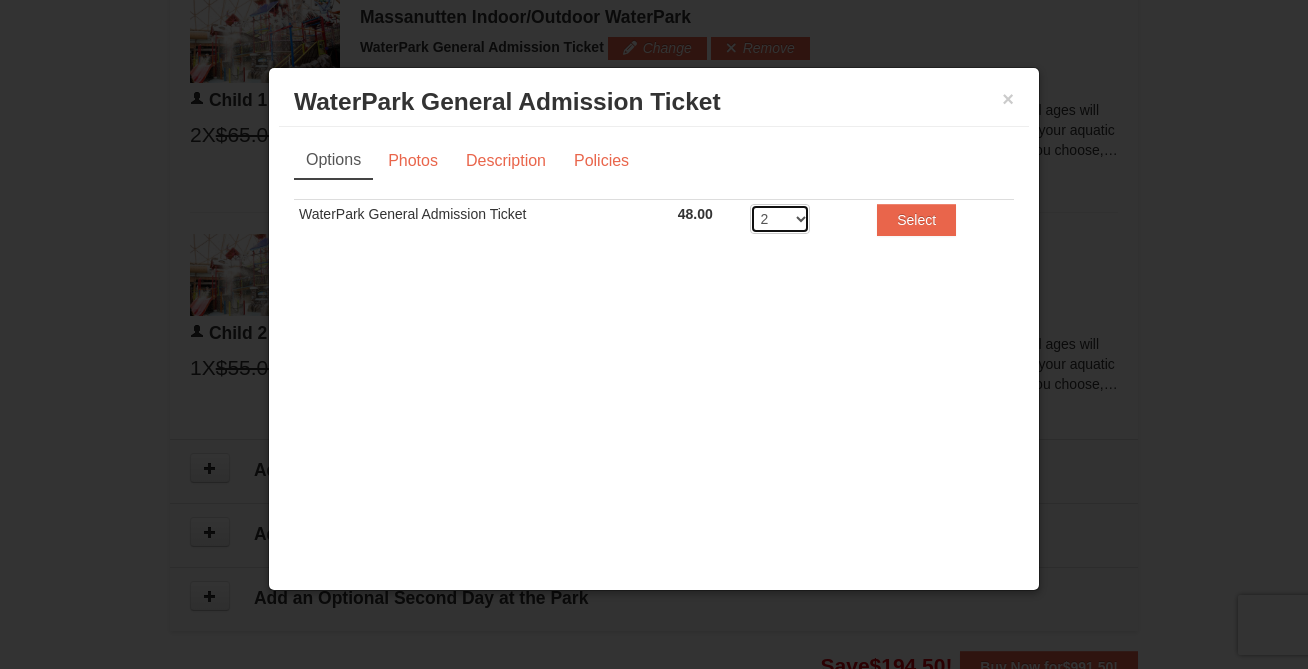 click on "2 3 4 5 6 7 8" at bounding box center (780, 219) 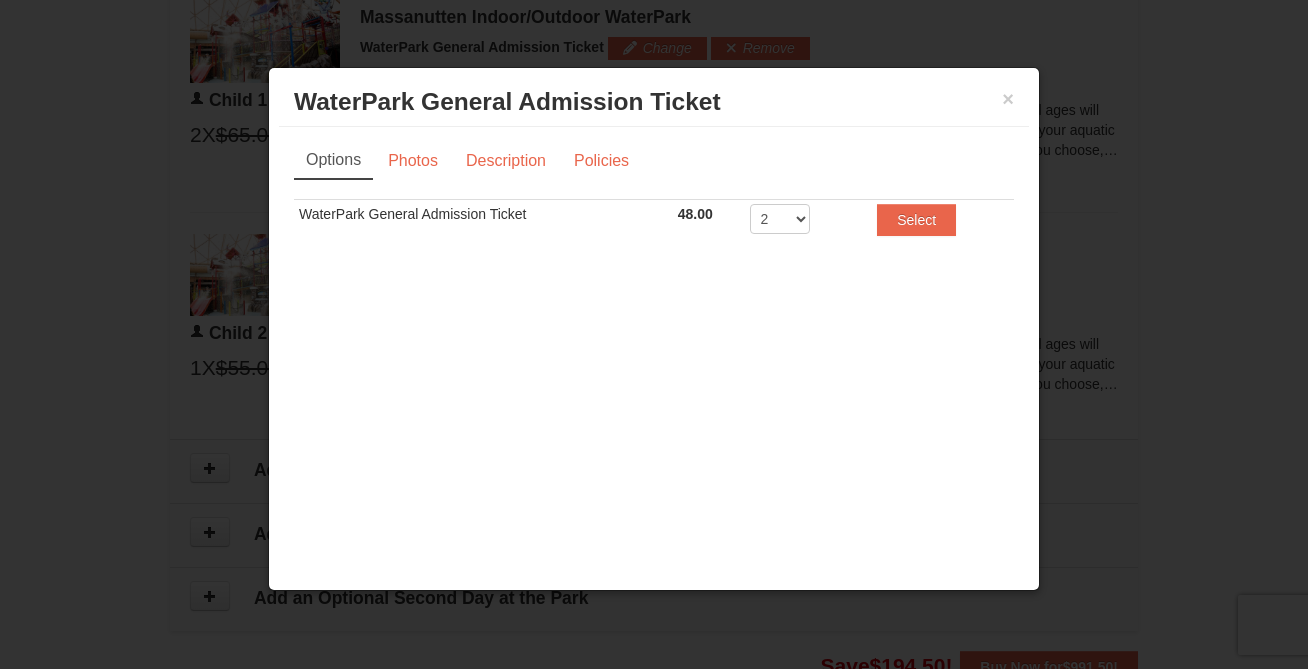 click on "×
WaterPark General Admission Ticket  Massanutten Indoor/Outdoor WaterPark" at bounding box center [654, 102] 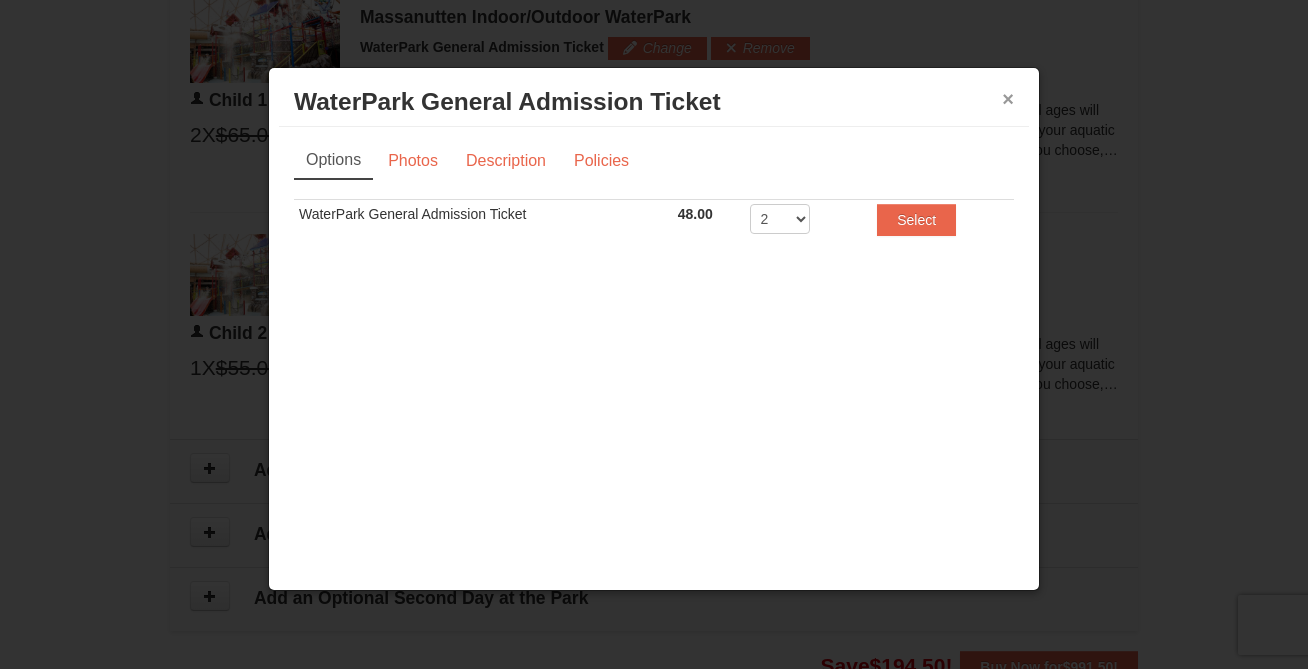 click on "×" at bounding box center [1008, 99] 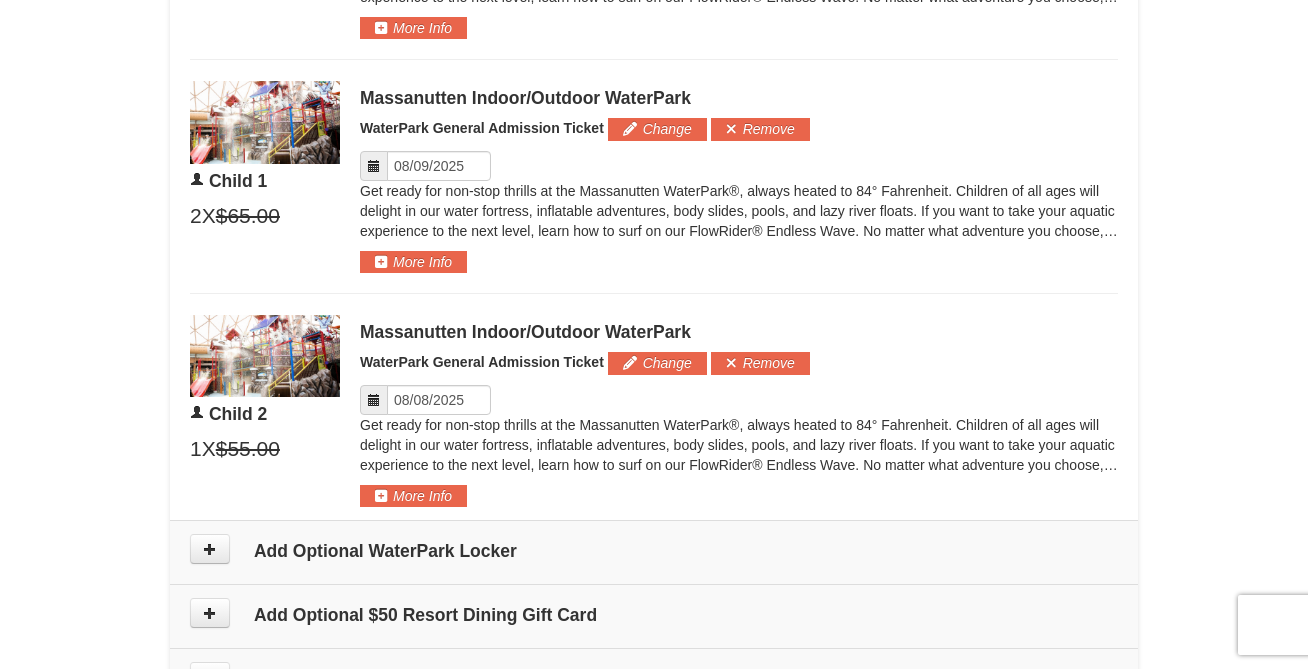 scroll, scrollTop: 1441, scrollLeft: 0, axis: vertical 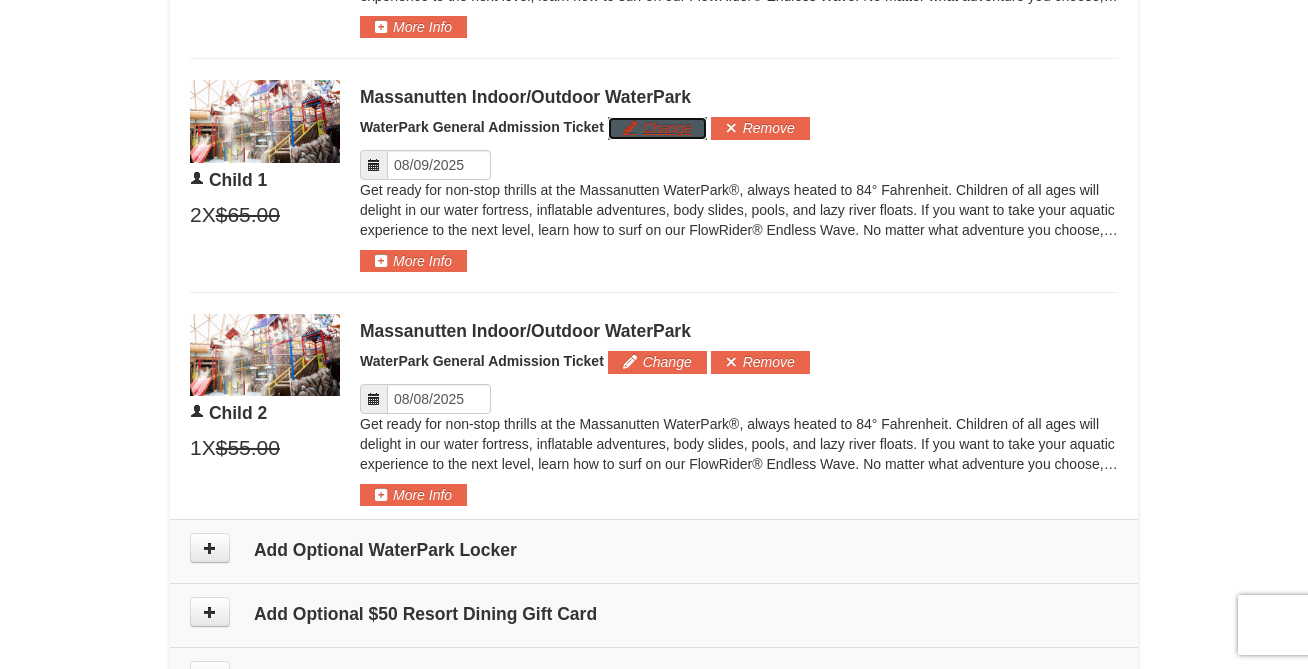 click on "Change" at bounding box center (657, 128) 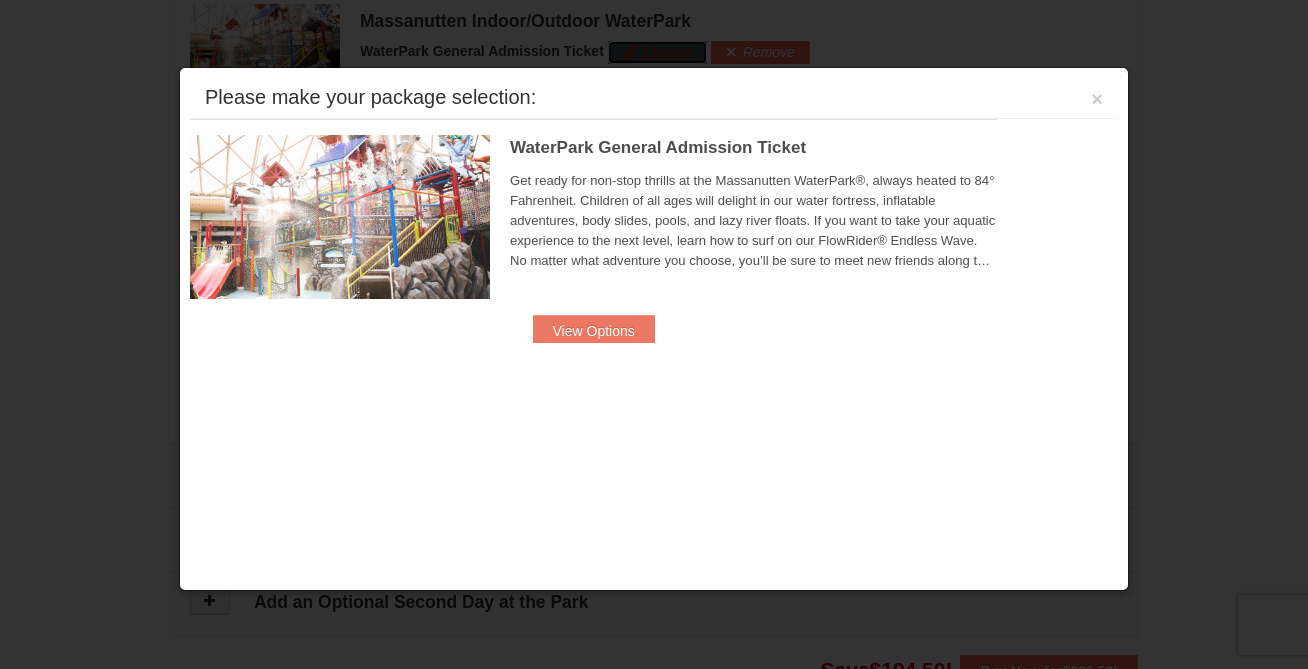 scroll, scrollTop: 1521, scrollLeft: 0, axis: vertical 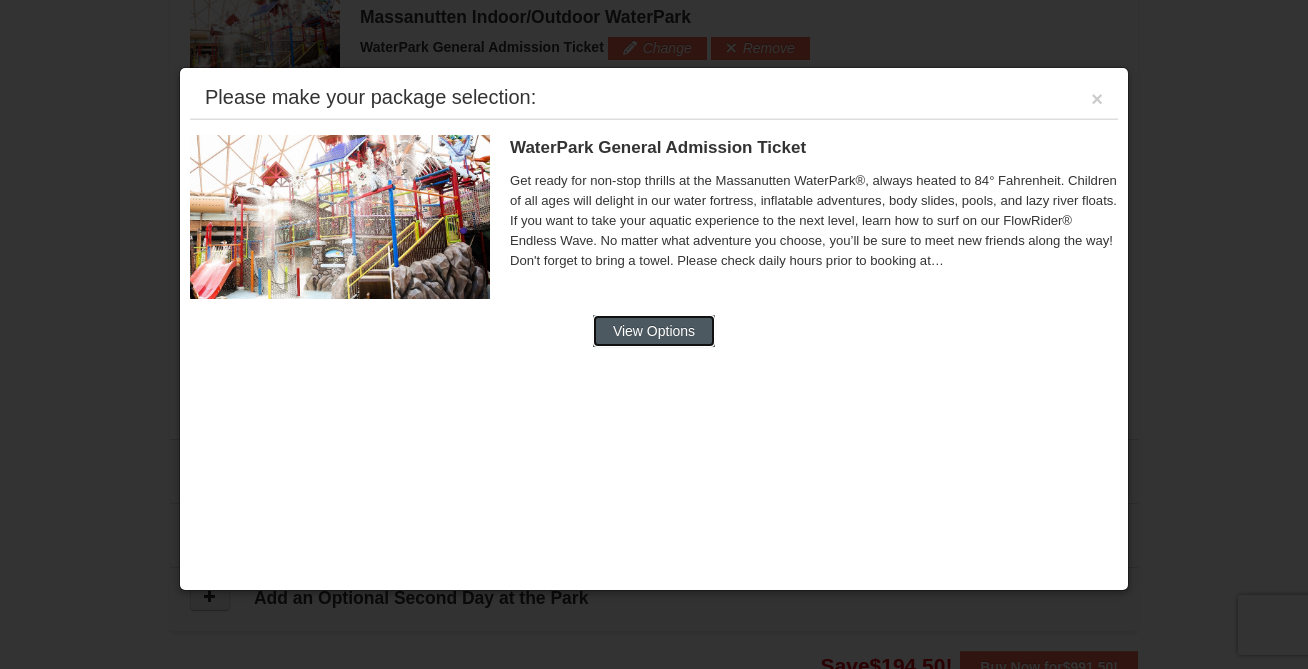 click on "View Options" at bounding box center (654, 331) 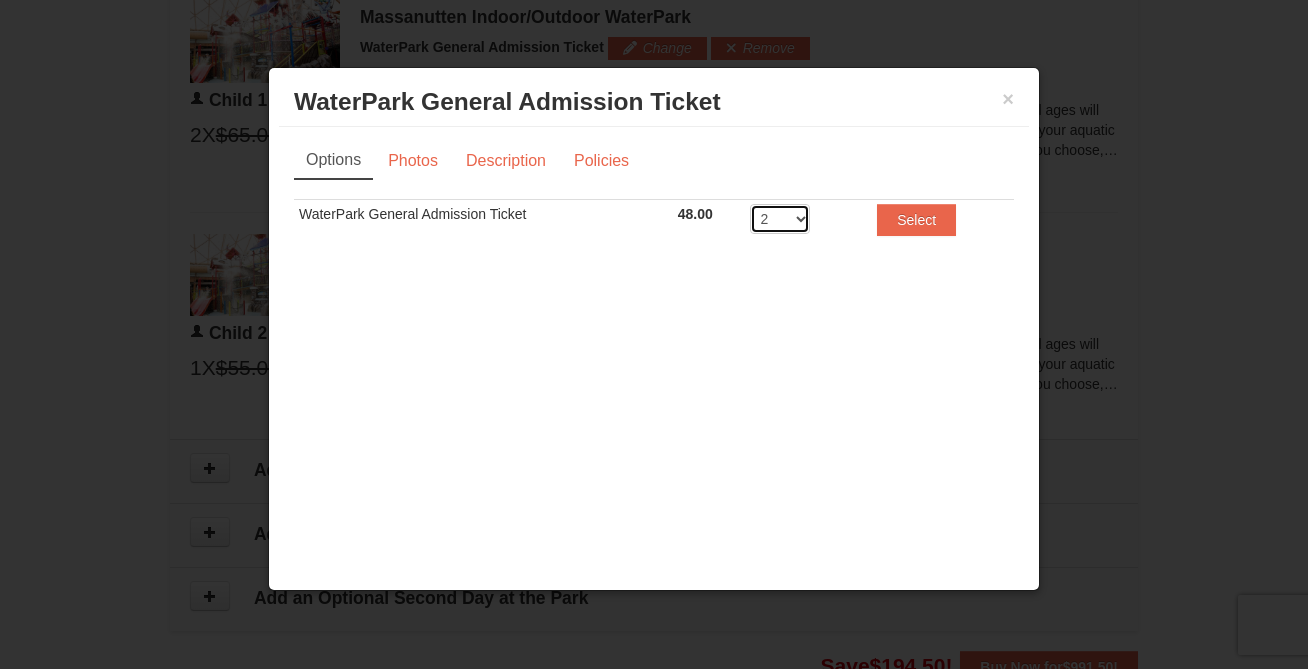 click on "2 3 4 5 6 7 8" at bounding box center [780, 219] 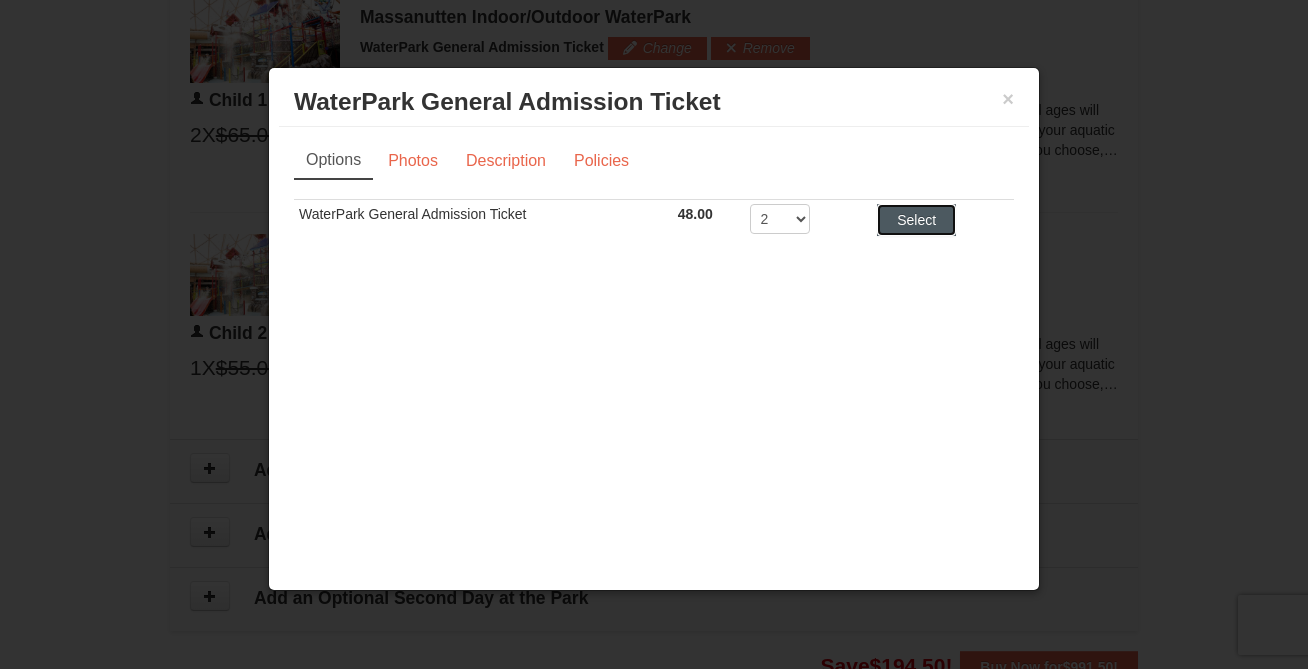 click on "Select" at bounding box center [916, 220] 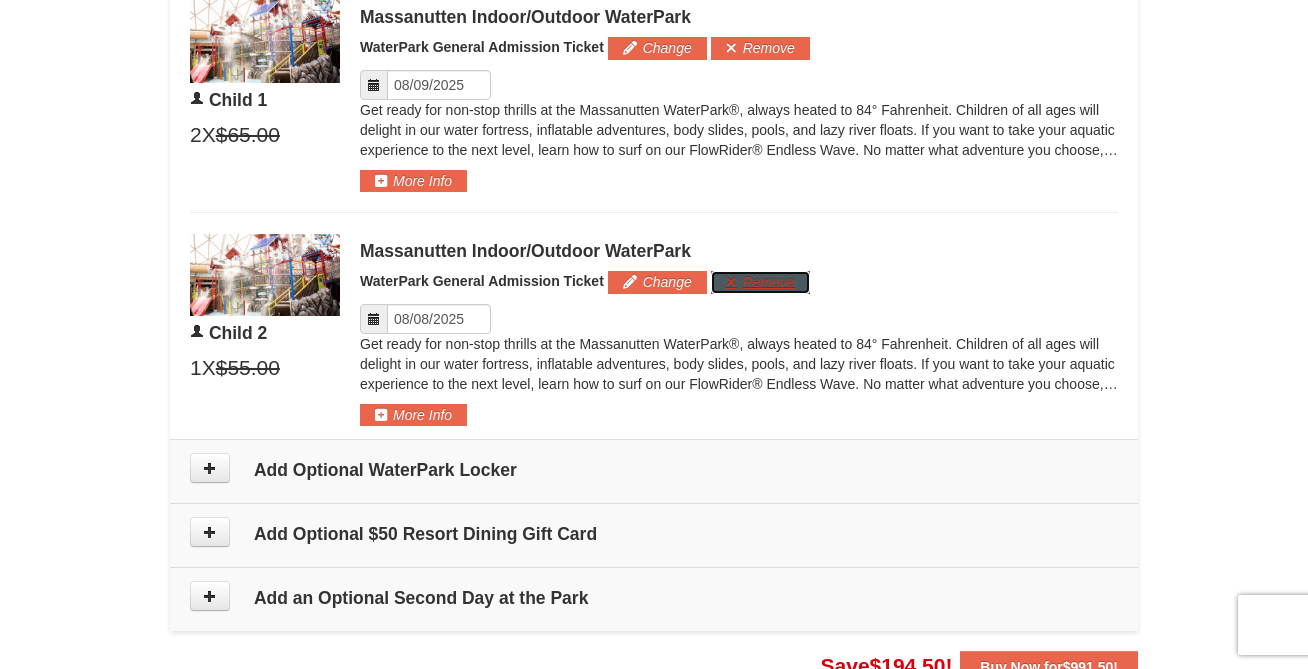 click on "Remove" at bounding box center [760, 282] 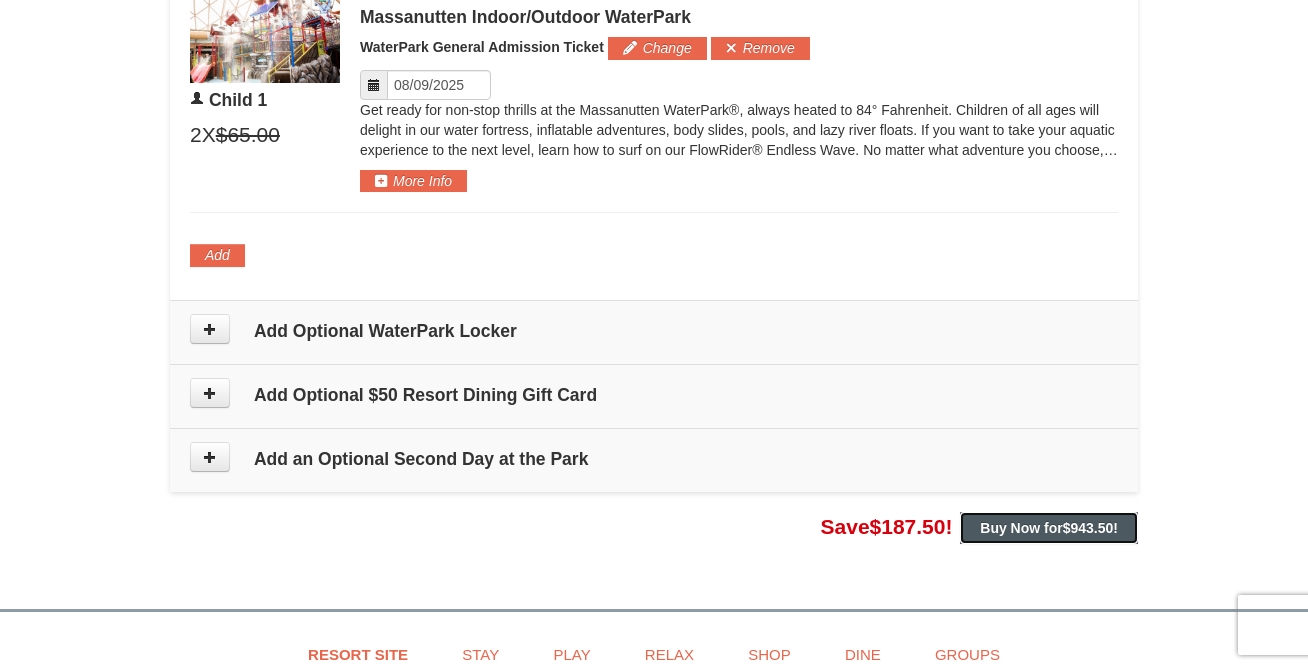 click on "Buy Now for
$943.50 !" at bounding box center [1049, 528] 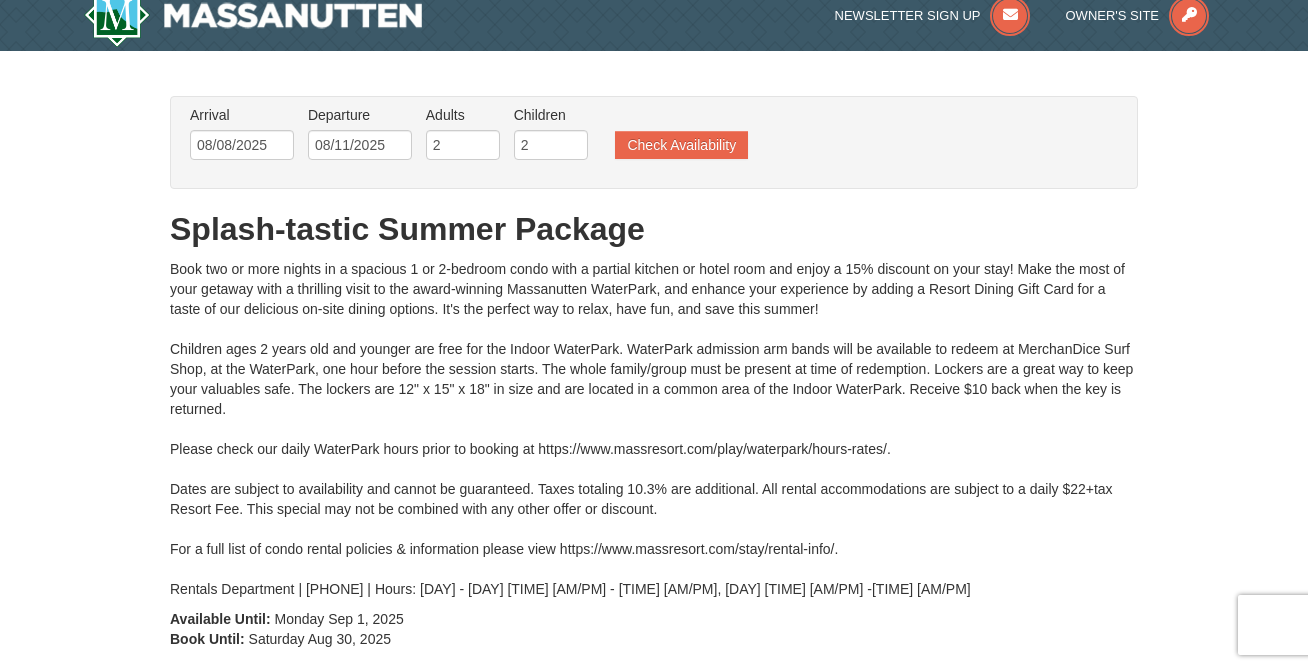 scroll, scrollTop: 0, scrollLeft: 0, axis: both 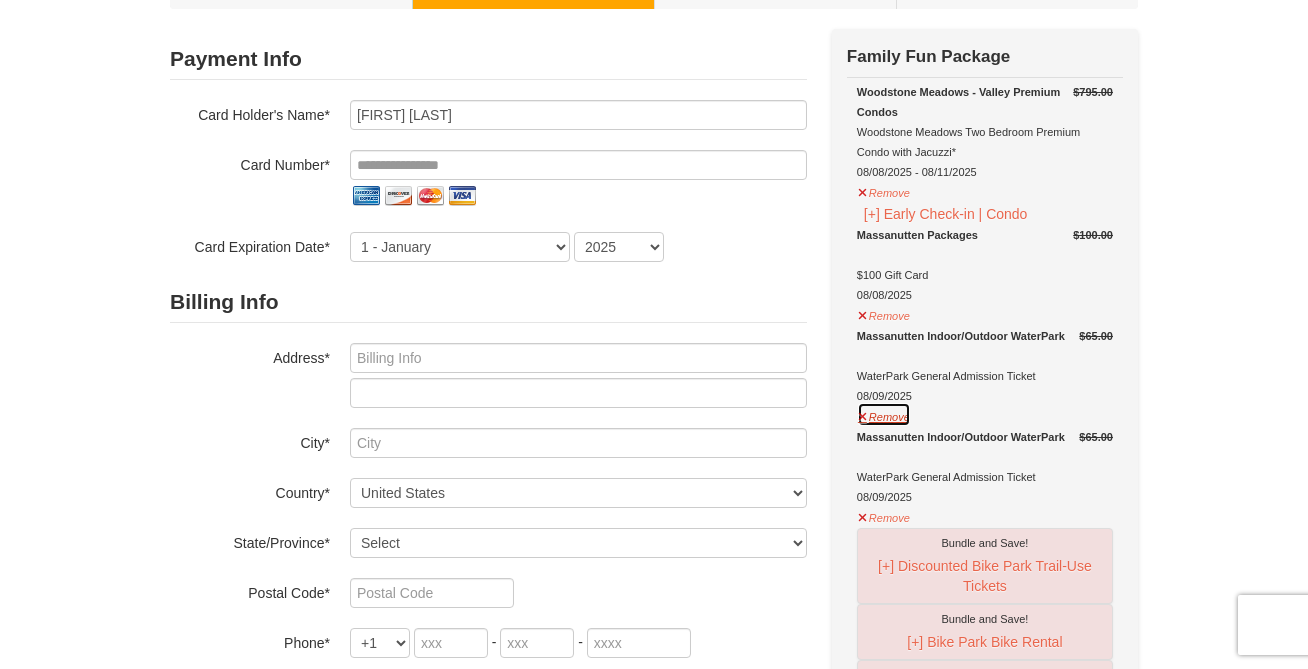 click on "Remove" at bounding box center (884, 414) 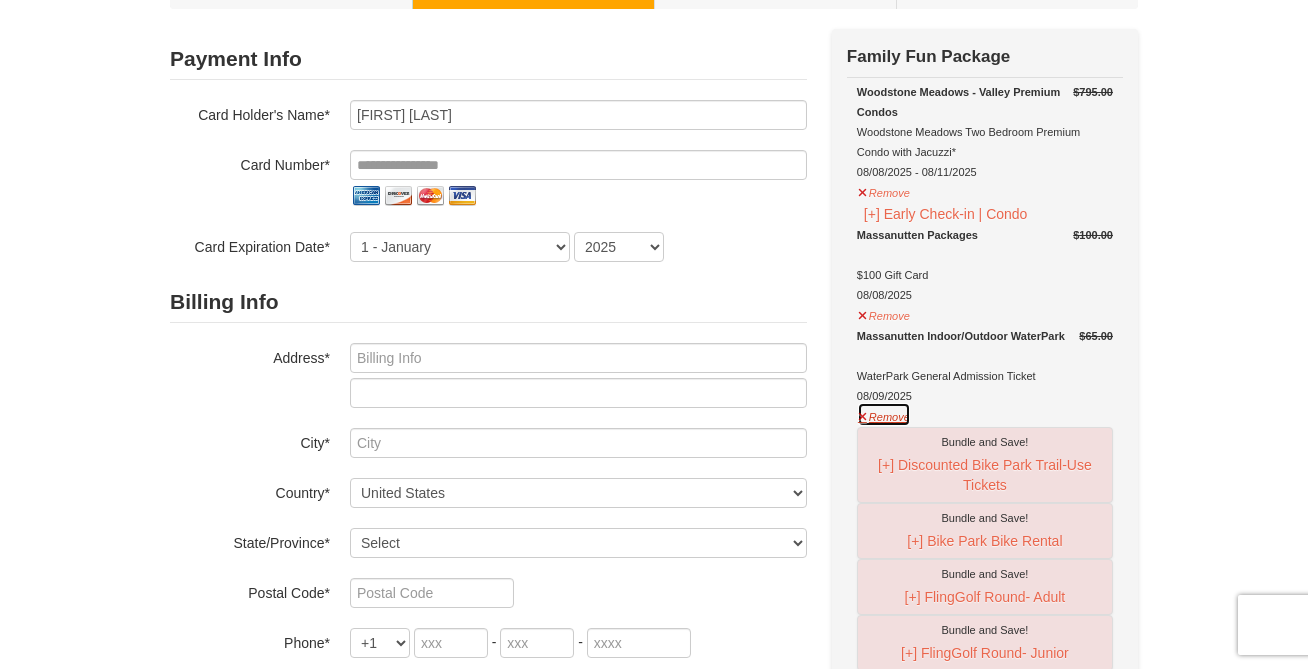 click on "Remove" at bounding box center (884, 414) 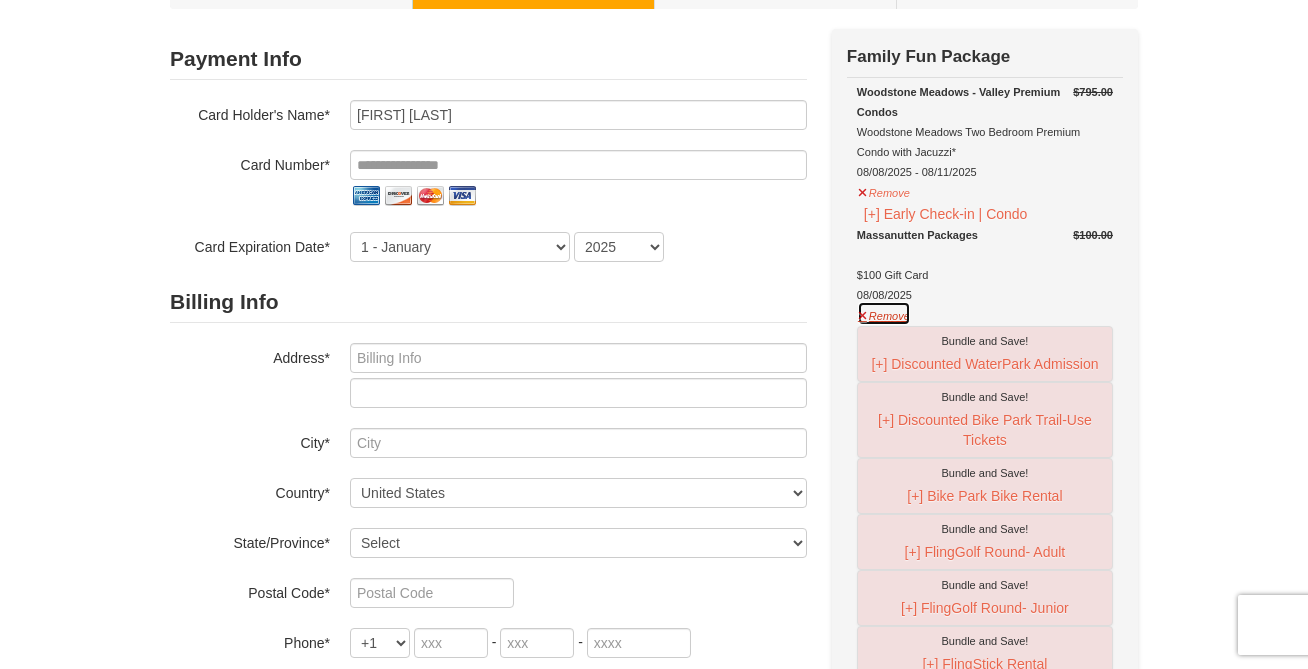 click on "Remove" at bounding box center (884, 313) 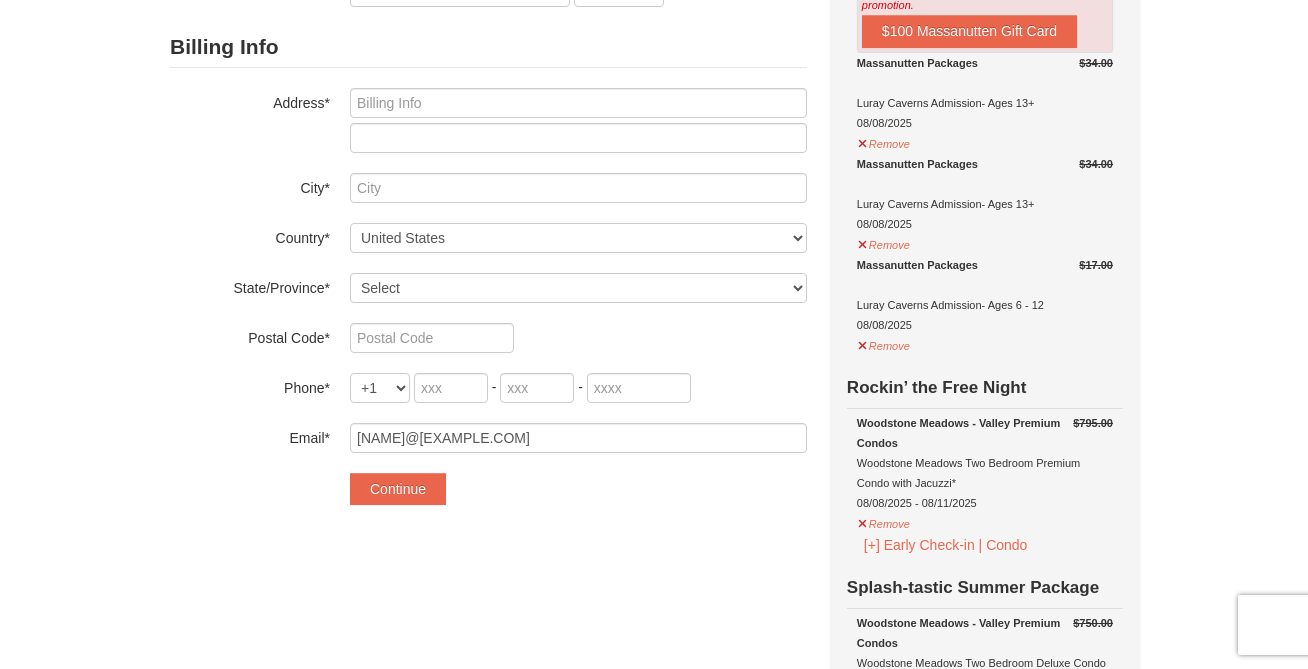 scroll, scrollTop: 395, scrollLeft: 0, axis: vertical 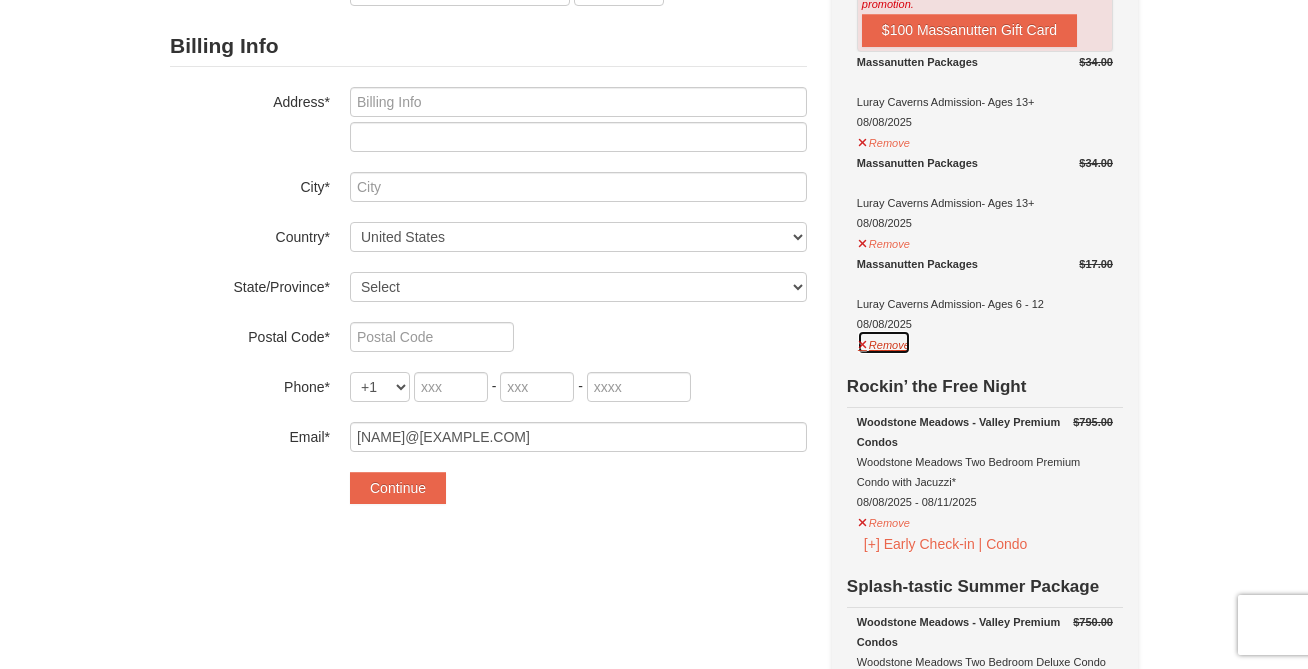 click on "Remove" at bounding box center [884, 342] 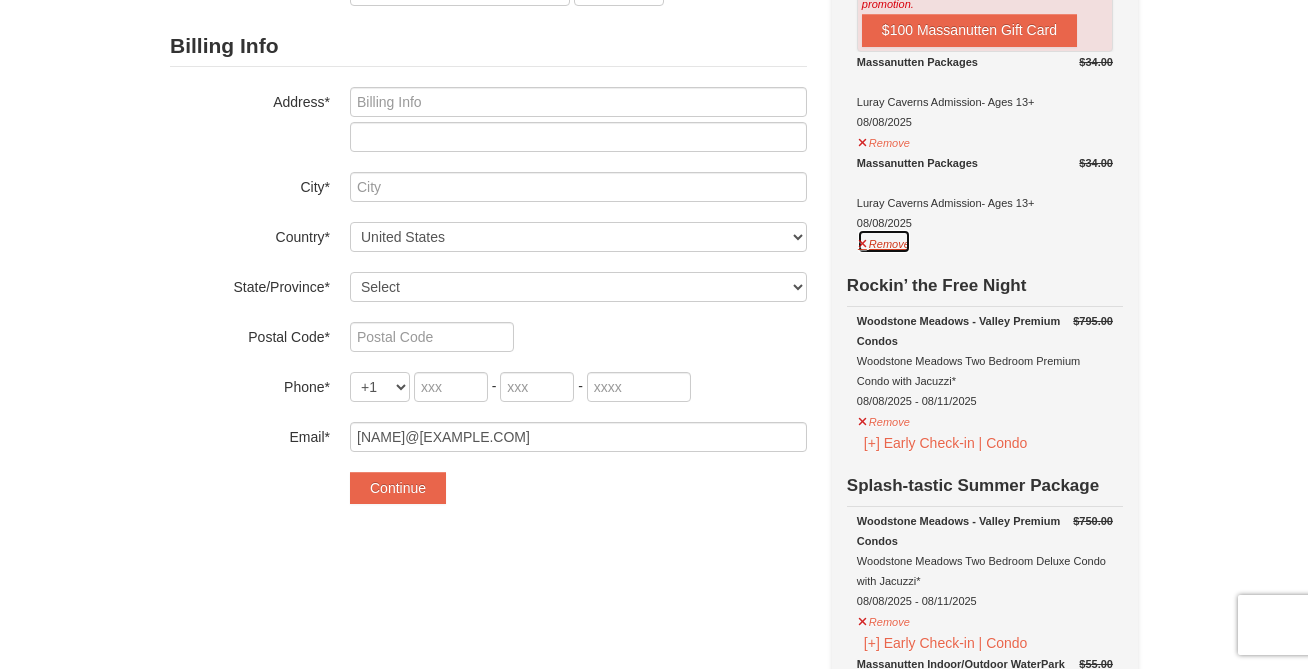 click on "Remove" at bounding box center [884, 241] 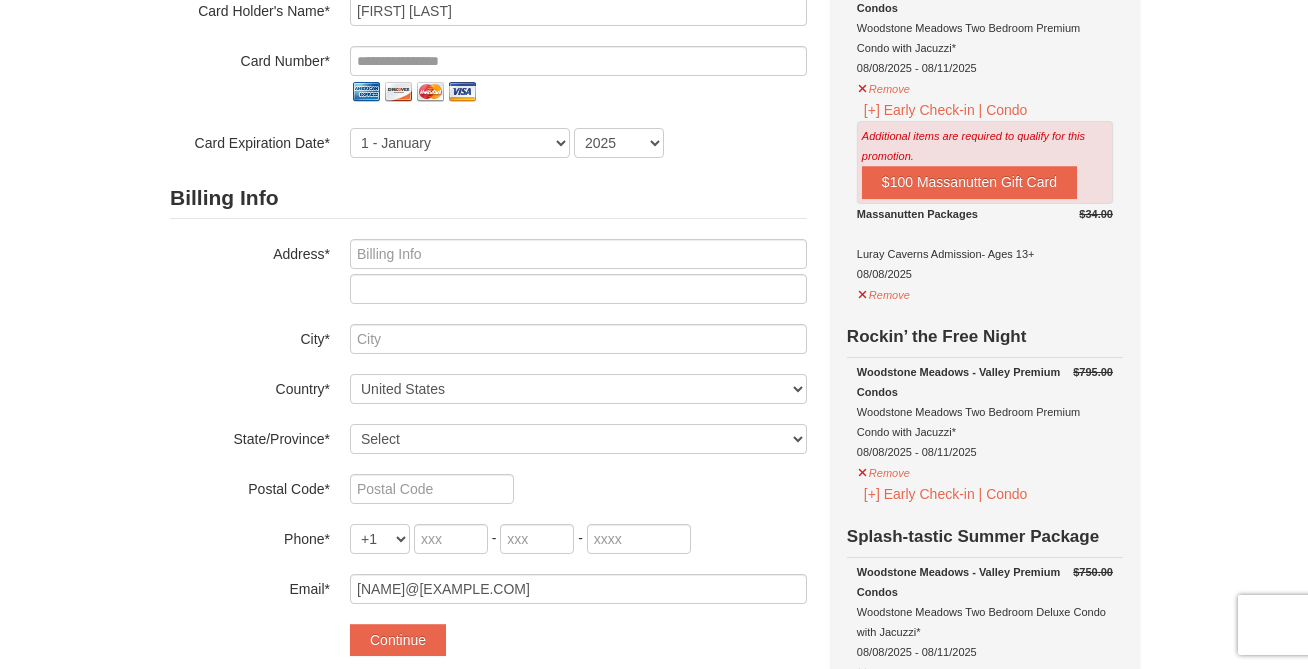 scroll, scrollTop: 239, scrollLeft: 0, axis: vertical 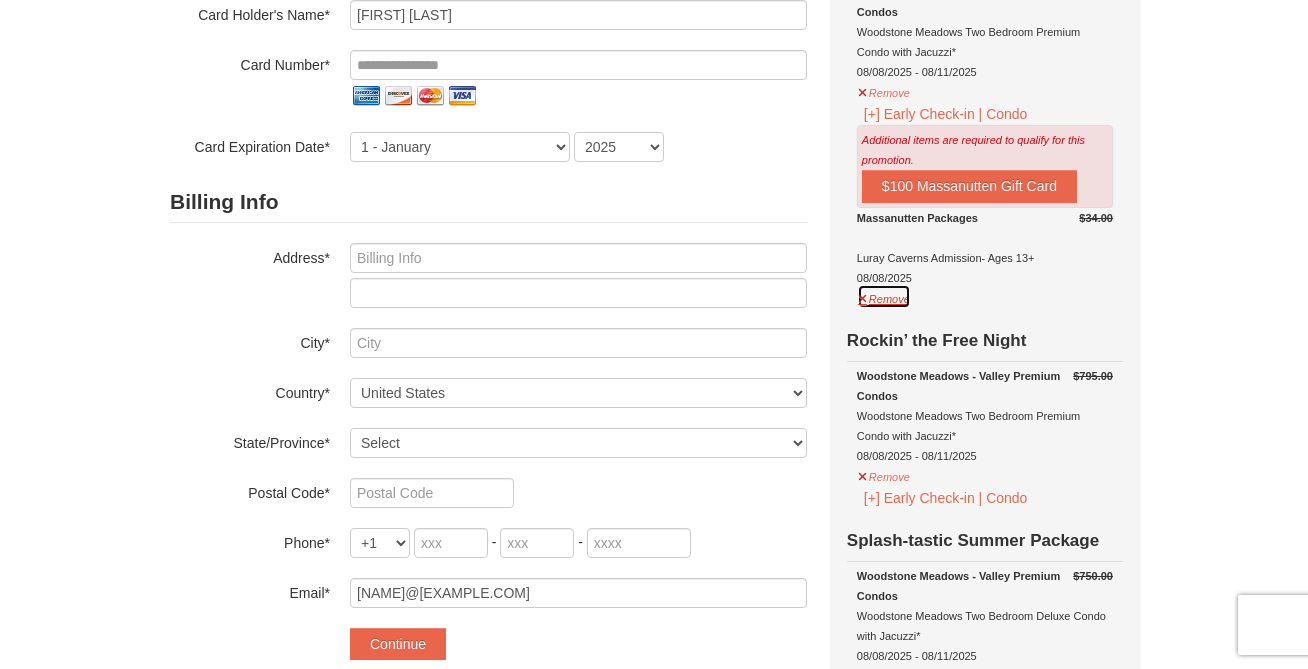 click on "Remove" at bounding box center [884, 296] 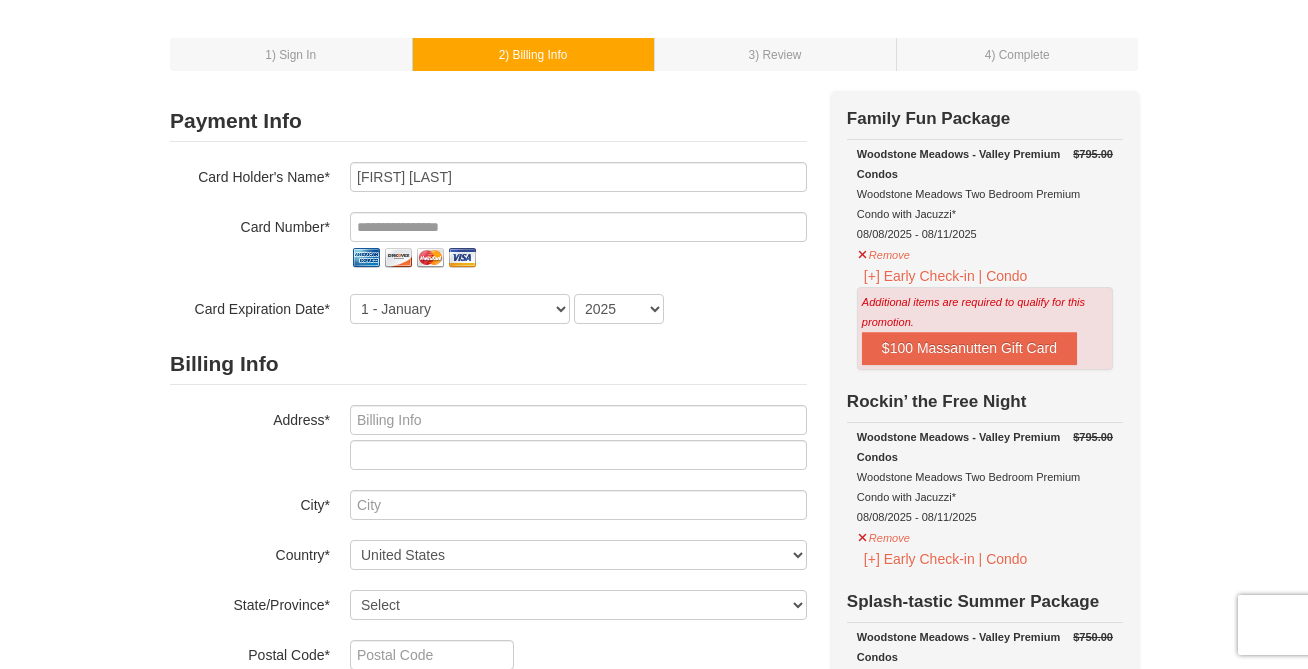 scroll, scrollTop: 71, scrollLeft: 0, axis: vertical 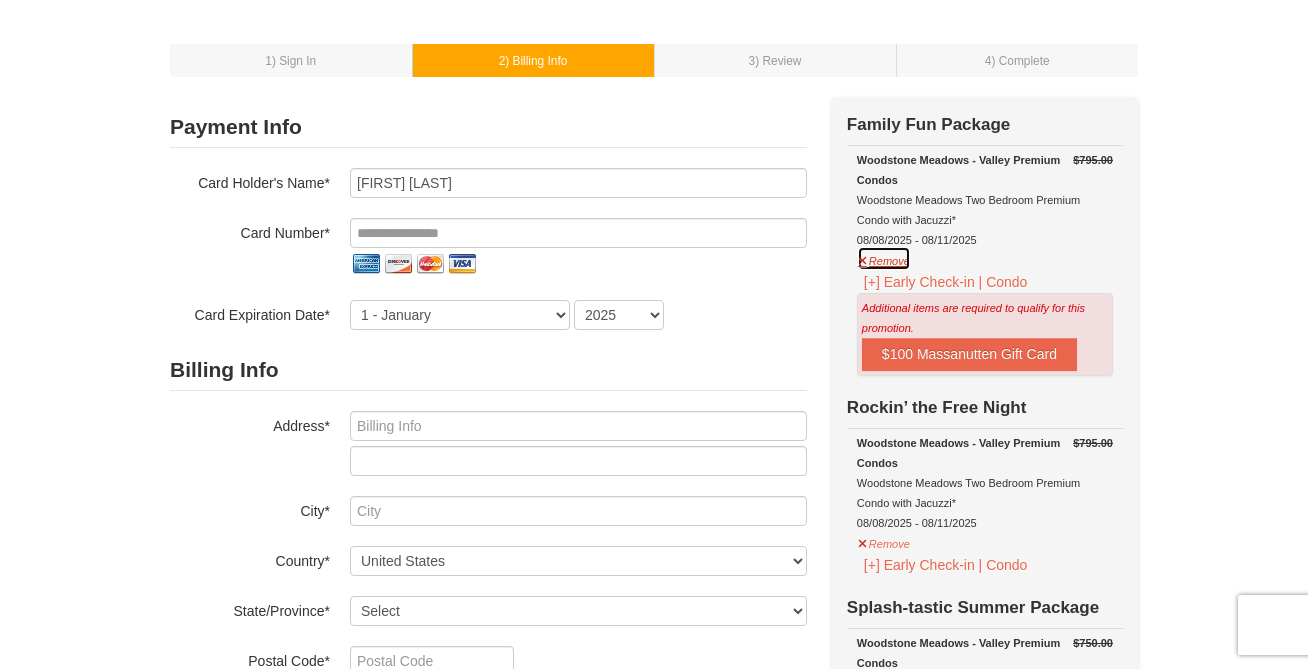 click on "Remove" at bounding box center [884, 258] 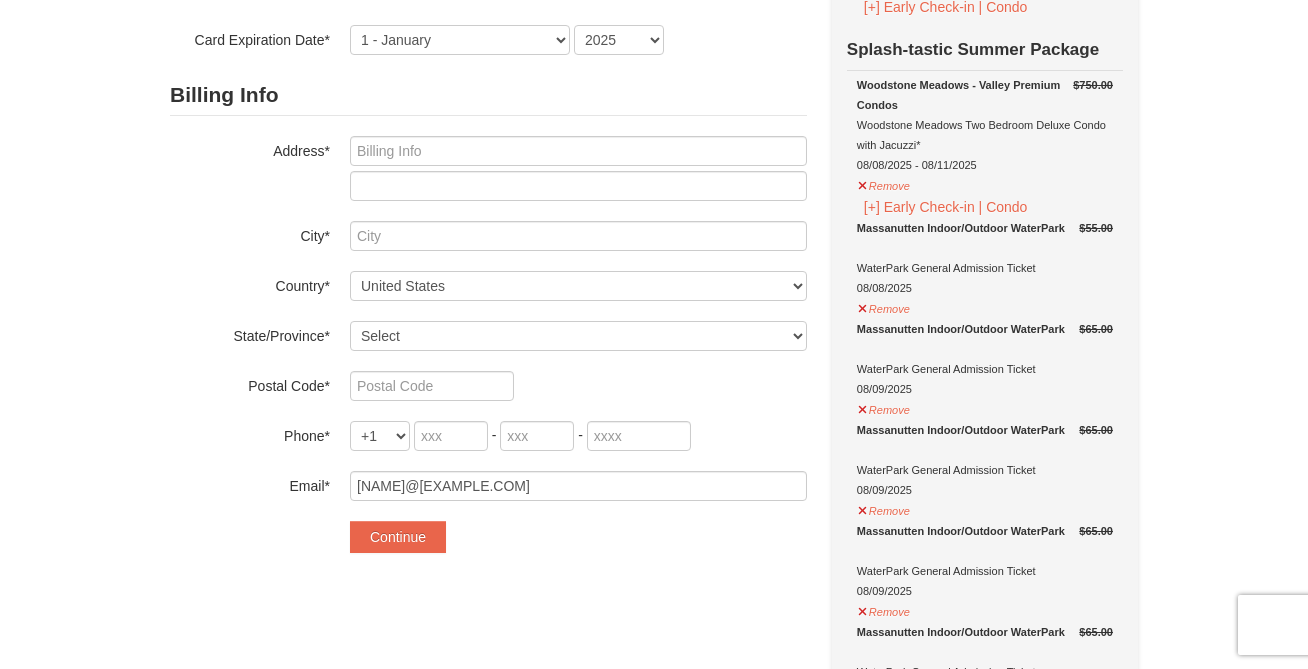 scroll, scrollTop: 311, scrollLeft: 0, axis: vertical 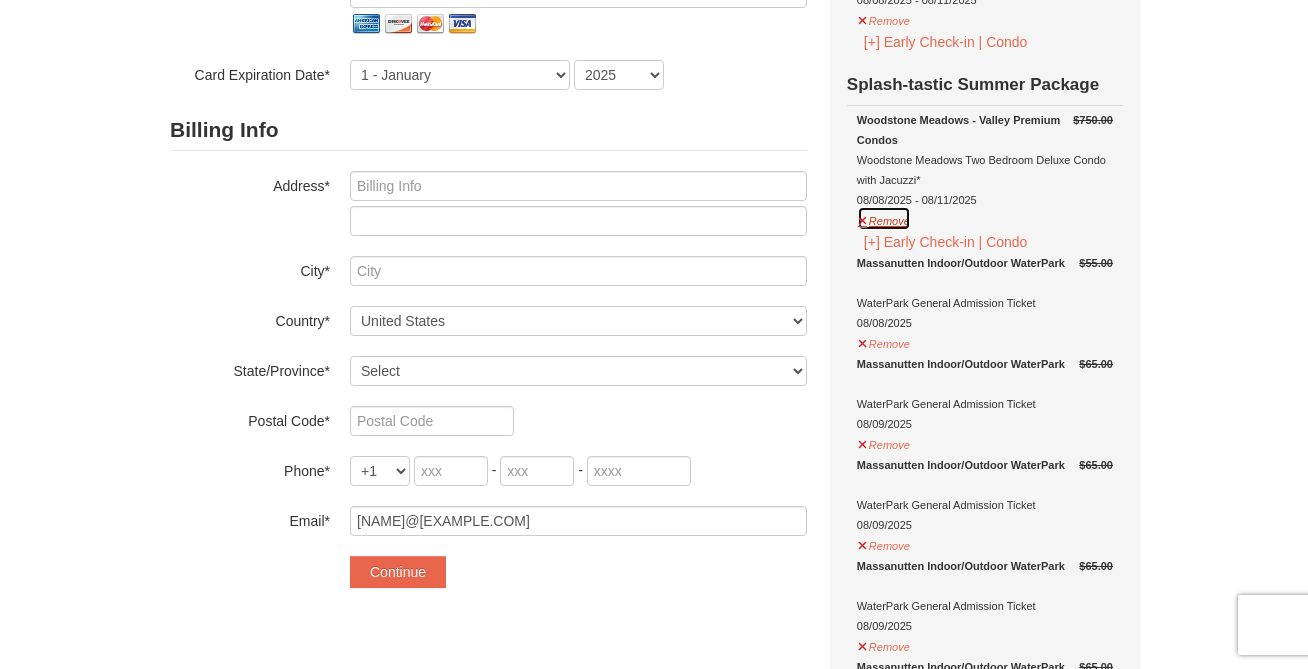 click on "Remove" at bounding box center (884, 218) 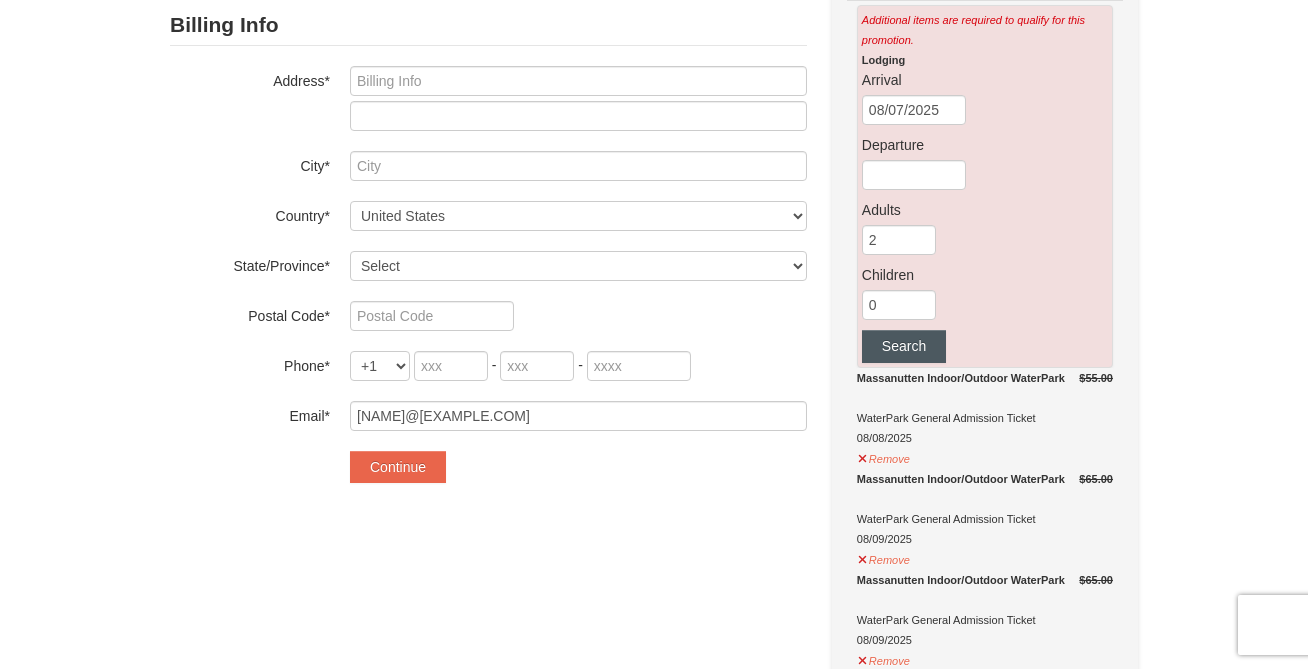 scroll, scrollTop: 433, scrollLeft: 0, axis: vertical 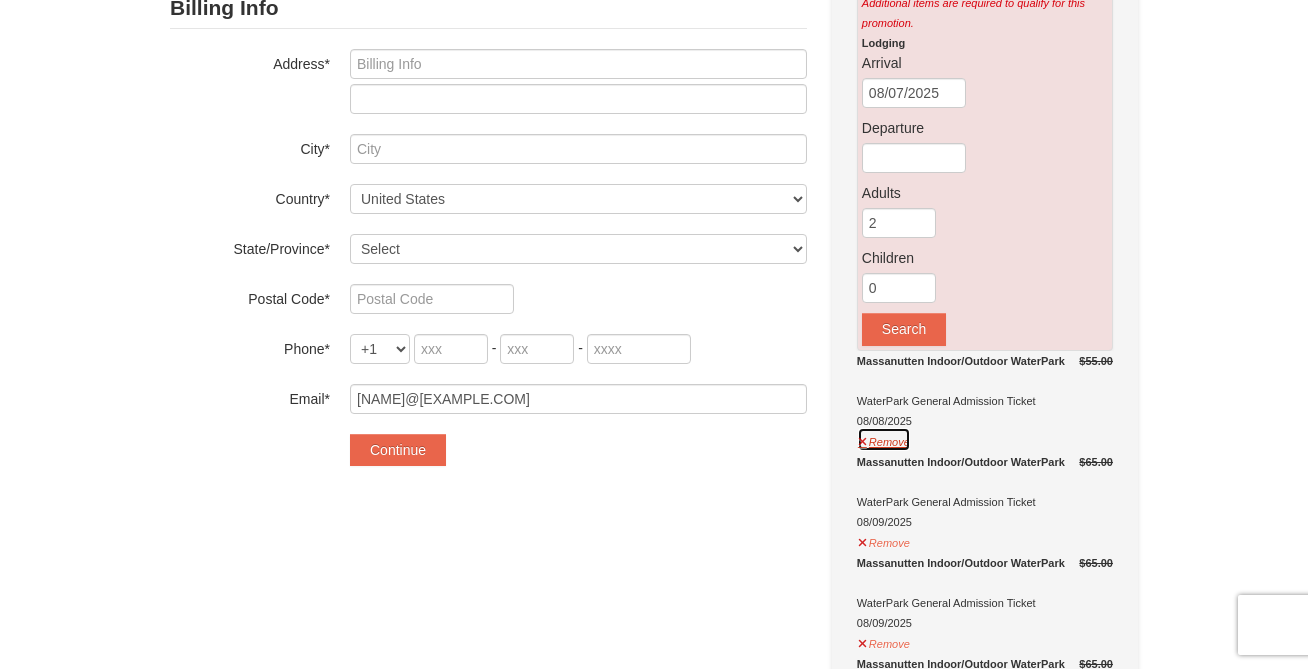 click on "Remove" at bounding box center (884, 439) 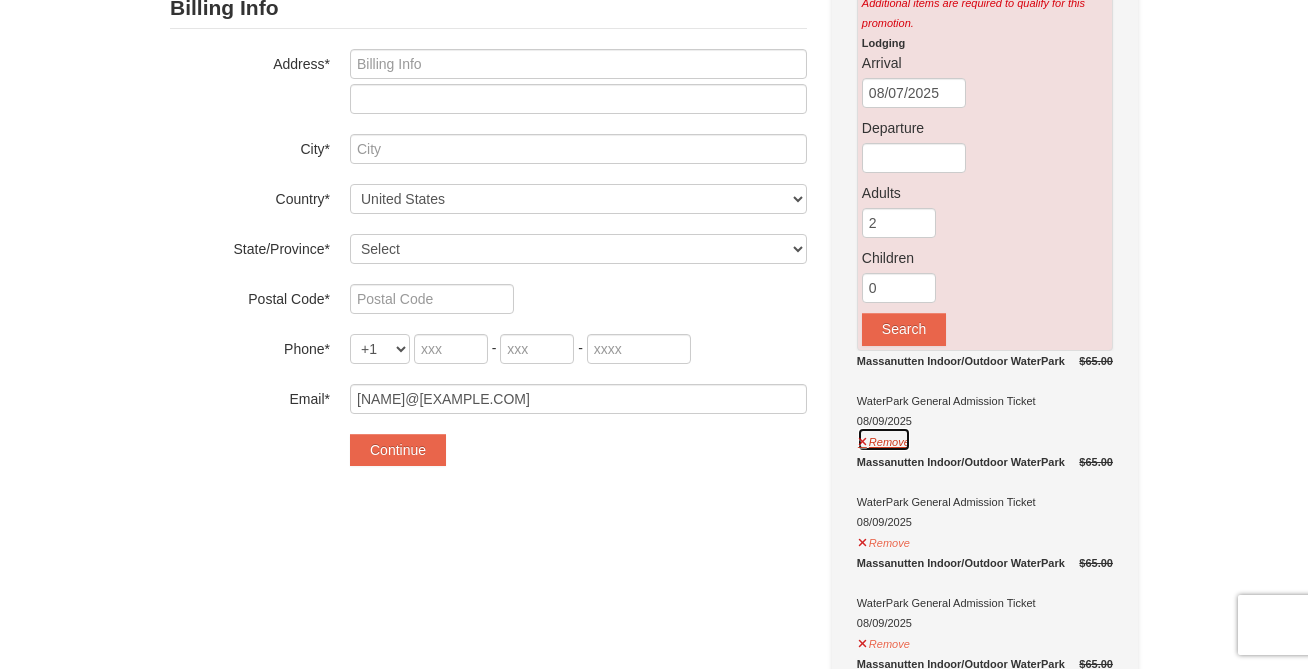 click on "Remove" at bounding box center [884, 439] 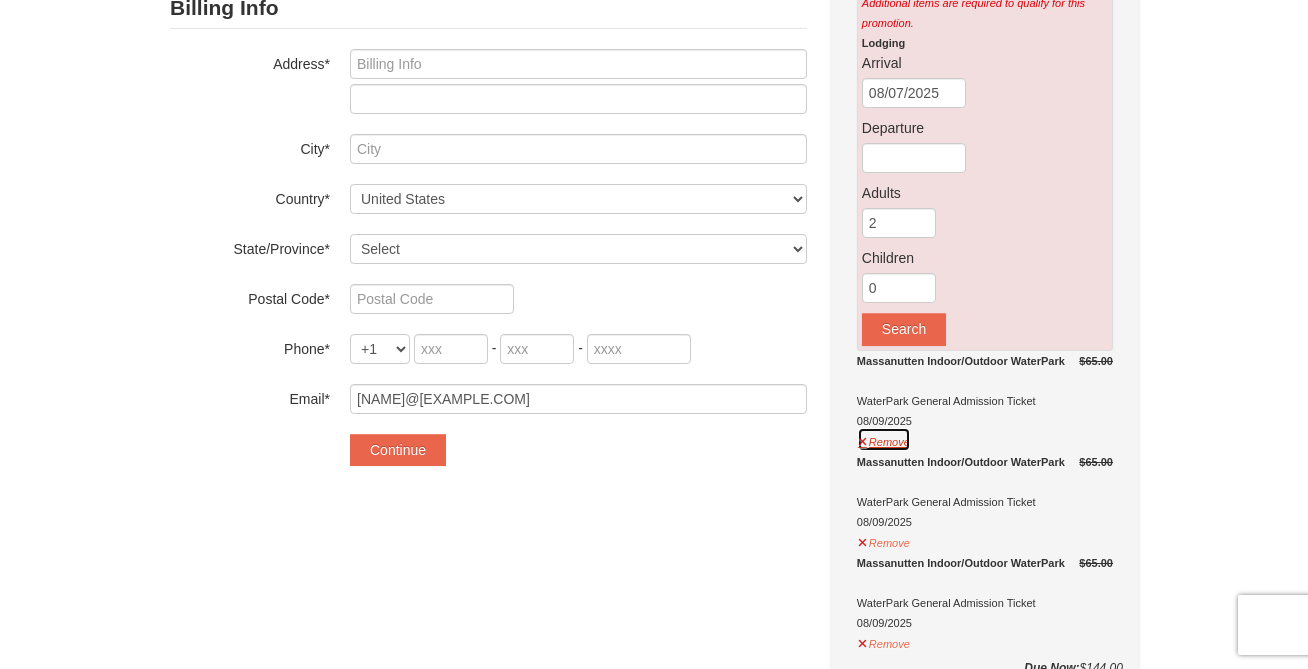 click on "Remove" at bounding box center [884, 439] 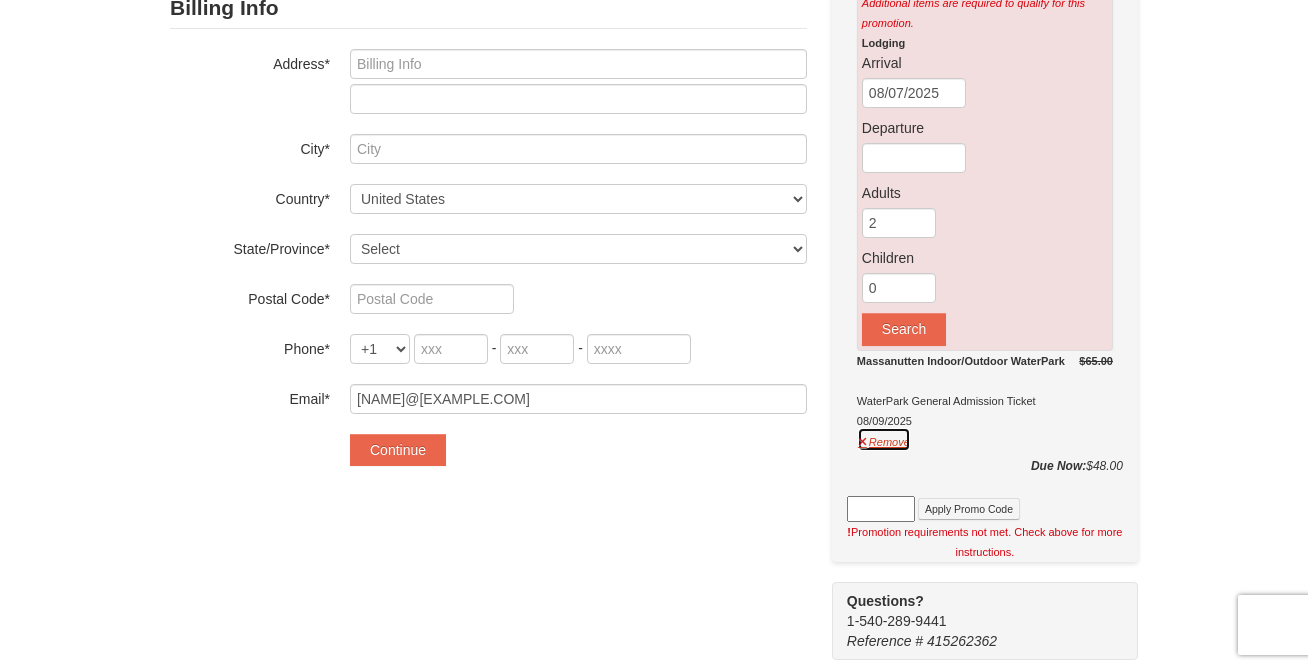 click on "Remove" at bounding box center [884, 439] 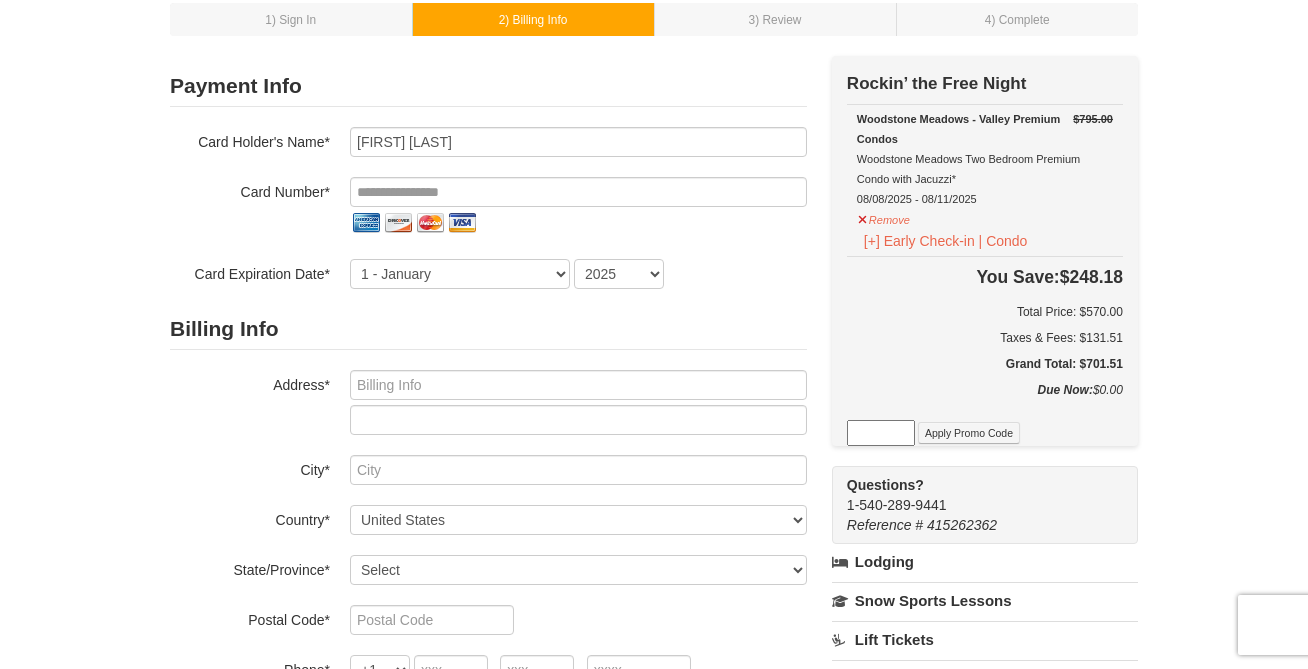 scroll, scrollTop: 53, scrollLeft: 0, axis: vertical 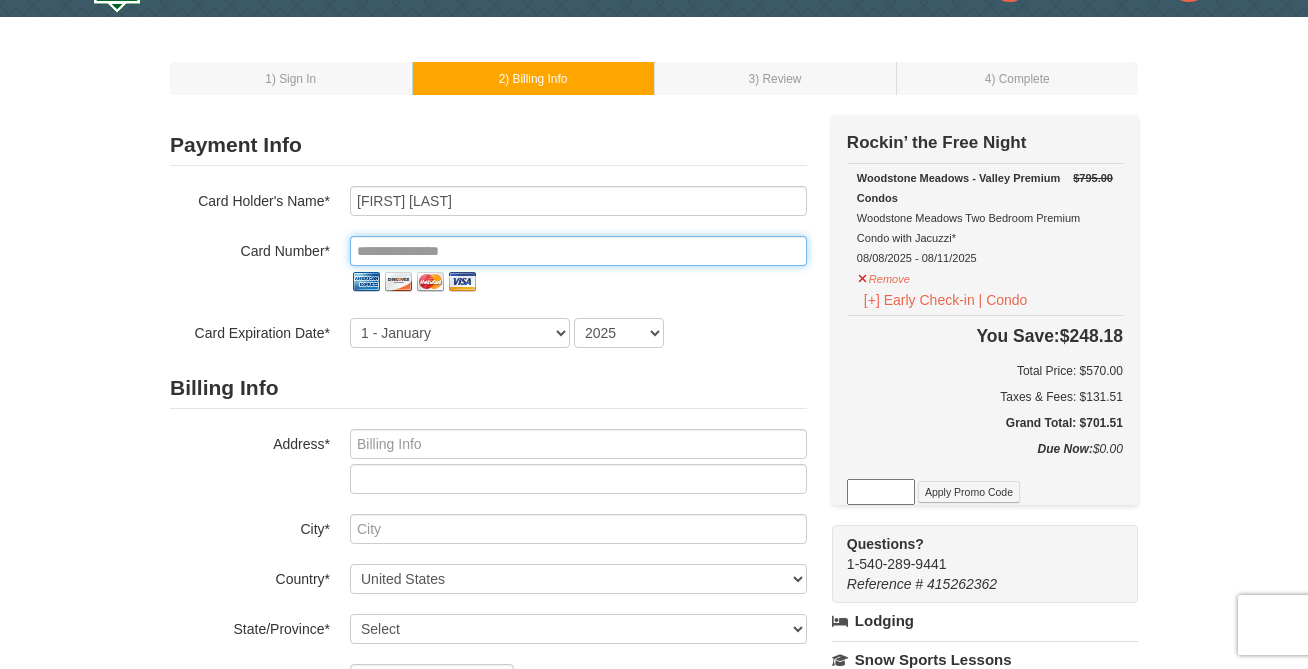 click at bounding box center [578, 251] 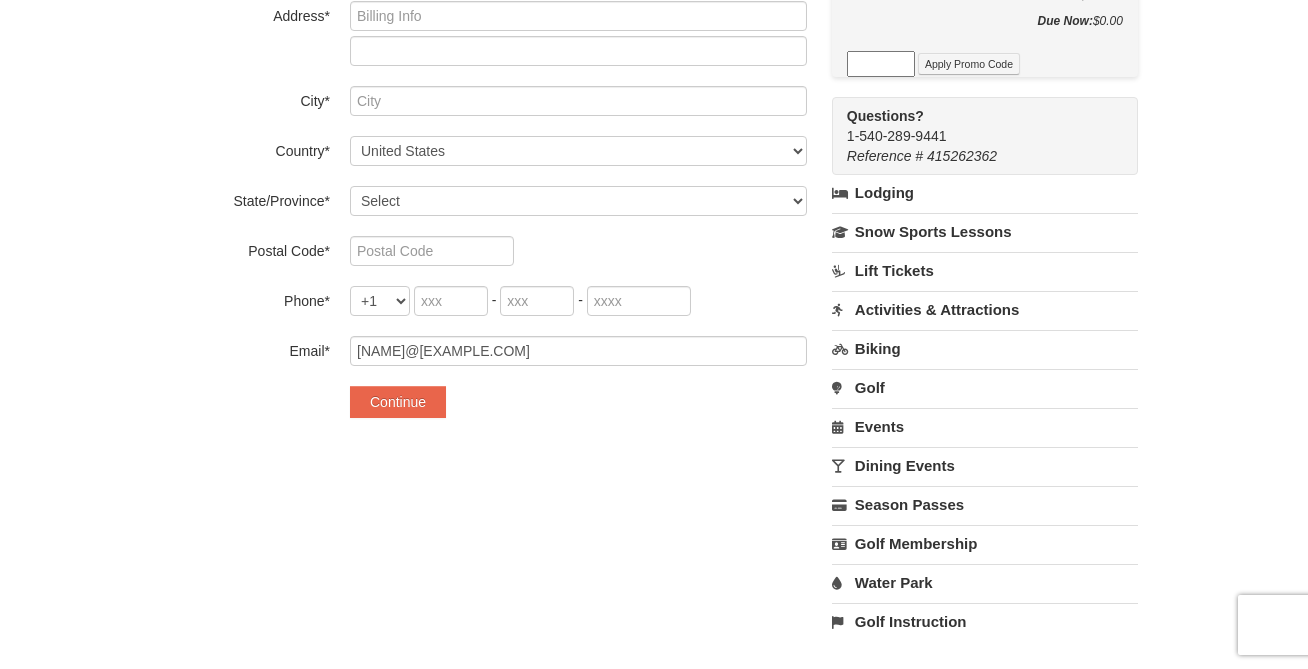 scroll, scrollTop: 0, scrollLeft: 0, axis: both 